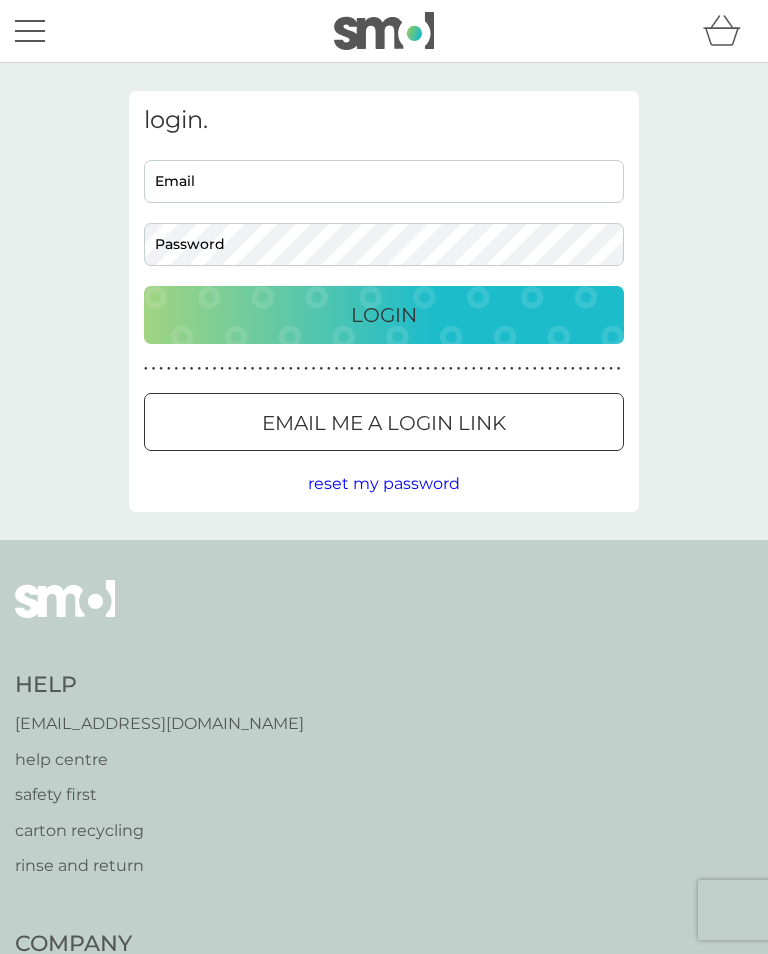 scroll, scrollTop: 0, scrollLeft: 0, axis: both 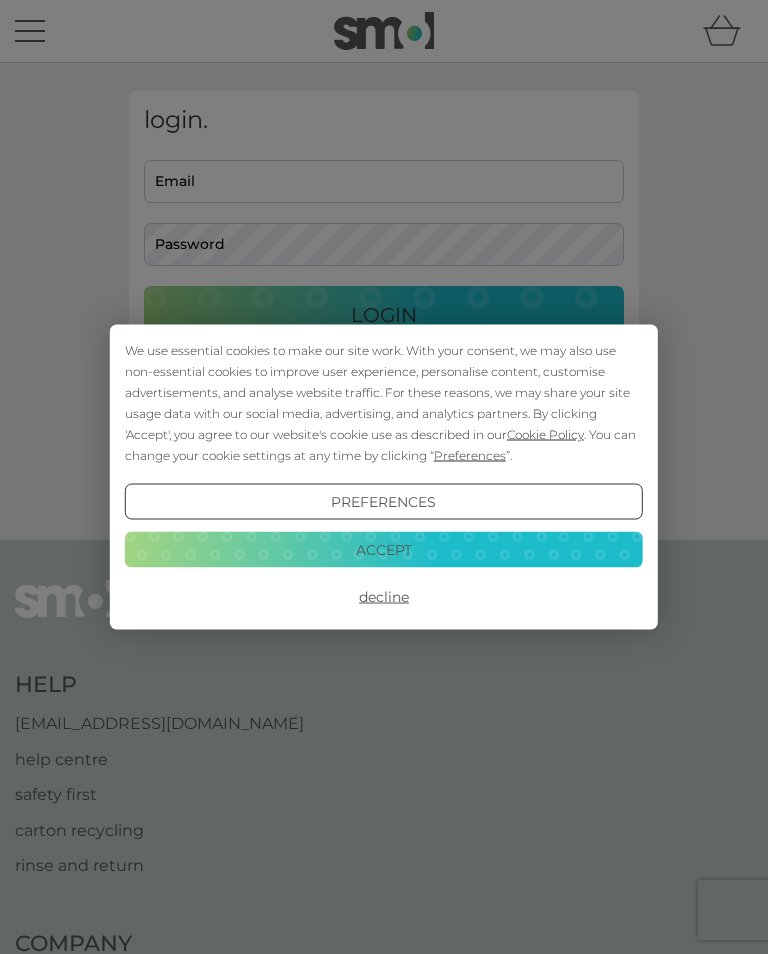 click on "Accept" at bounding box center [384, 549] 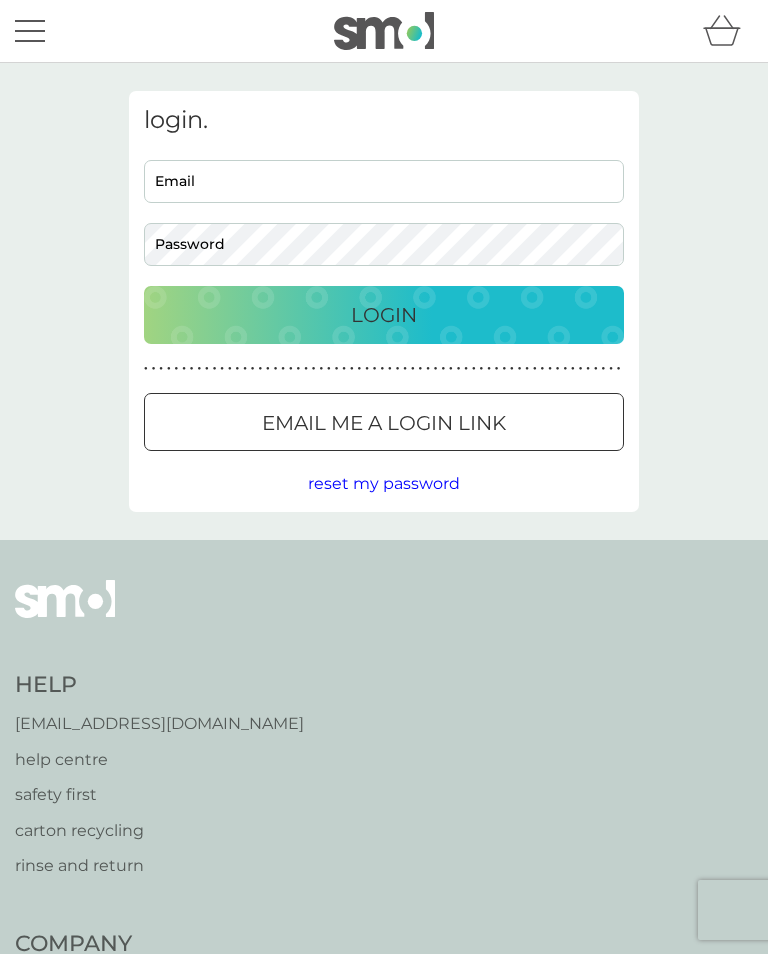 click on "Email" at bounding box center [384, 181] 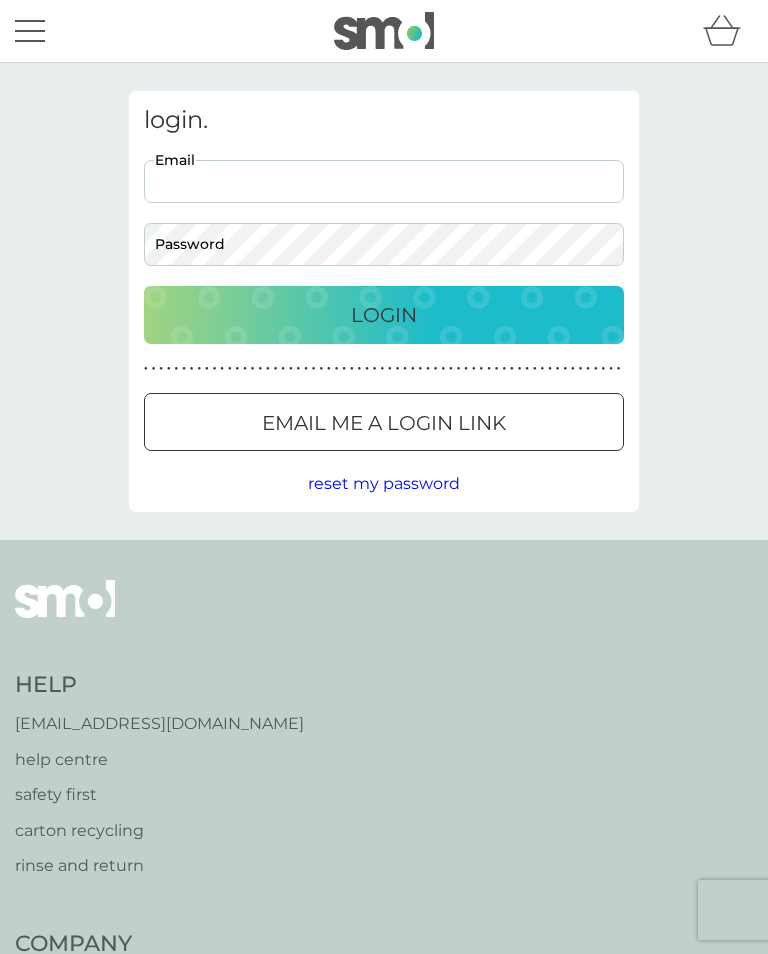 click on "Email" at bounding box center (384, 181) 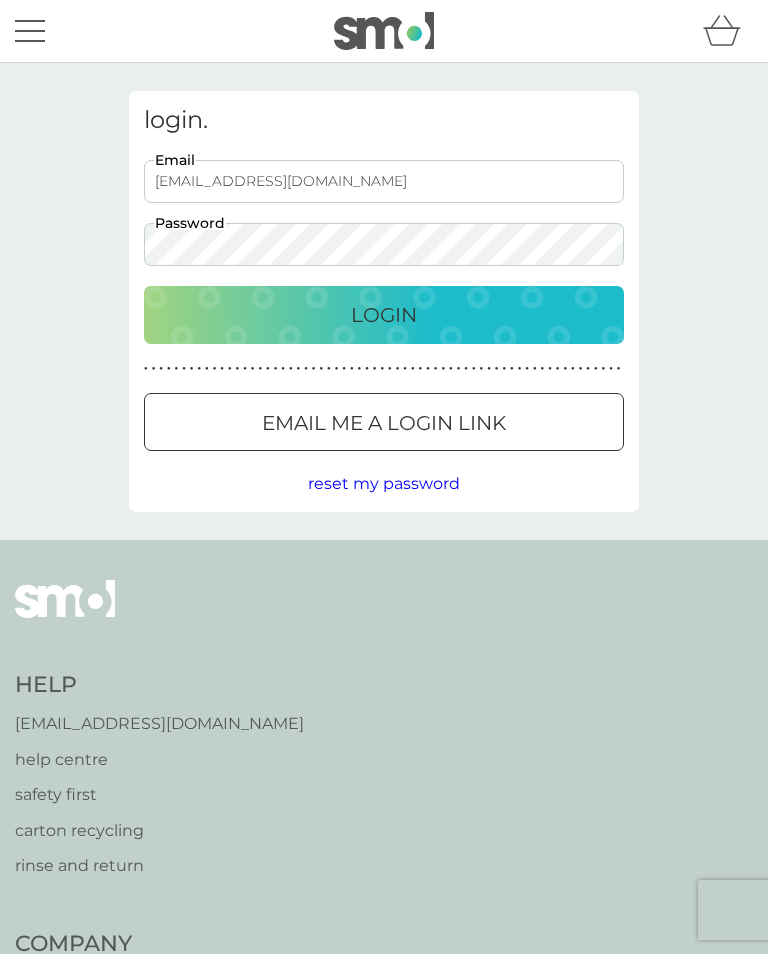 click on "Login" at bounding box center (384, 315) 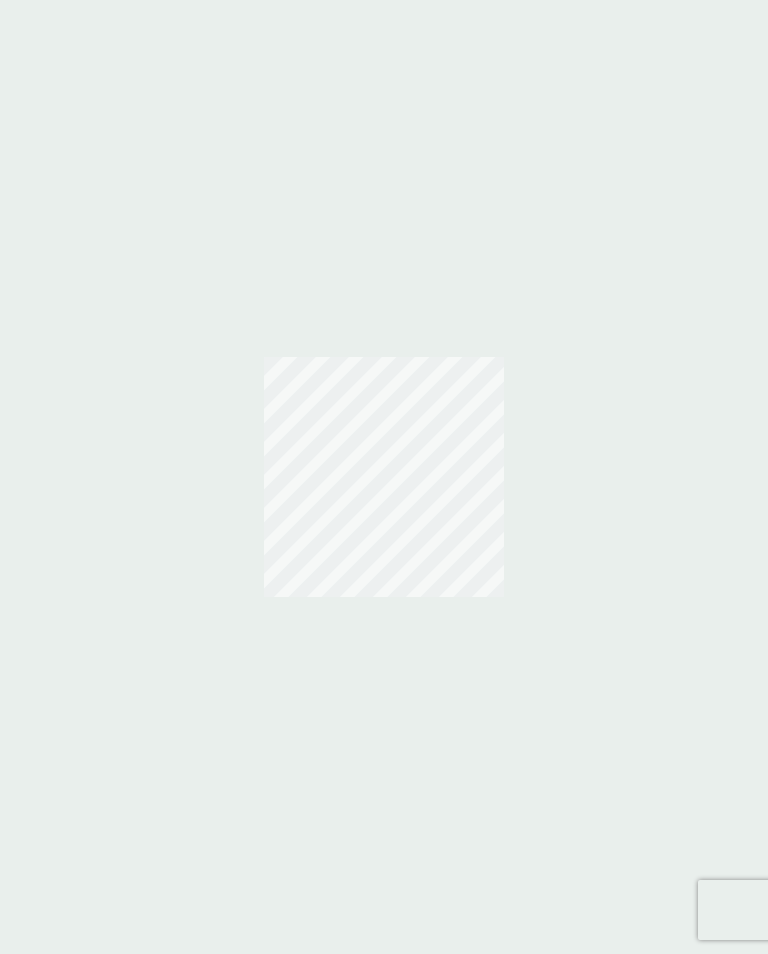 scroll, scrollTop: 0, scrollLeft: 0, axis: both 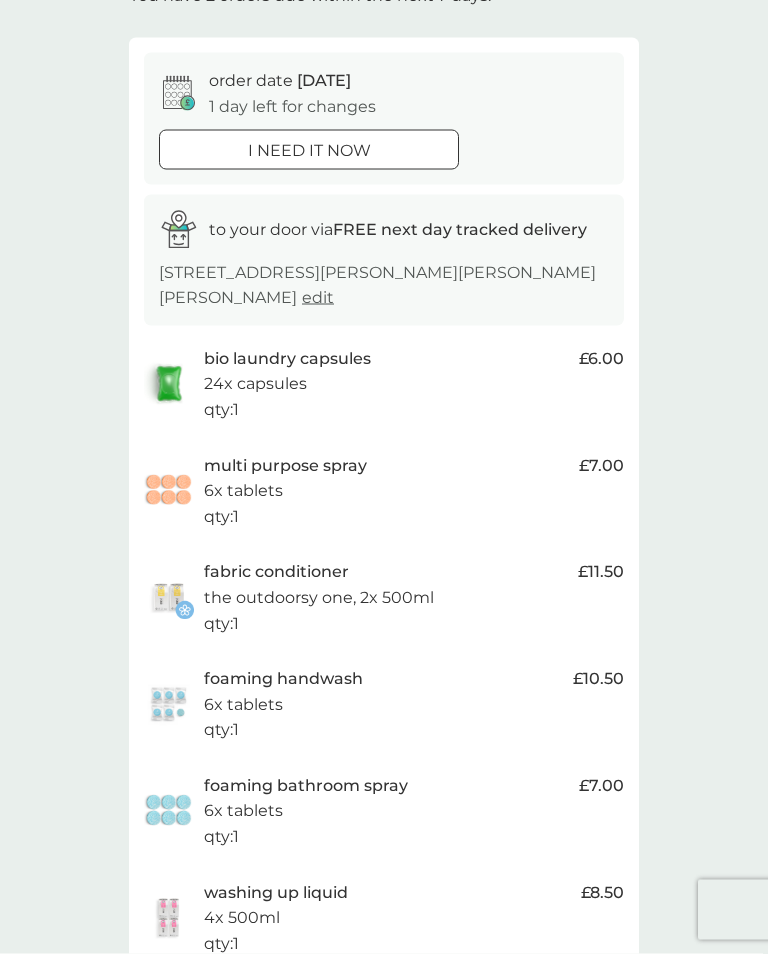 click on "multi purpose spray 6x tablets qty :  1" at bounding box center [386, 491] 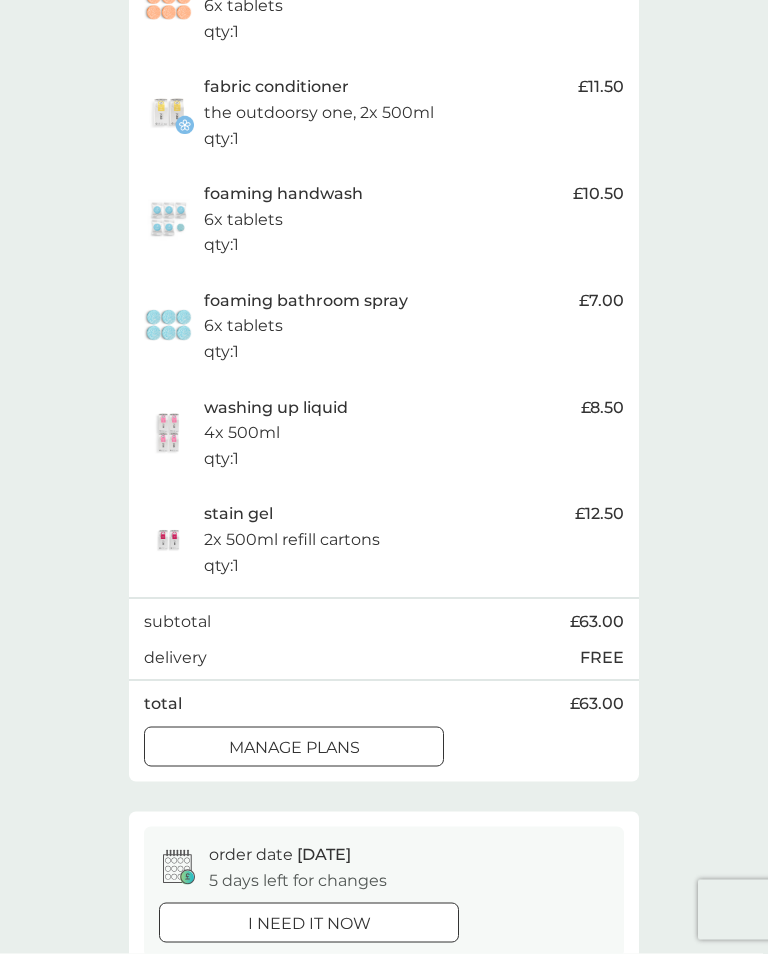 scroll, scrollTop: 630, scrollLeft: 0, axis: vertical 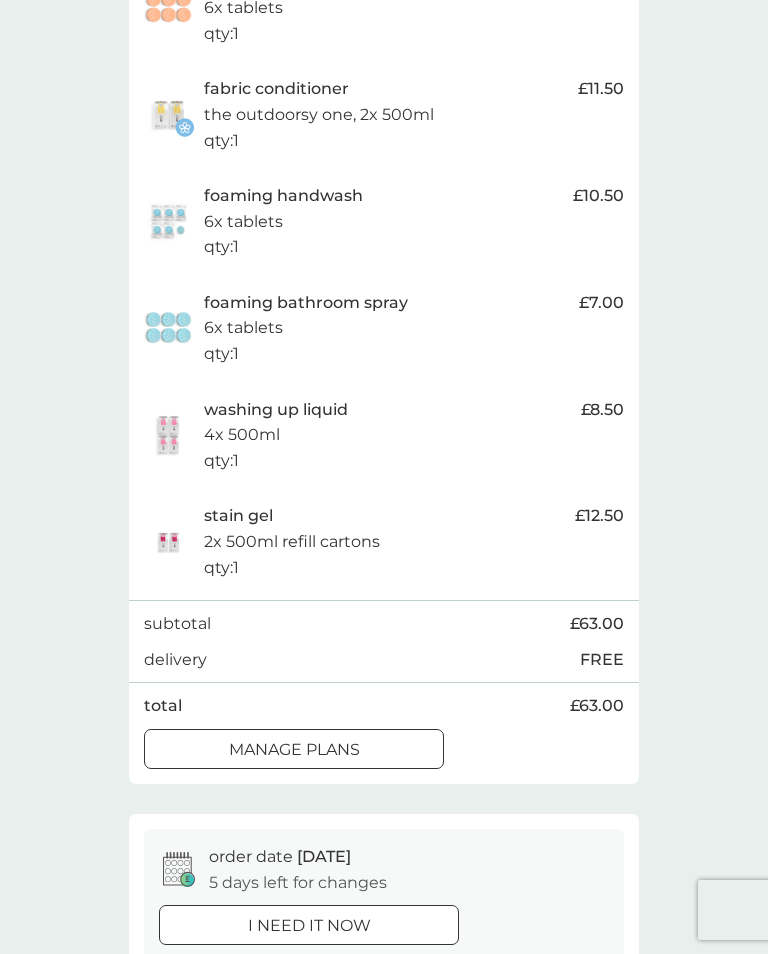 click on "manage plans" at bounding box center (294, 750) 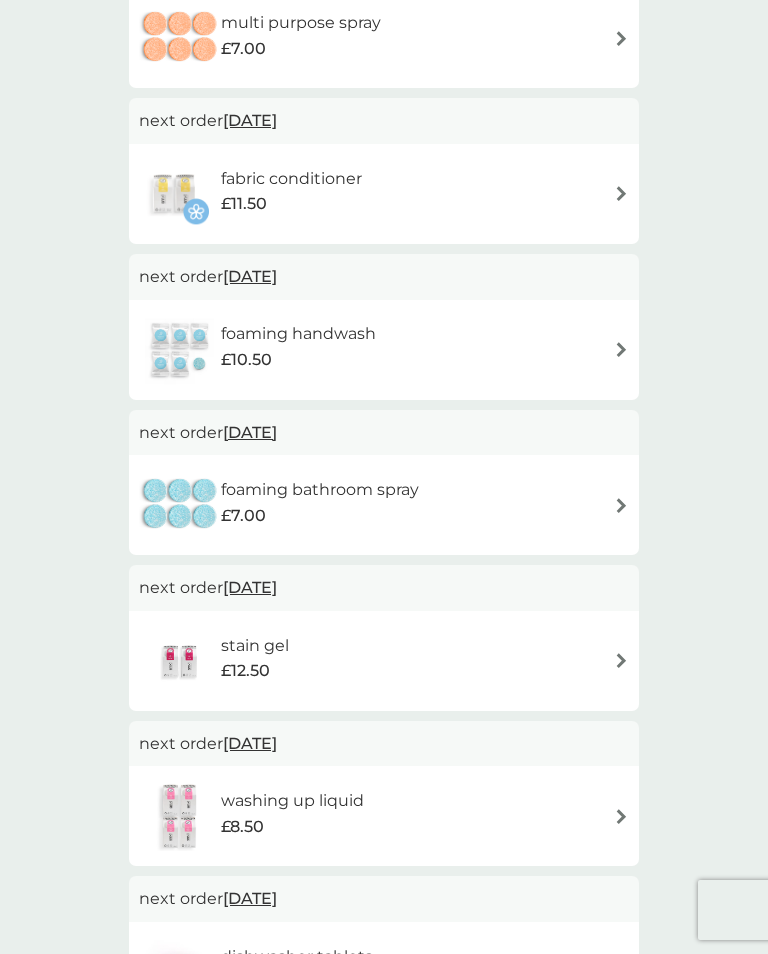scroll, scrollTop: 0, scrollLeft: 0, axis: both 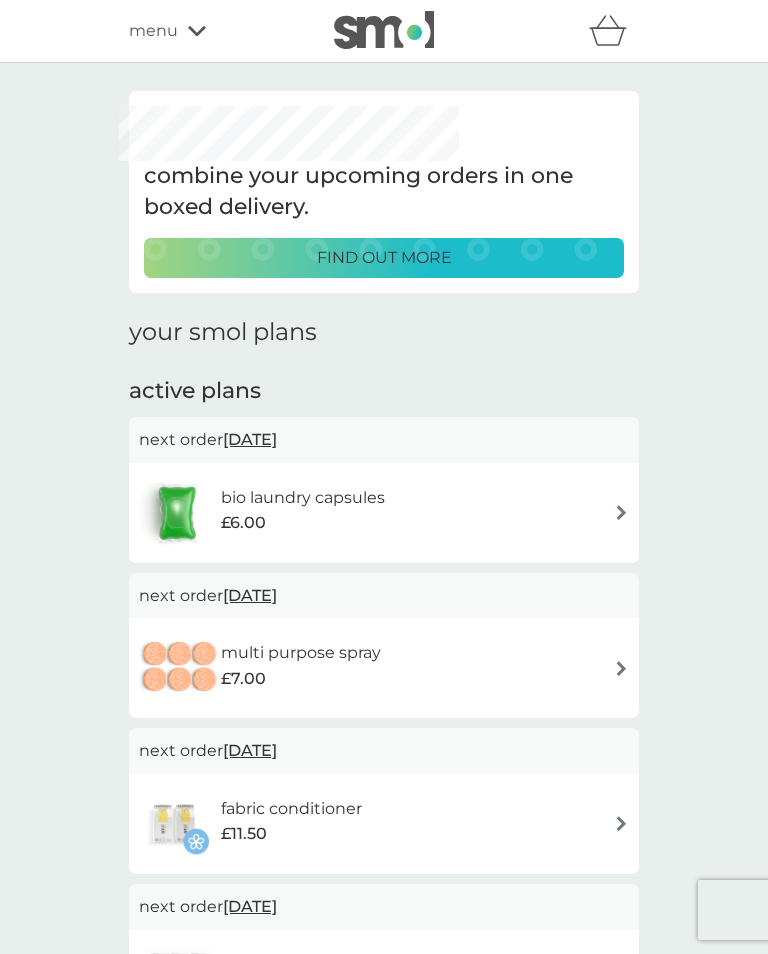 click on "multi purpose spray £7.00" at bounding box center (384, 668) 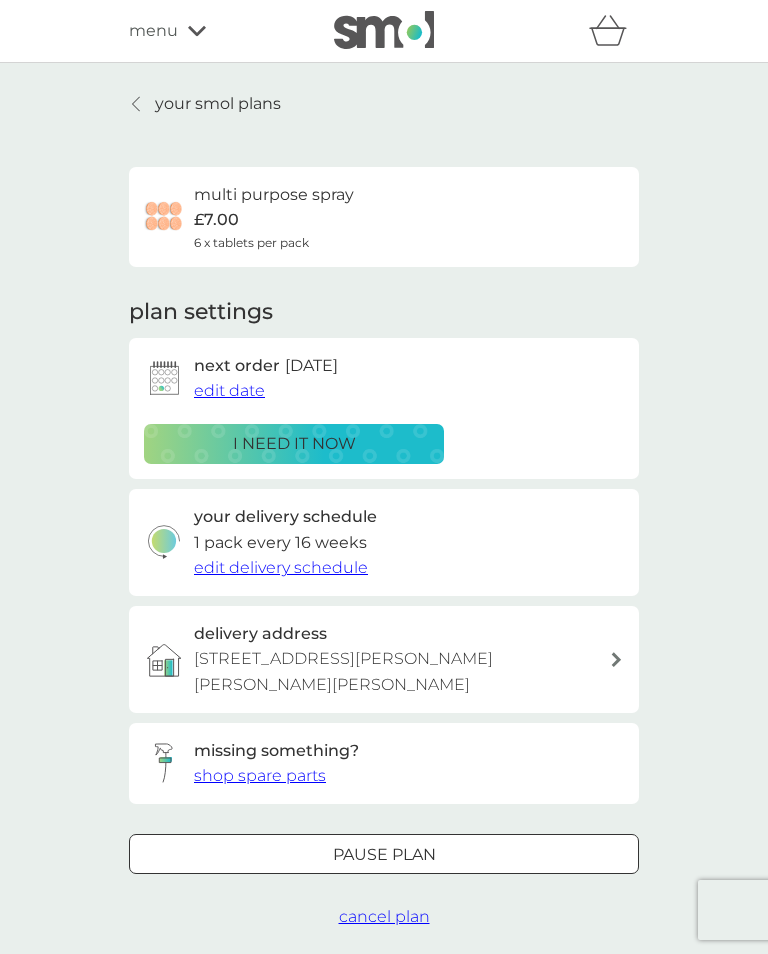 click on "edit date" at bounding box center (229, 390) 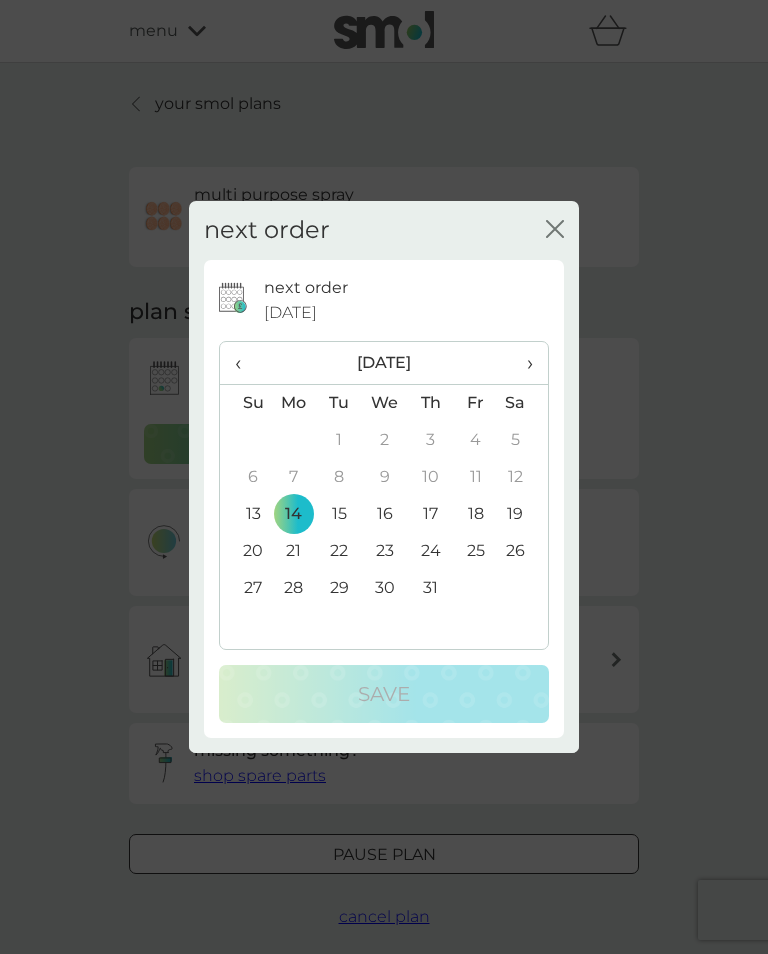 click on "close" 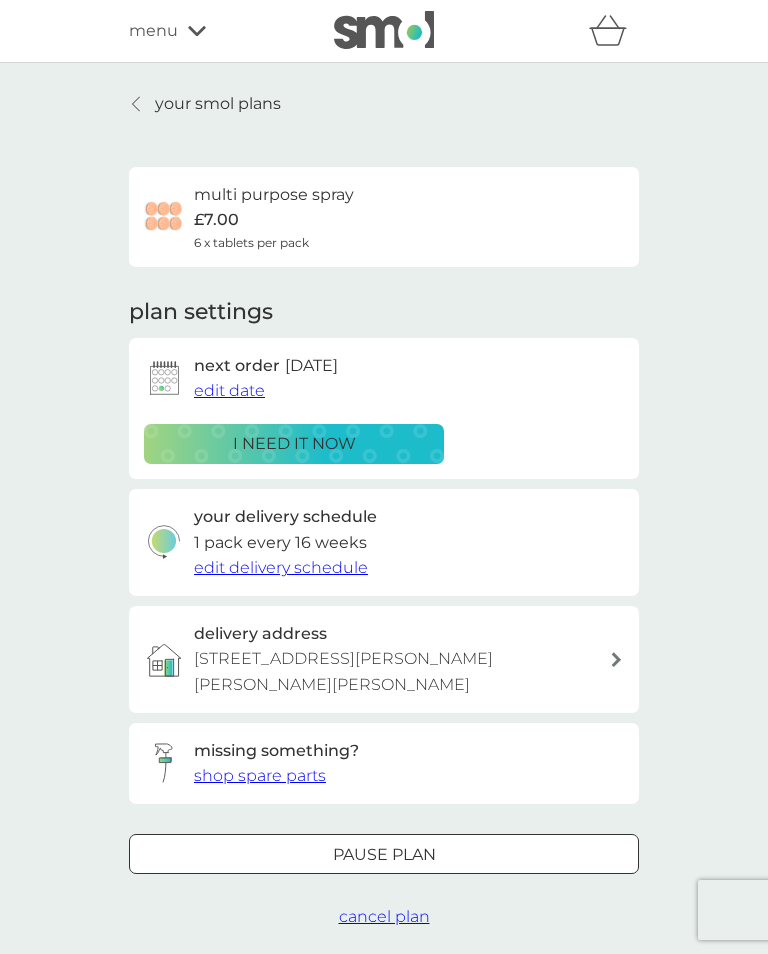 click on "edit date" at bounding box center [229, 390] 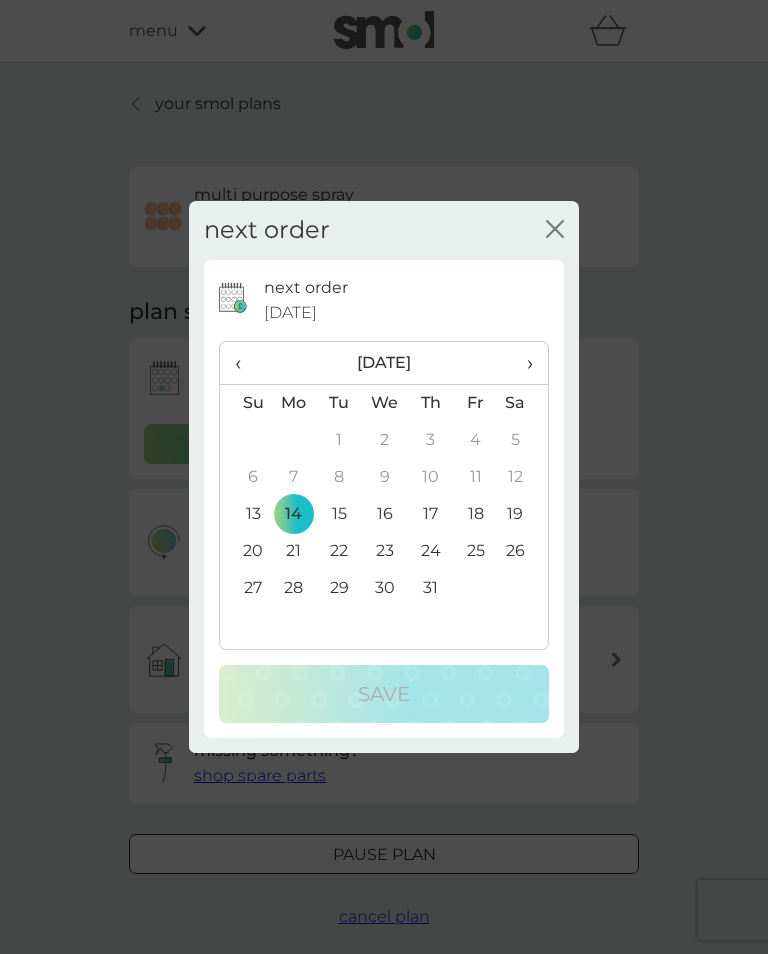 click on "›" at bounding box center [523, 363] 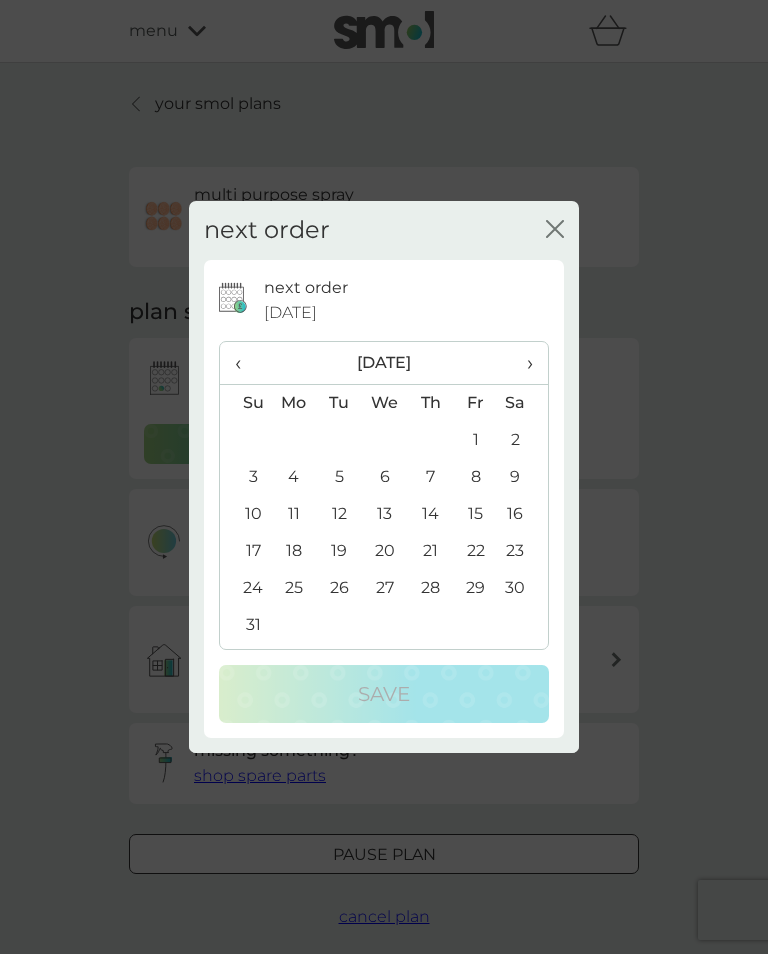 click on "11" at bounding box center [294, 514] 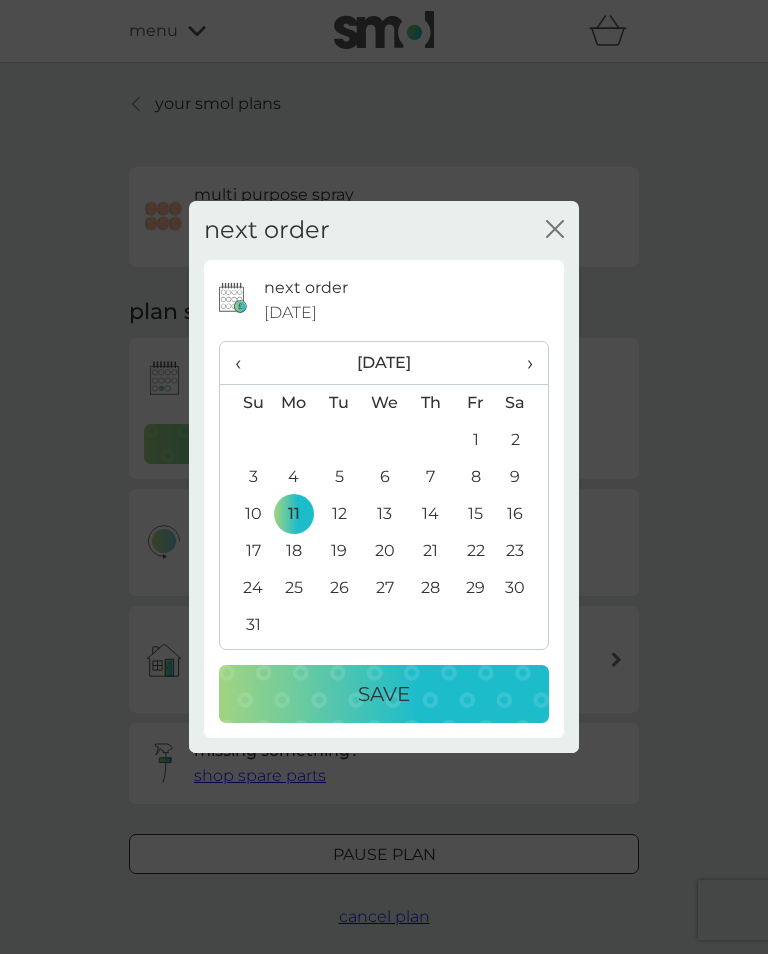 click on "Save" at bounding box center [384, 694] 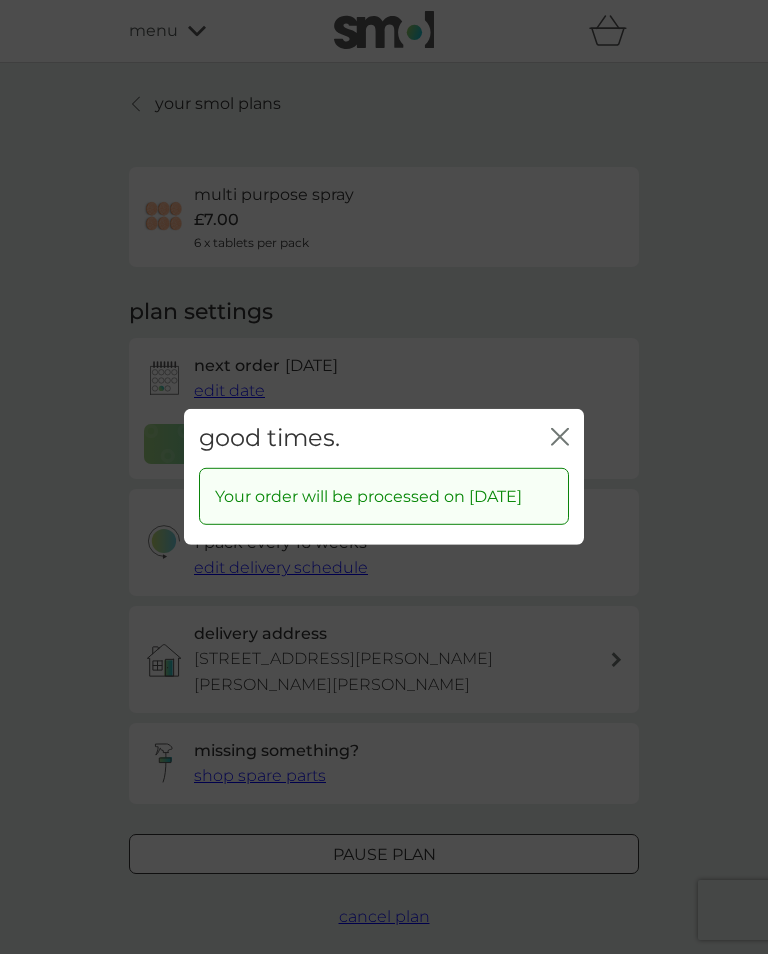 click on "close" 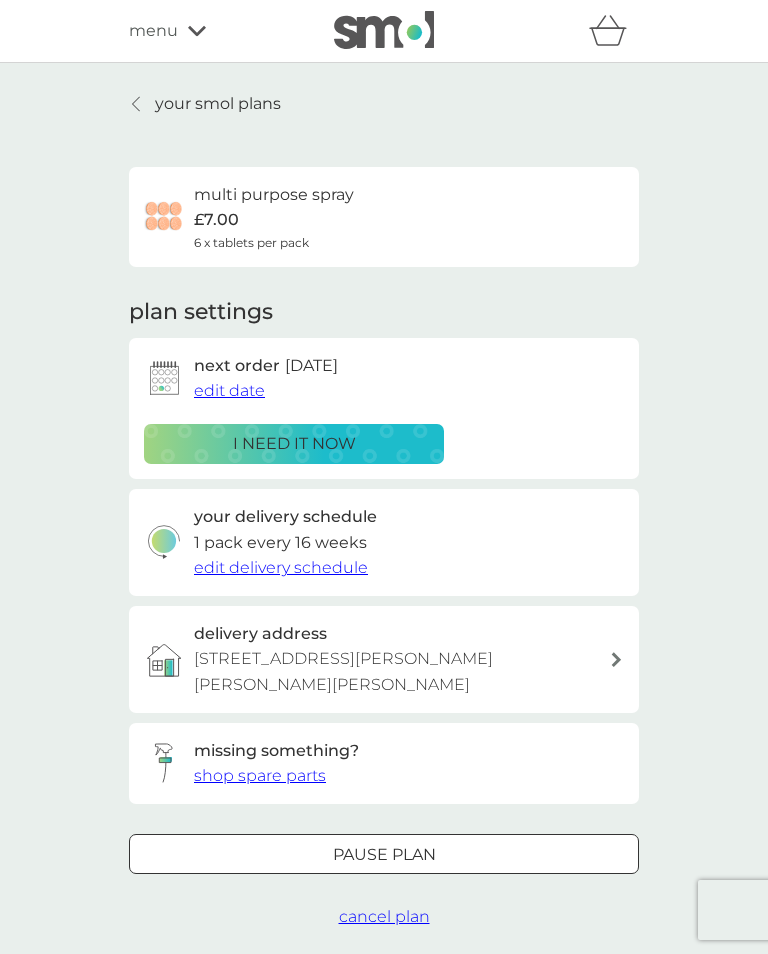 click on "your smol plans" at bounding box center [205, 104] 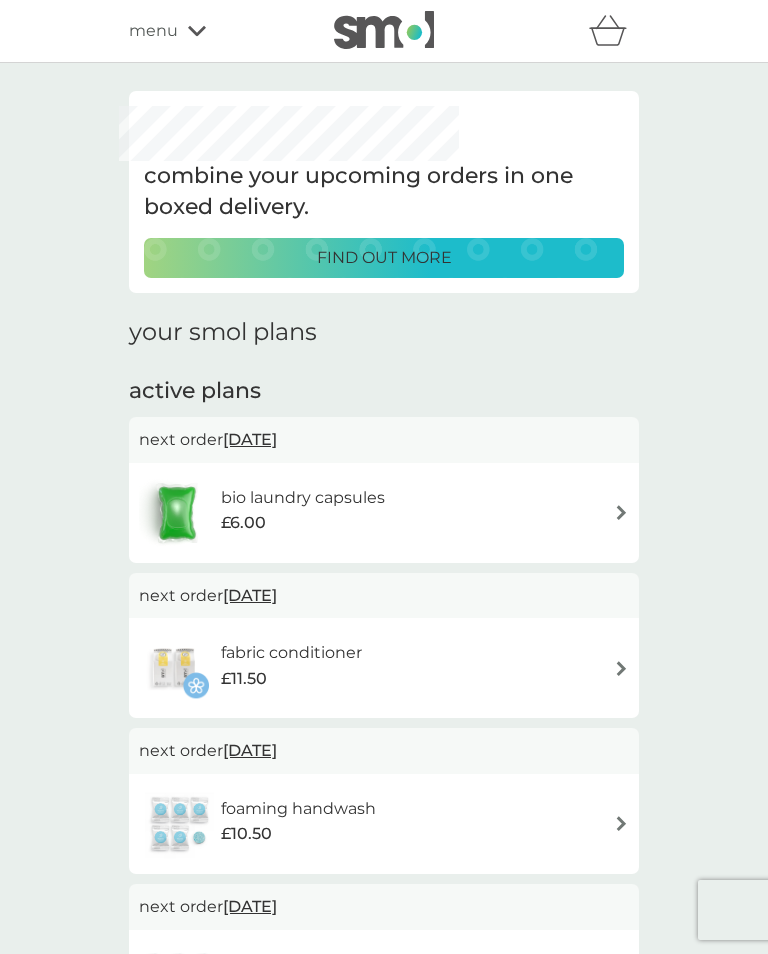 click on "fabric conditioner" at bounding box center [291, 653] 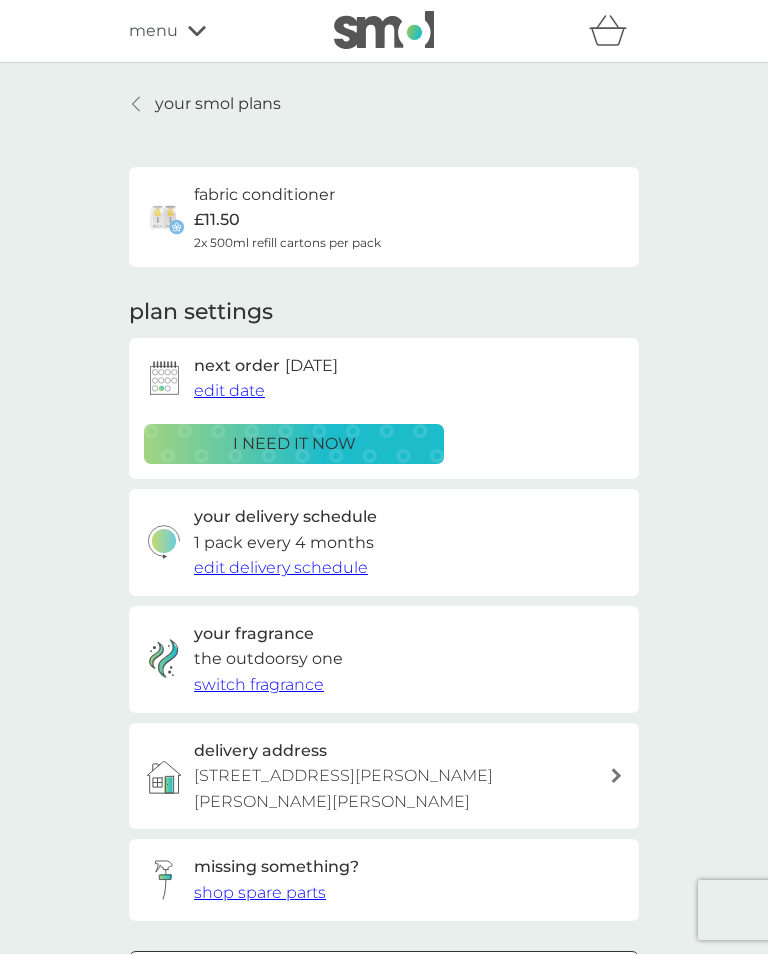 click on "edit date" at bounding box center (229, 390) 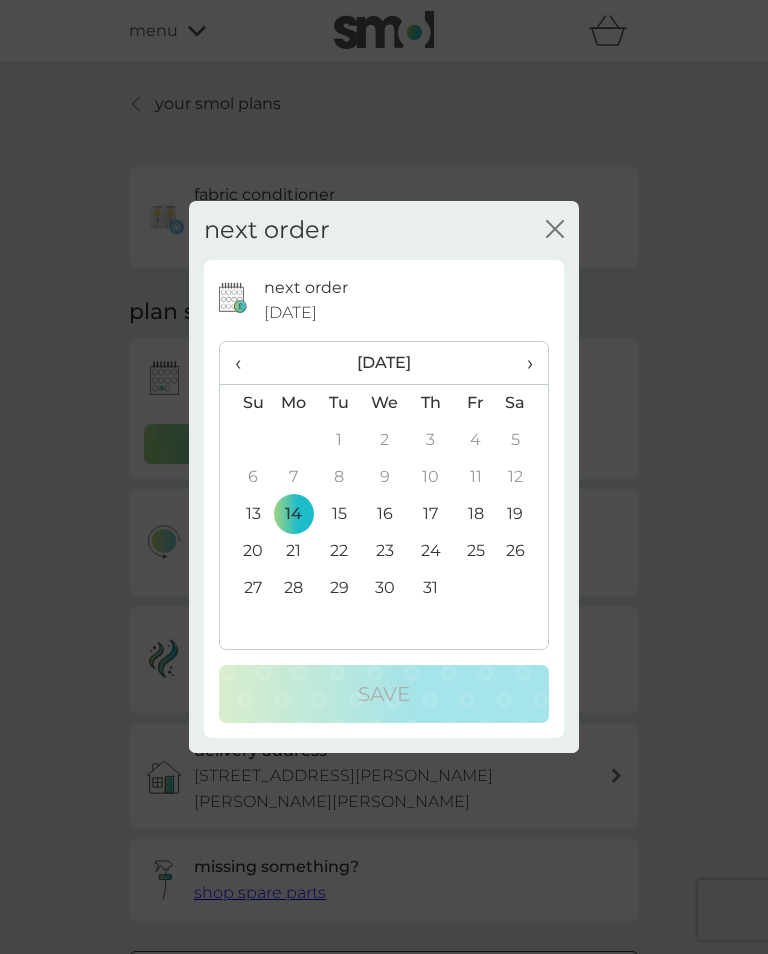 click on "›" at bounding box center (523, 363) 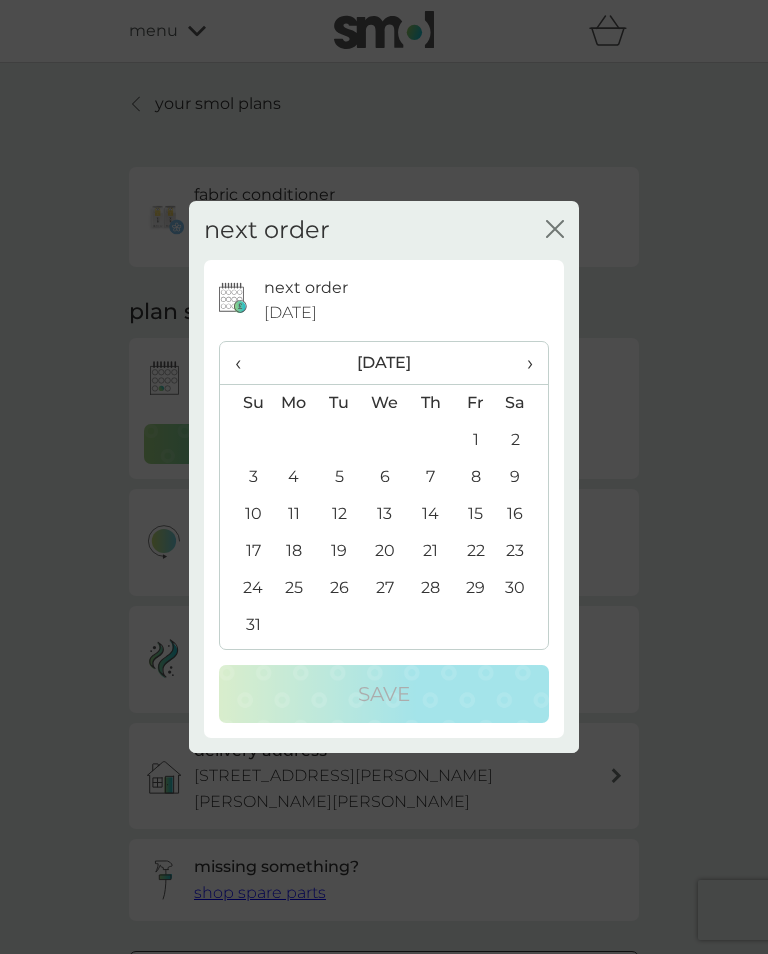 click on "11" at bounding box center (294, 514) 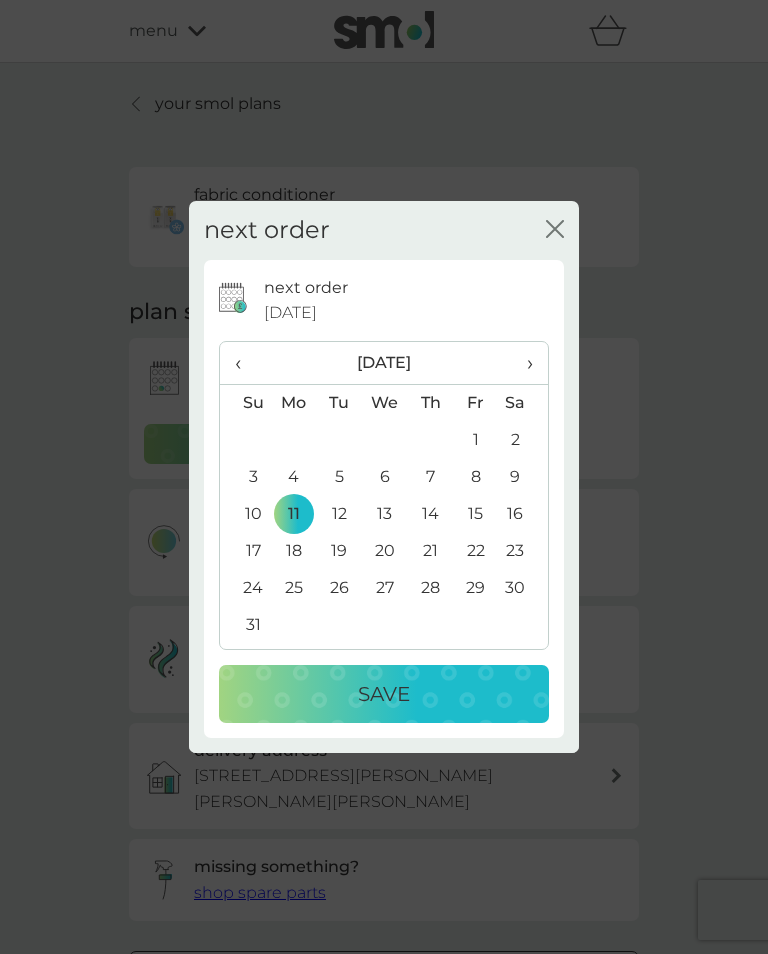 click on "Save" at bounding box center (384, 694) 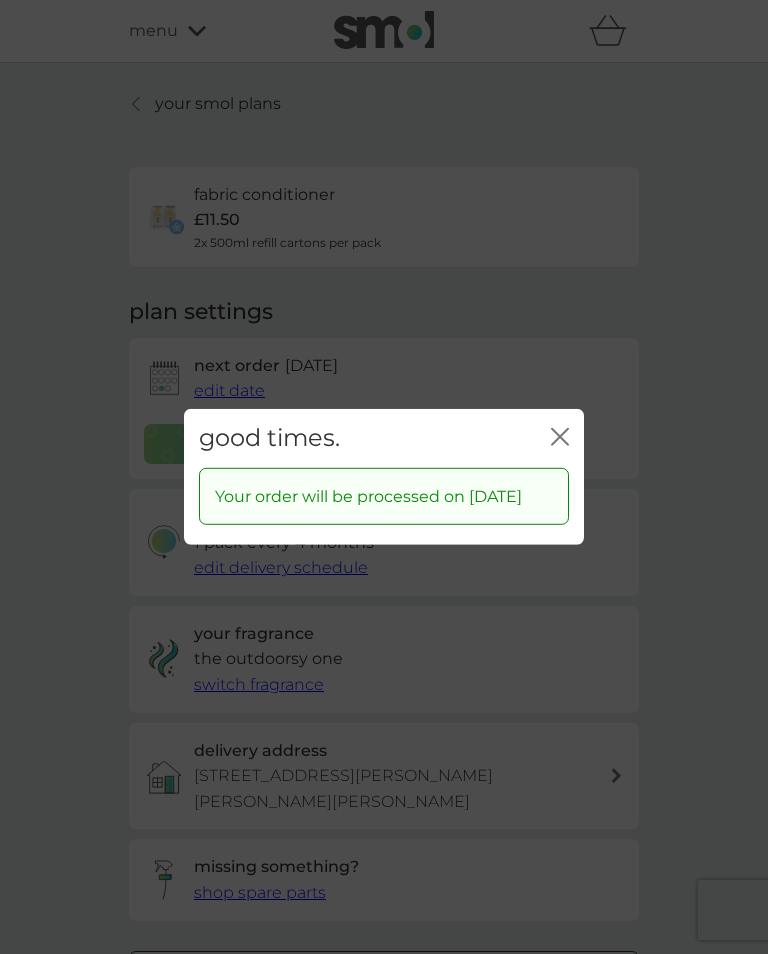 click on "close" 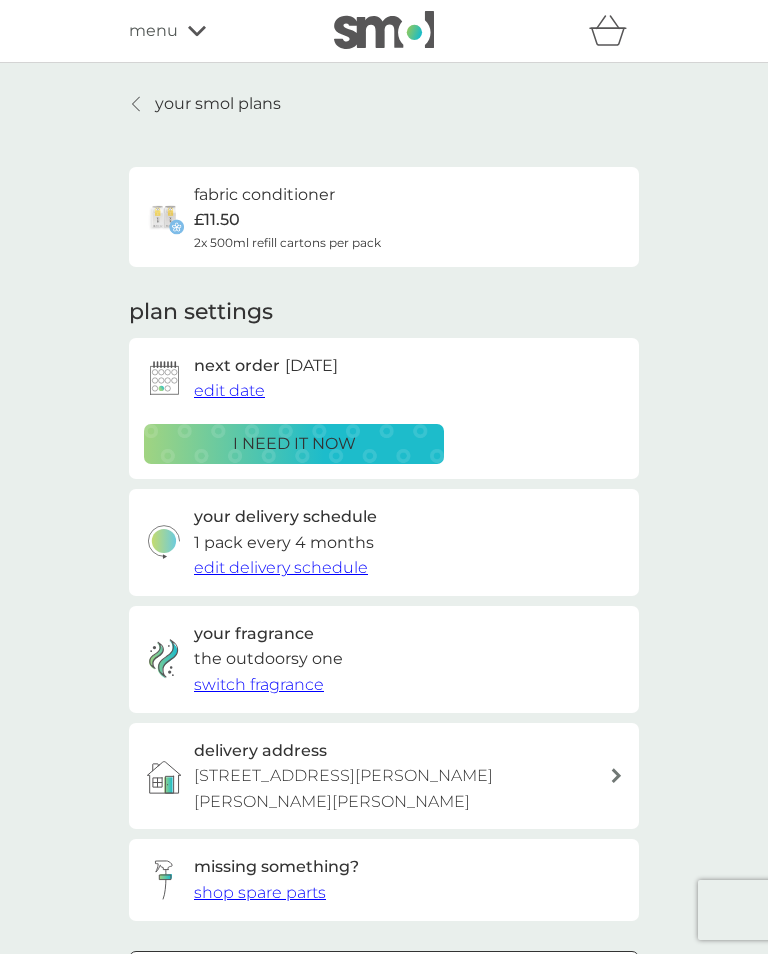 click on "your smol plans" at bounding box center (205, 104) 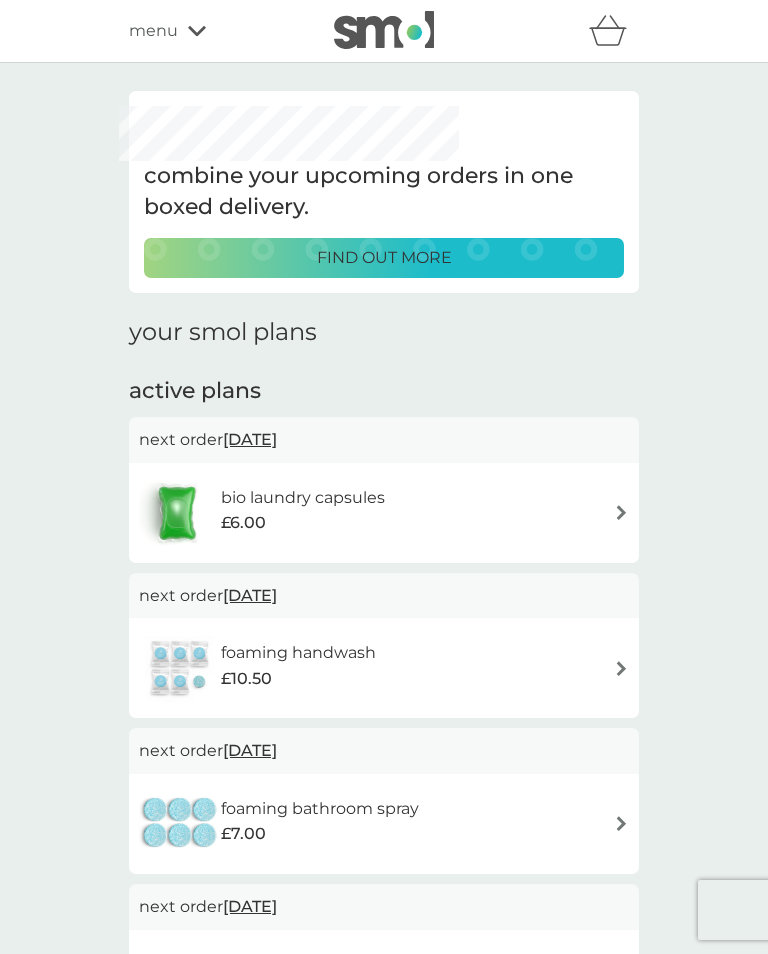 click at bounding box center [621, 668] 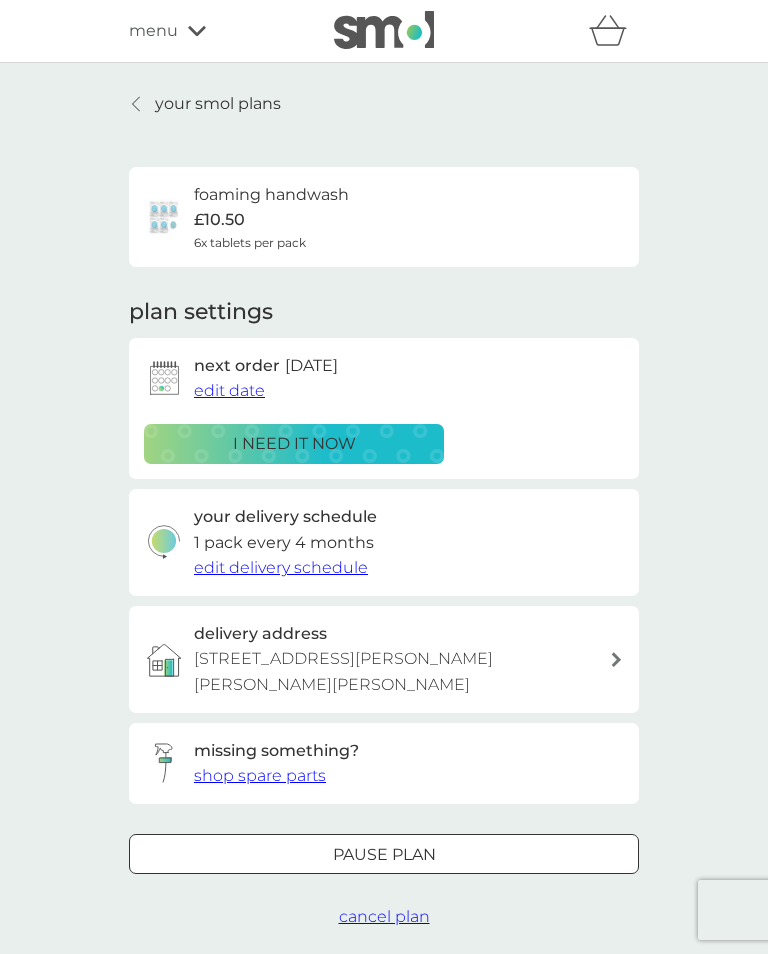 click on "edit date" at bounding box center (229, 390) 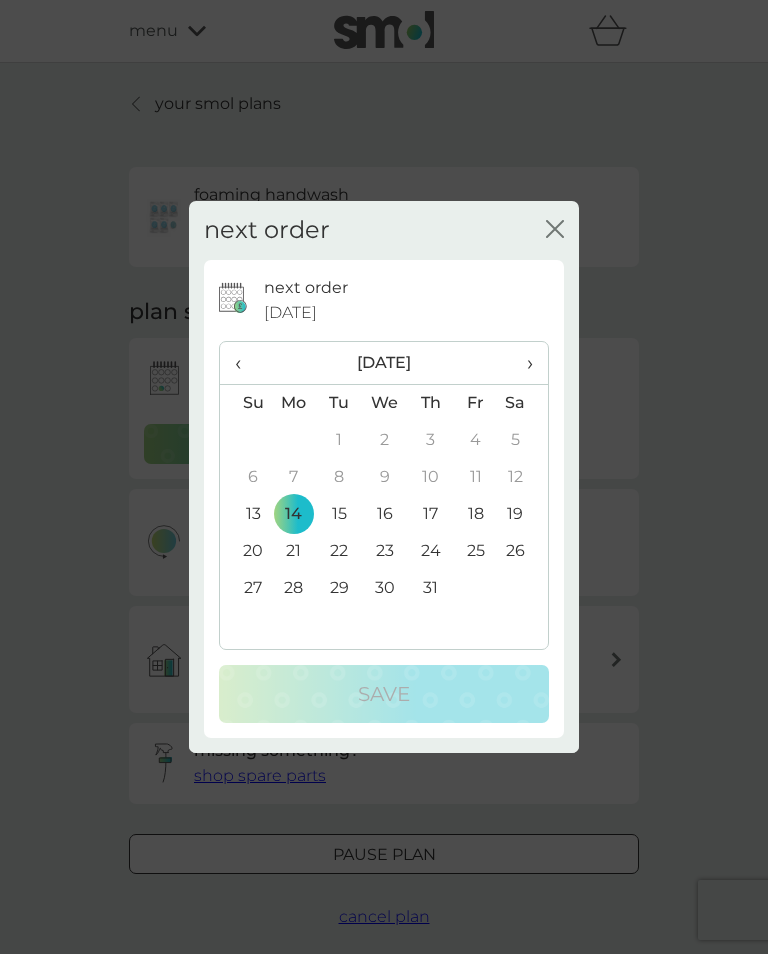 click on "›" at bounding box center [523, 363] 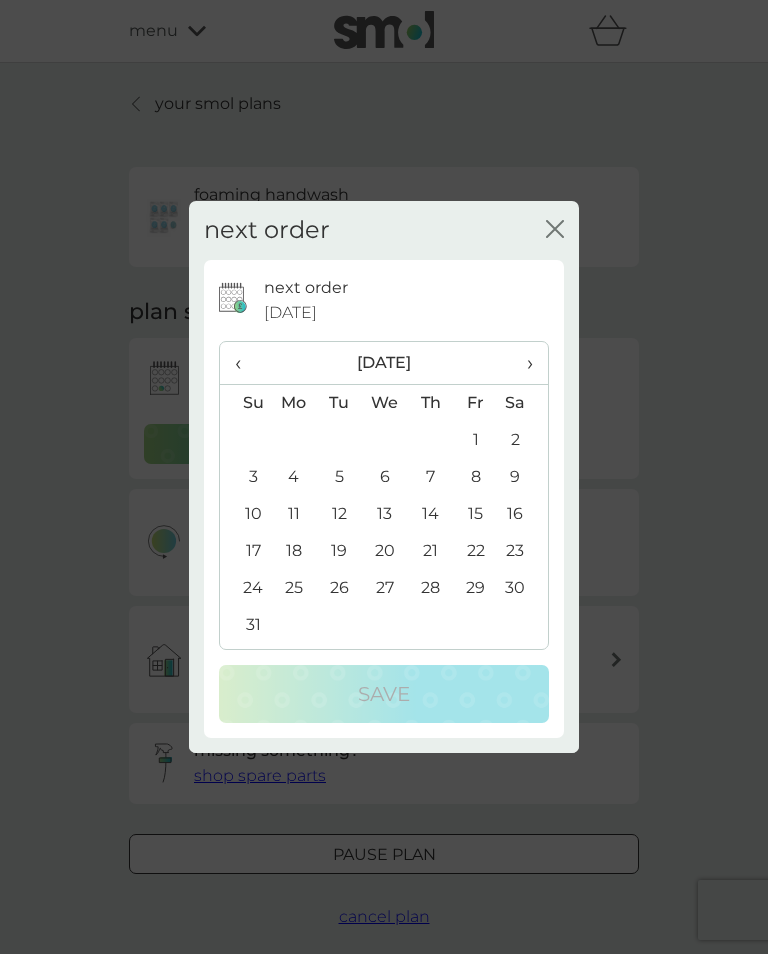 click on "11" at bounding box center (294, 514) 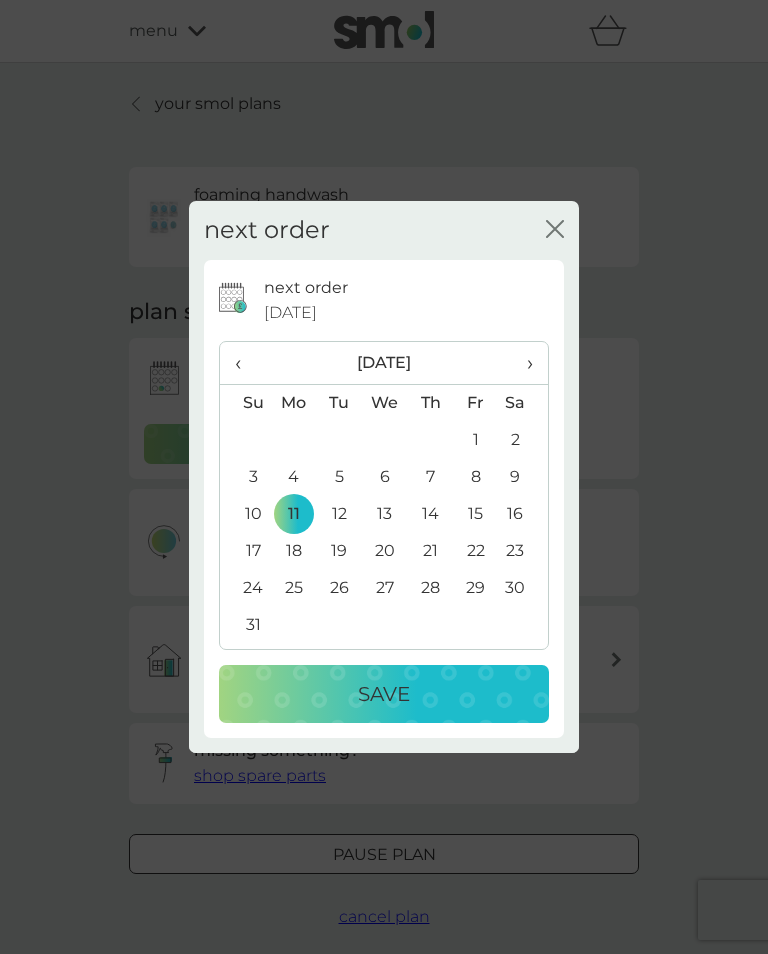 click on "Save" at bounding box center (384, 694) 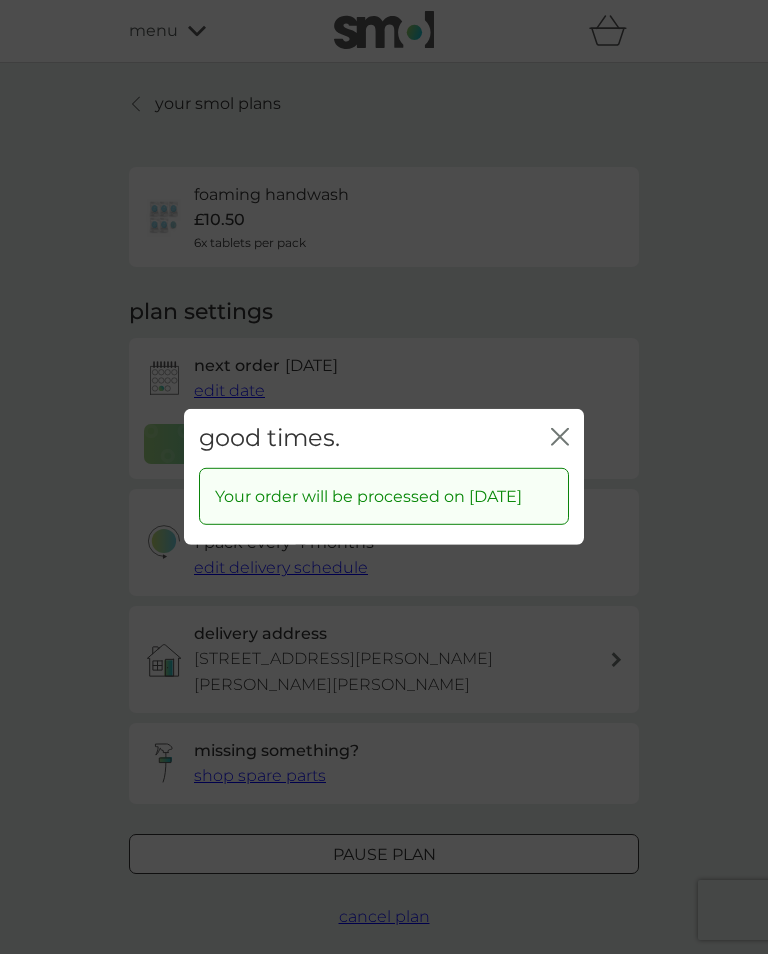click on "close" 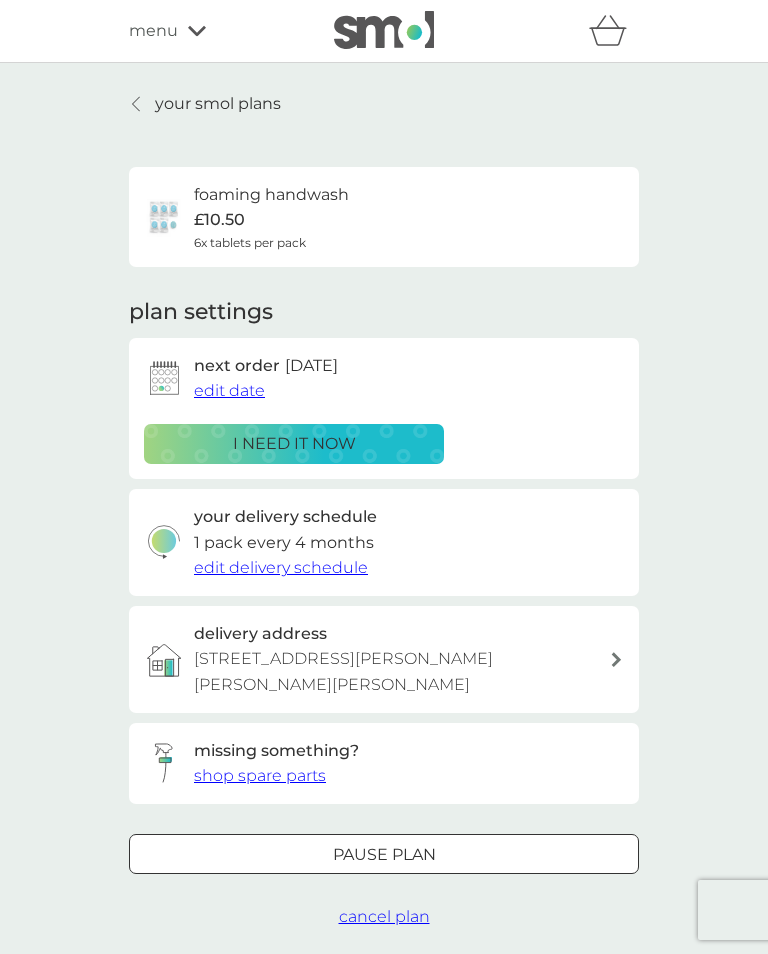 click 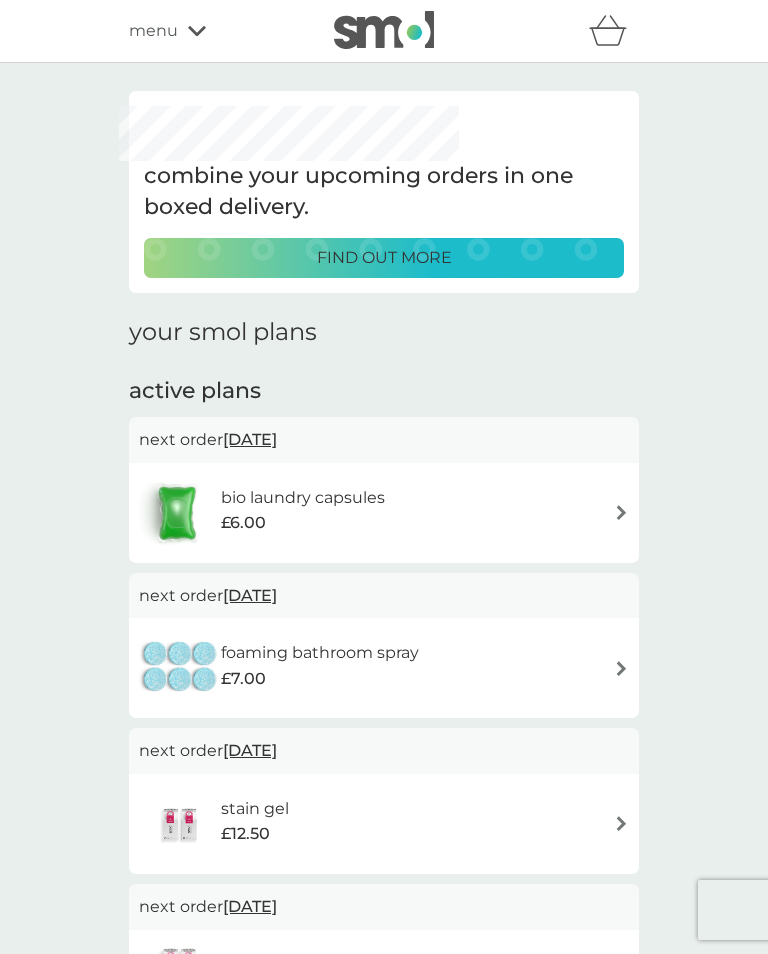 click at bounding box center (621, 668) 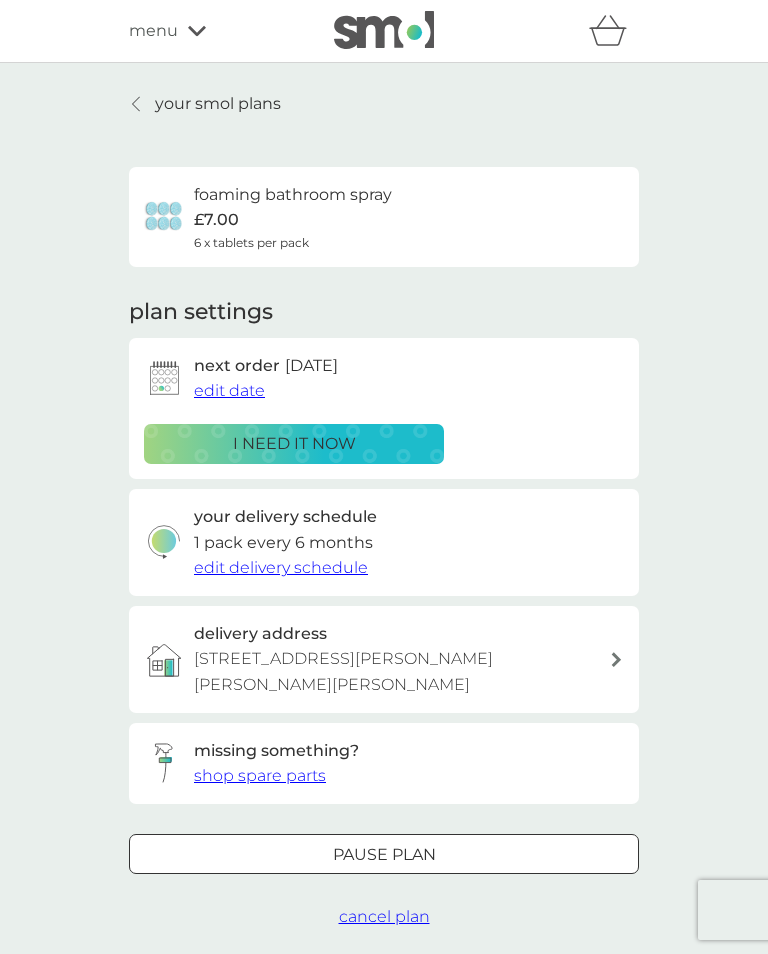 click on "edit date" at bounding box center [229, 390] 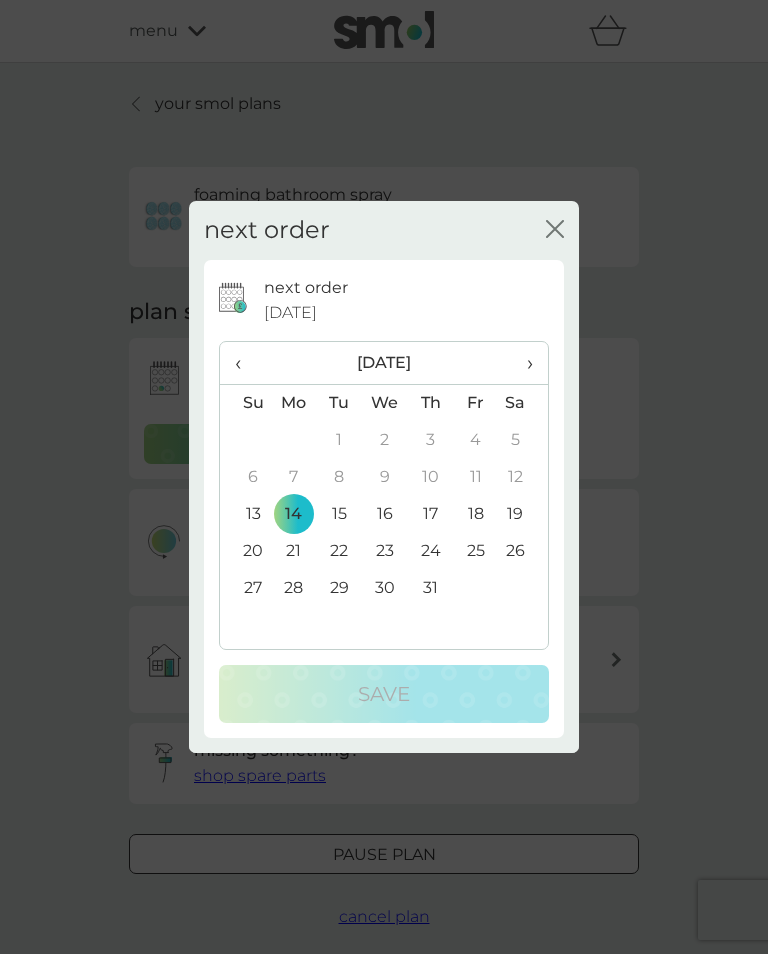 click on "›" at bounding box center [523, 363] 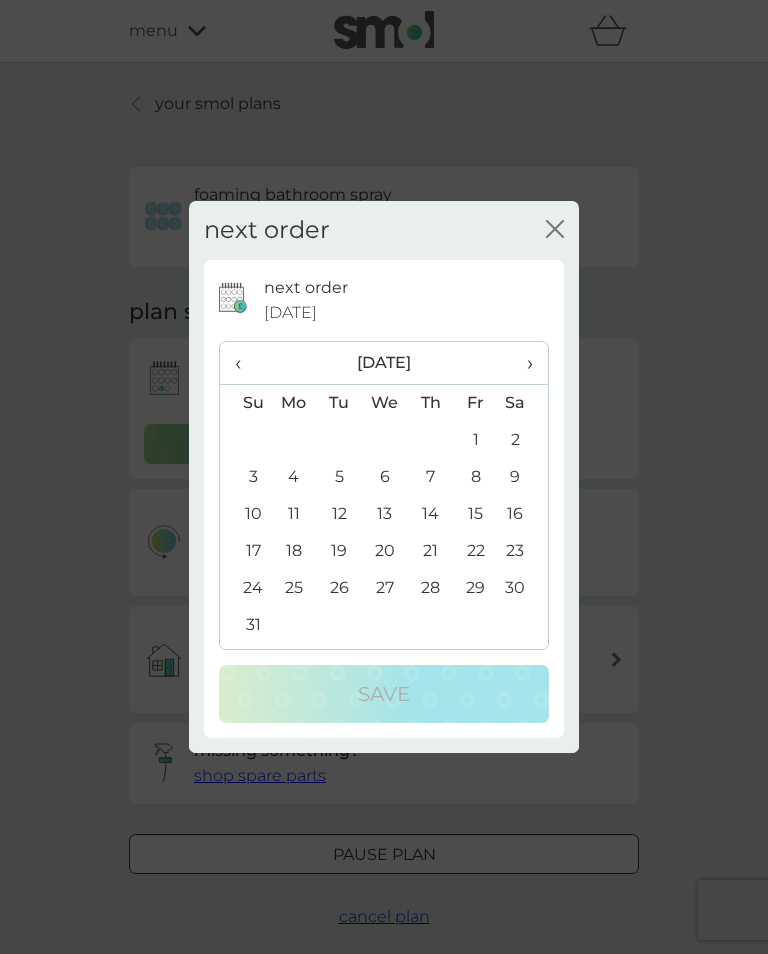 click on "11" at bounding box center (294, 514) 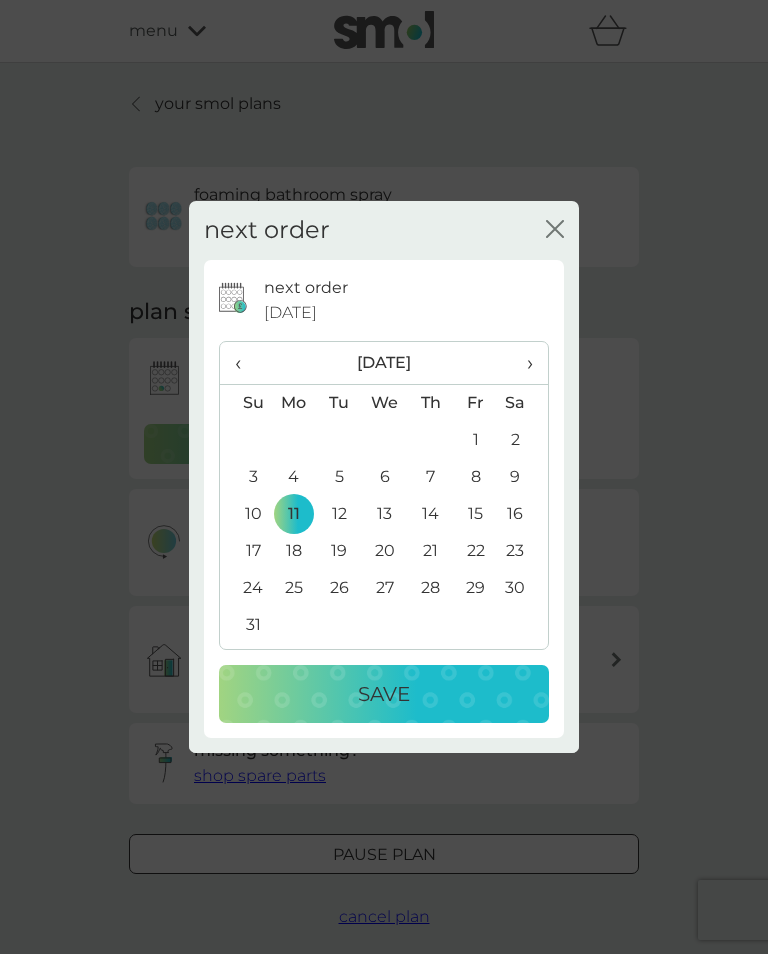 click on "Save" at bounding box center [384, 694] 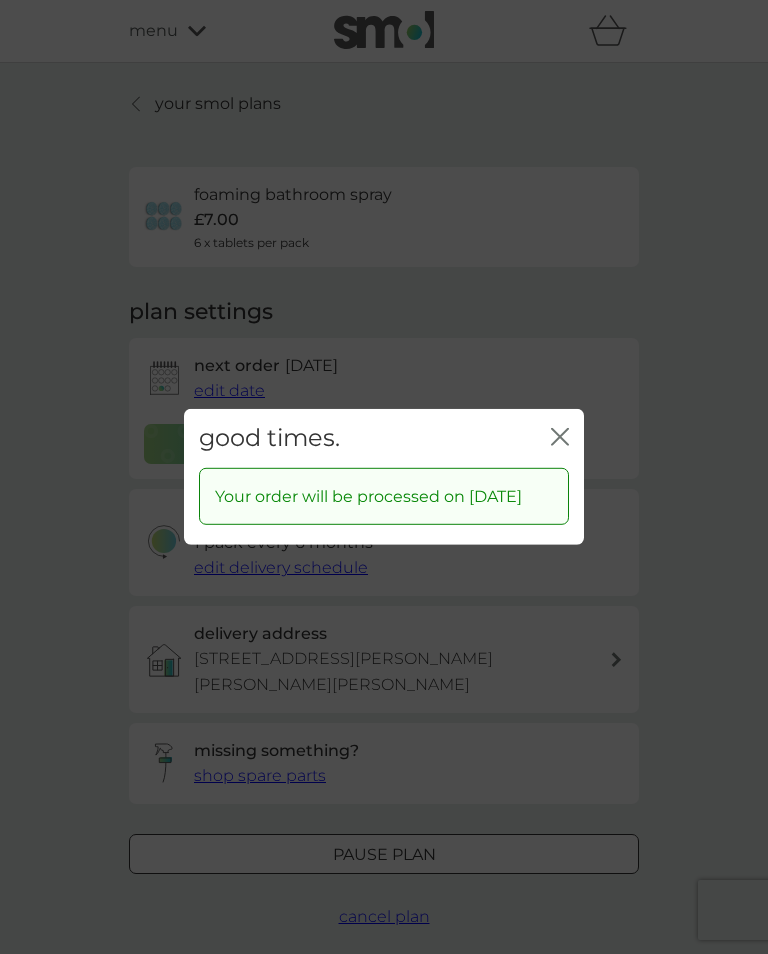 click on "close" 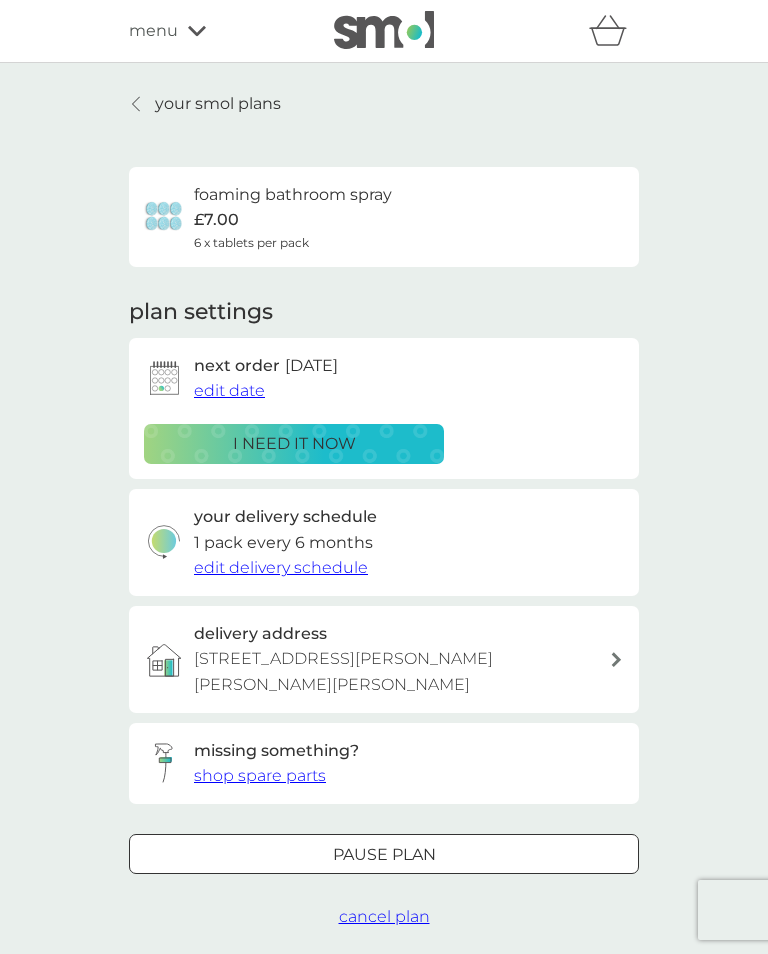 click on "your smol plans" at bounding box center (205, 104) 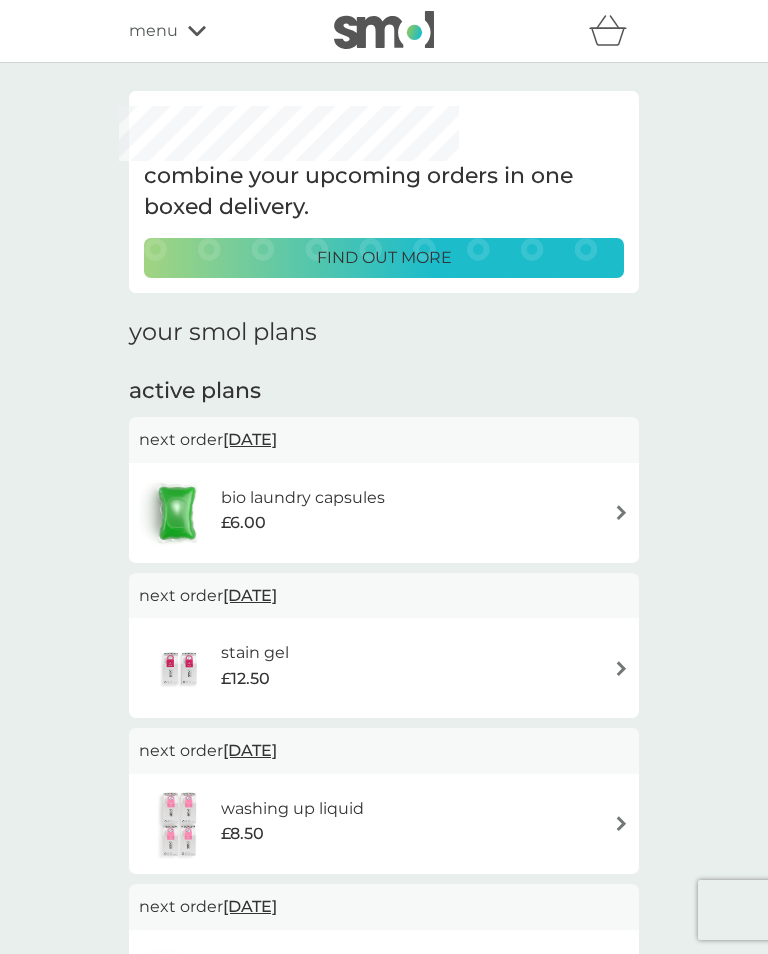 click on "stain gel £12.50" at bounding box center [384, 668] 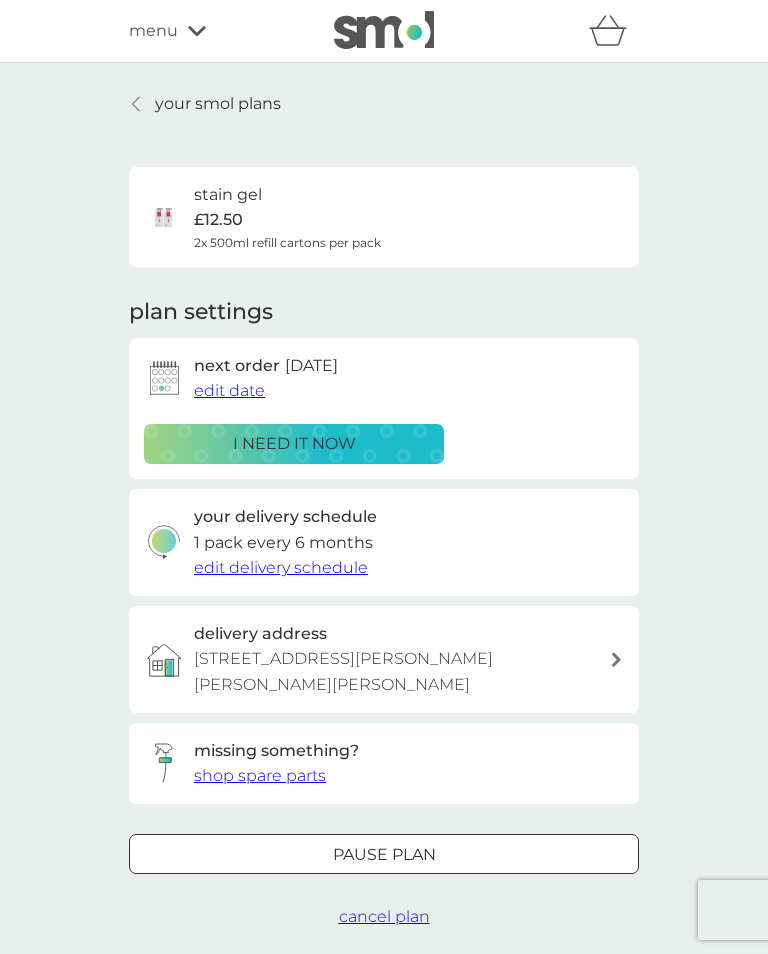 click on "edit date" at bounding box center (229, 390) 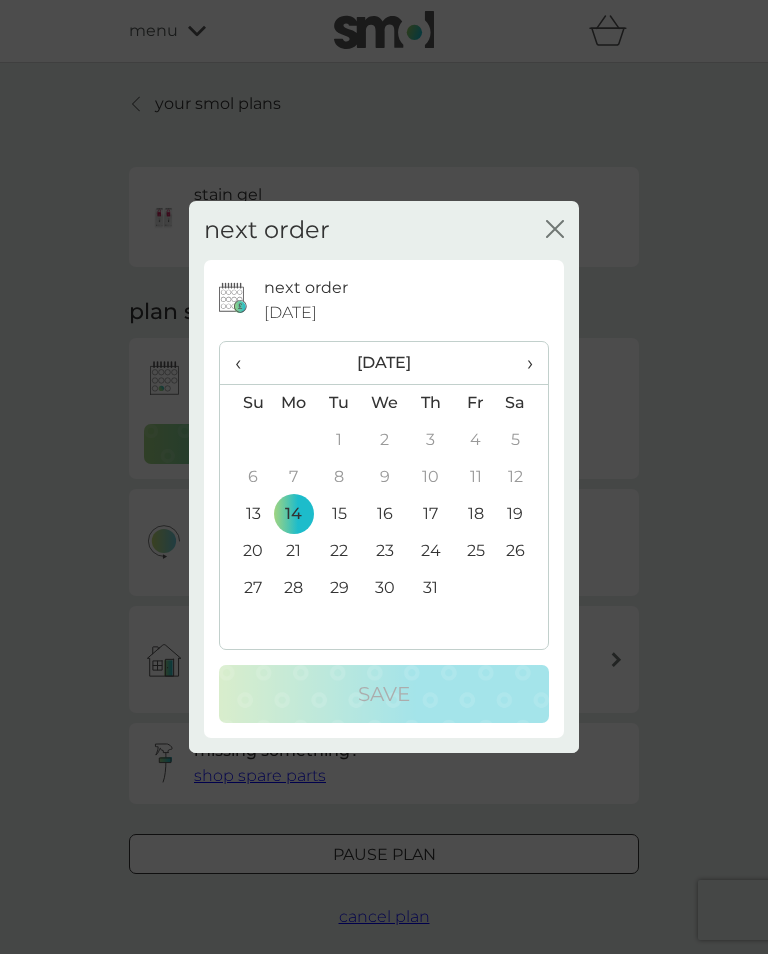 click on "›" at bounding box center (523, 363) 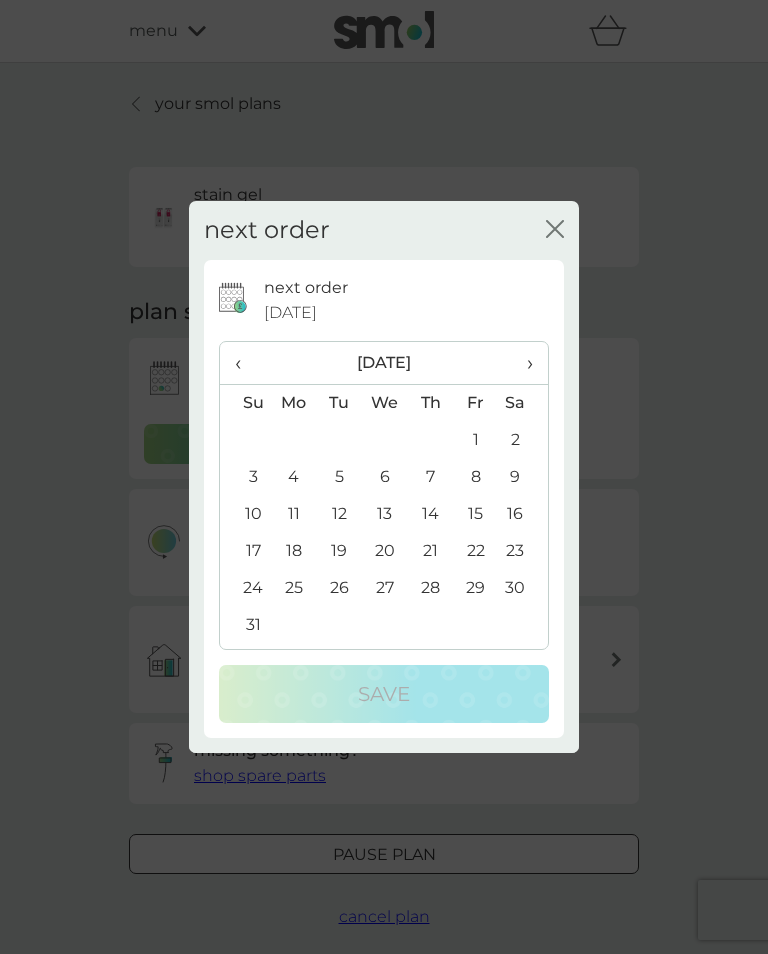 click on "11" at bounding box center [294, 514] 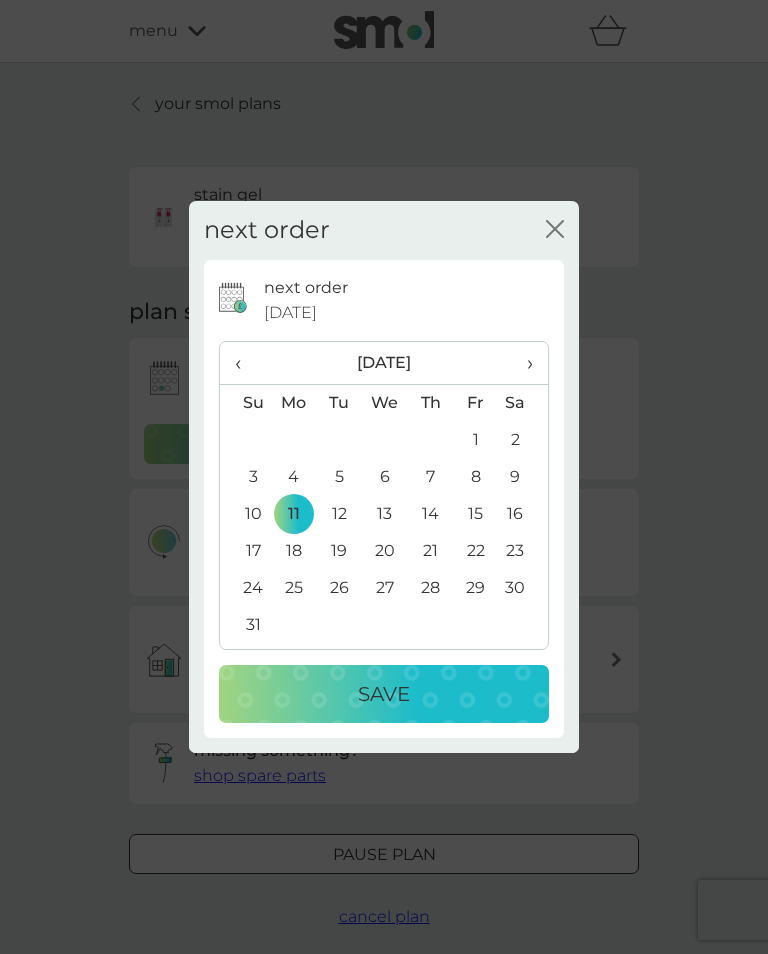 click on "Save" at bounding box center (384, 694) 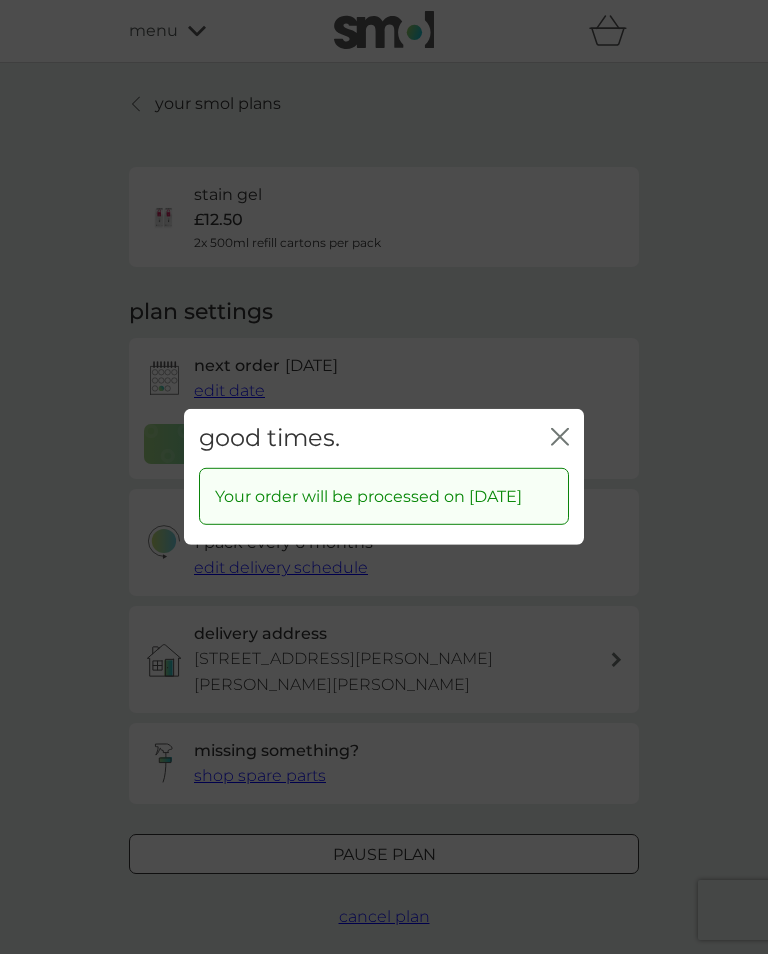 click on "close" 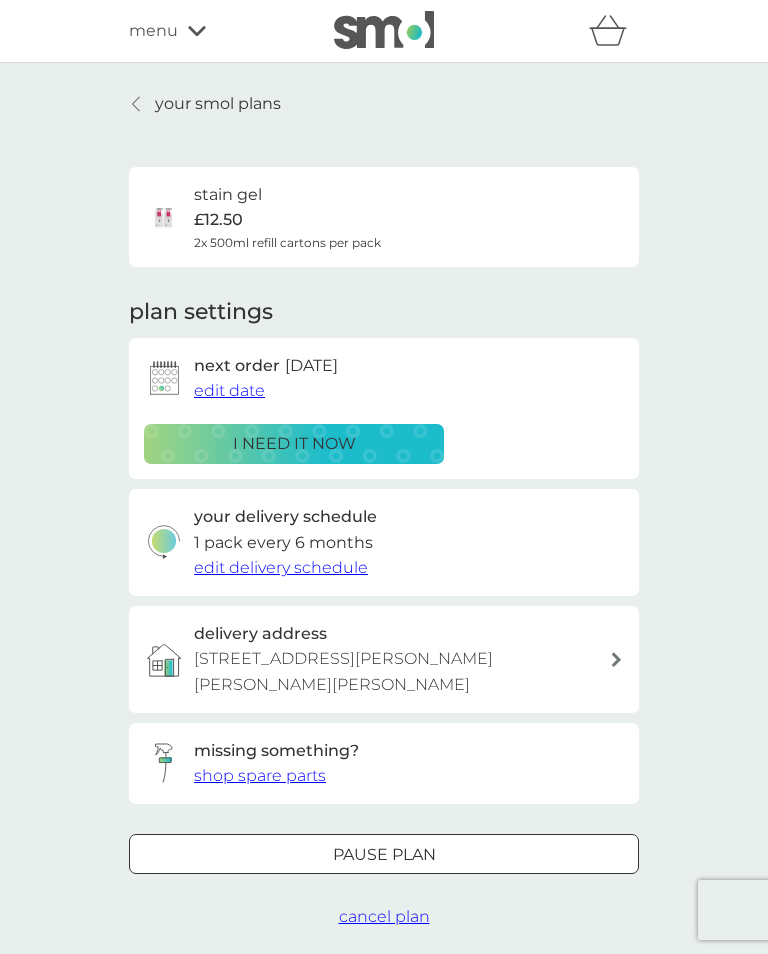 click 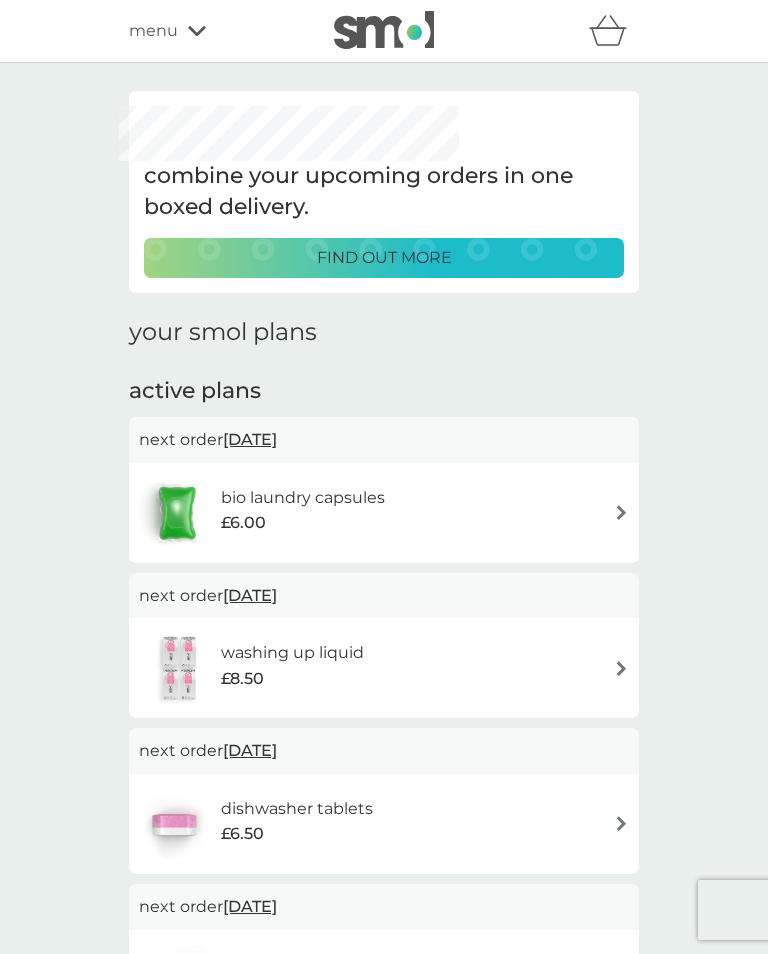 click on "washing up liquid £8.50" at bounding box center [384, 668] 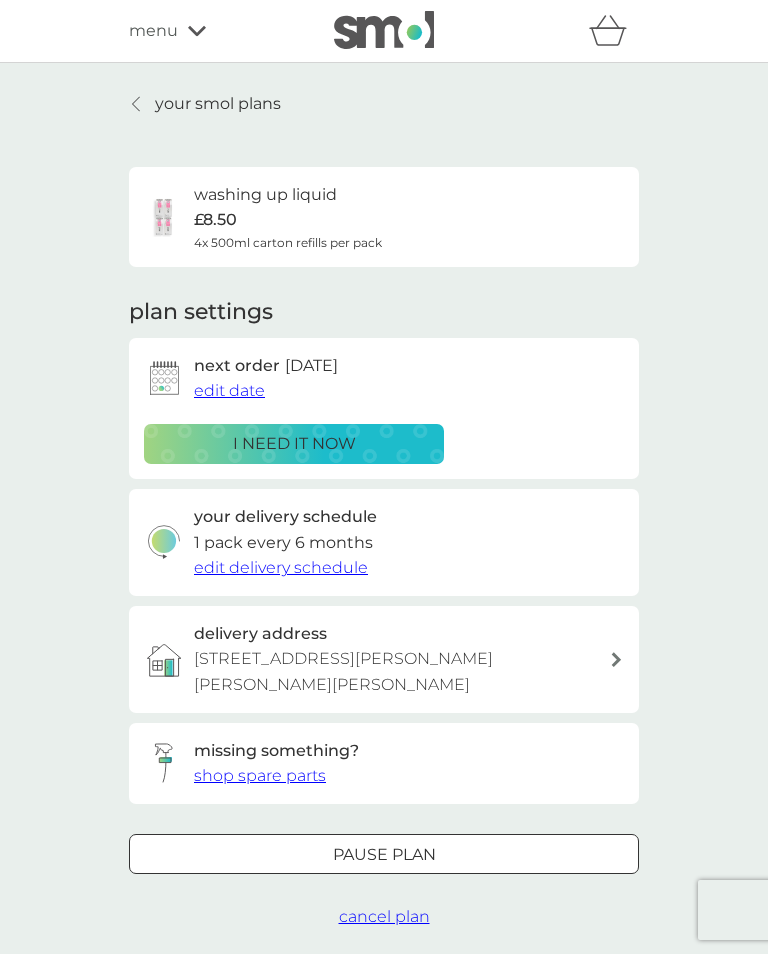 click on "edit date" at bounding box center (229, 390) 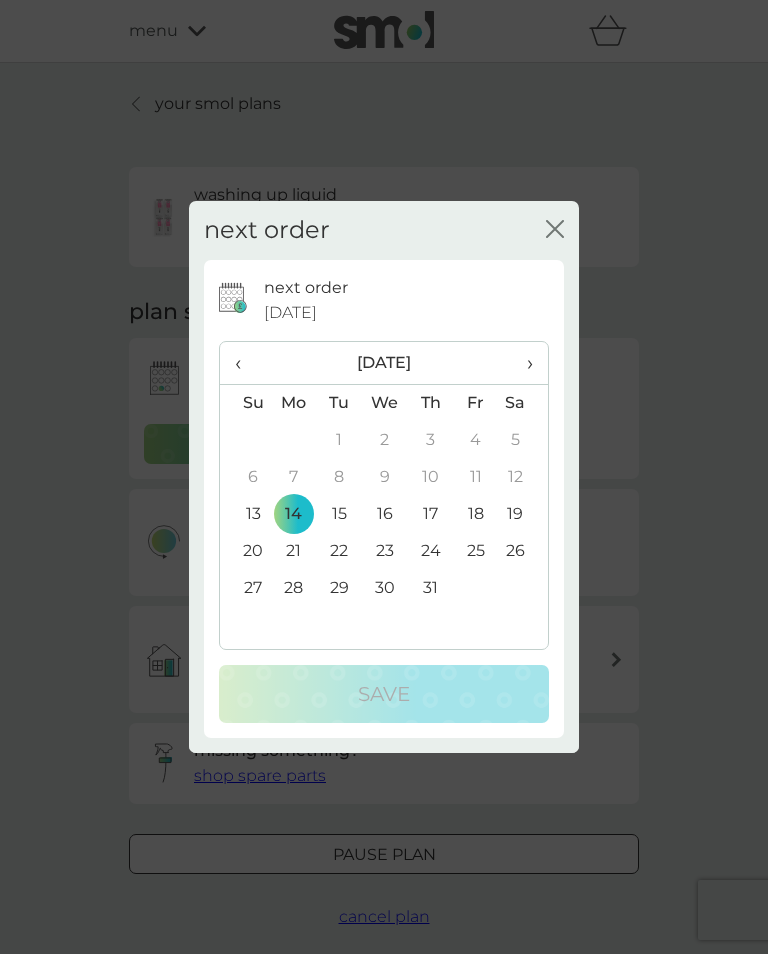 click on "›" at bounding box center (523, 363) 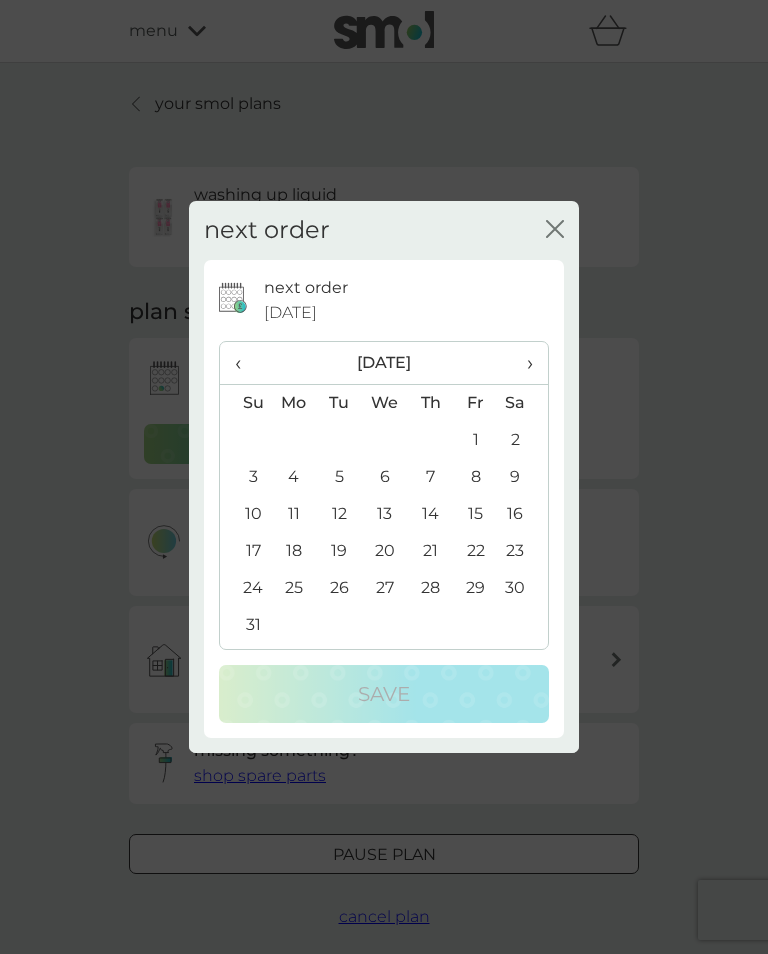 click on "11" at bounding box center (294, 514) 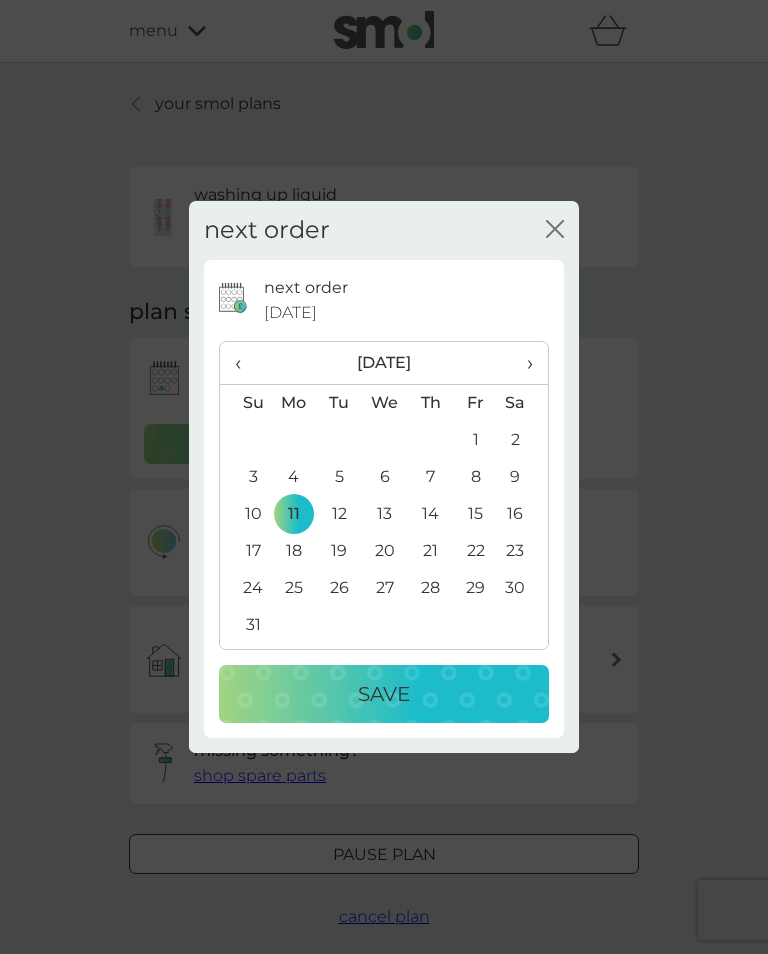 click on "Save" at bounding box center (384, 694) 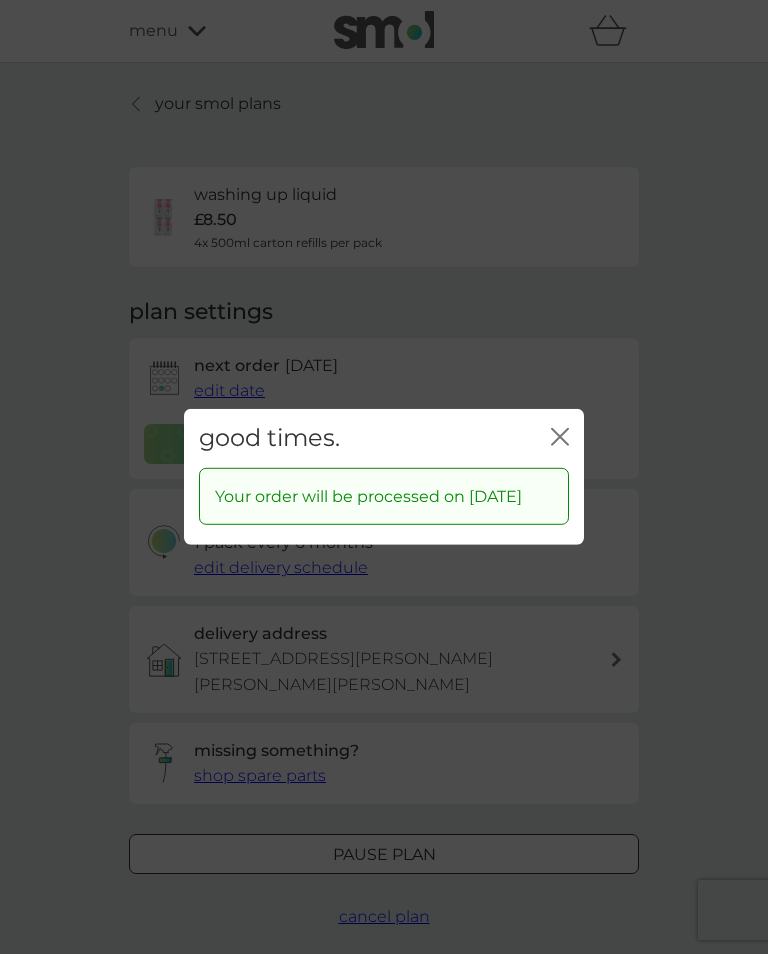 click on "close" 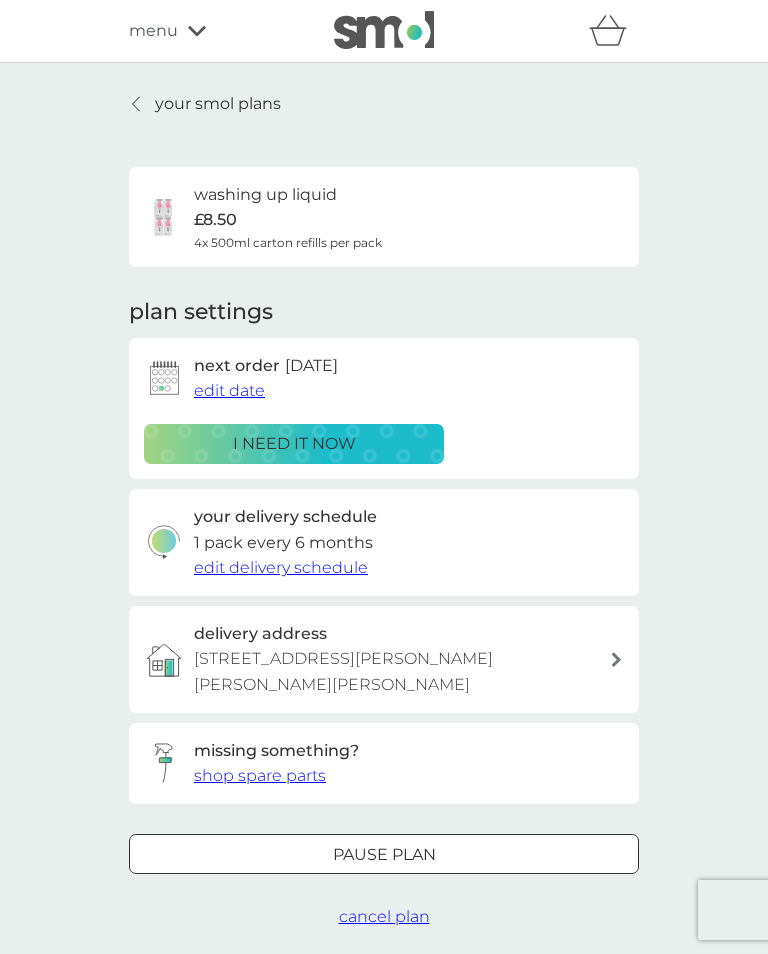 click on "your smol plans" at bounding box center [205, 104] 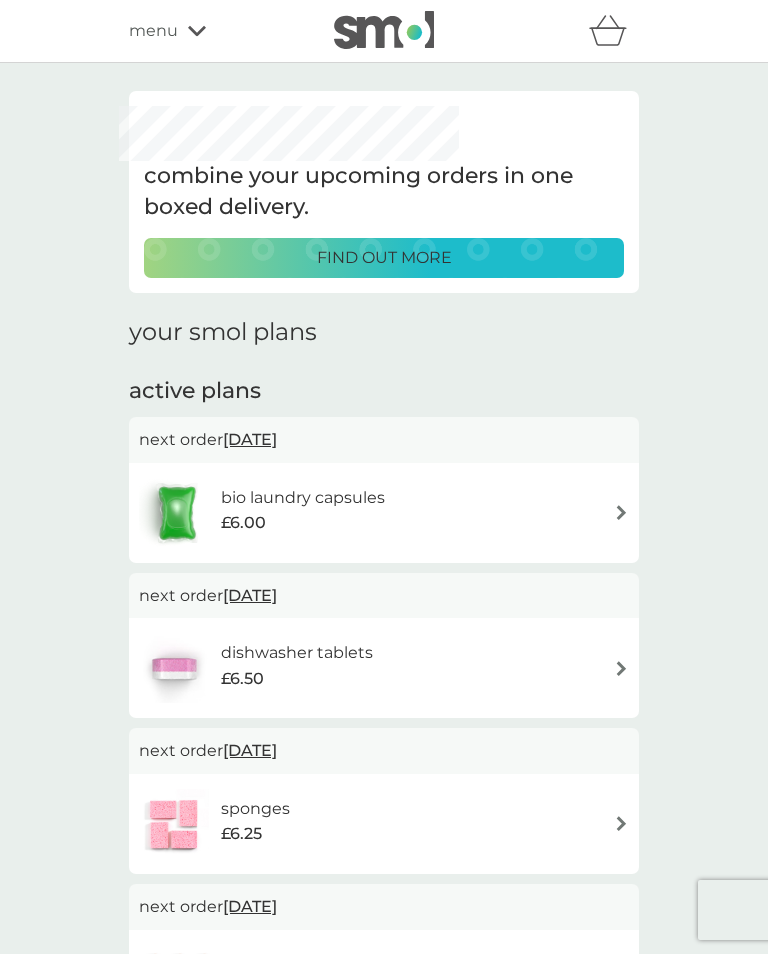 click on "dishwasher tablets £6.50" at bounding box center (384, 668) 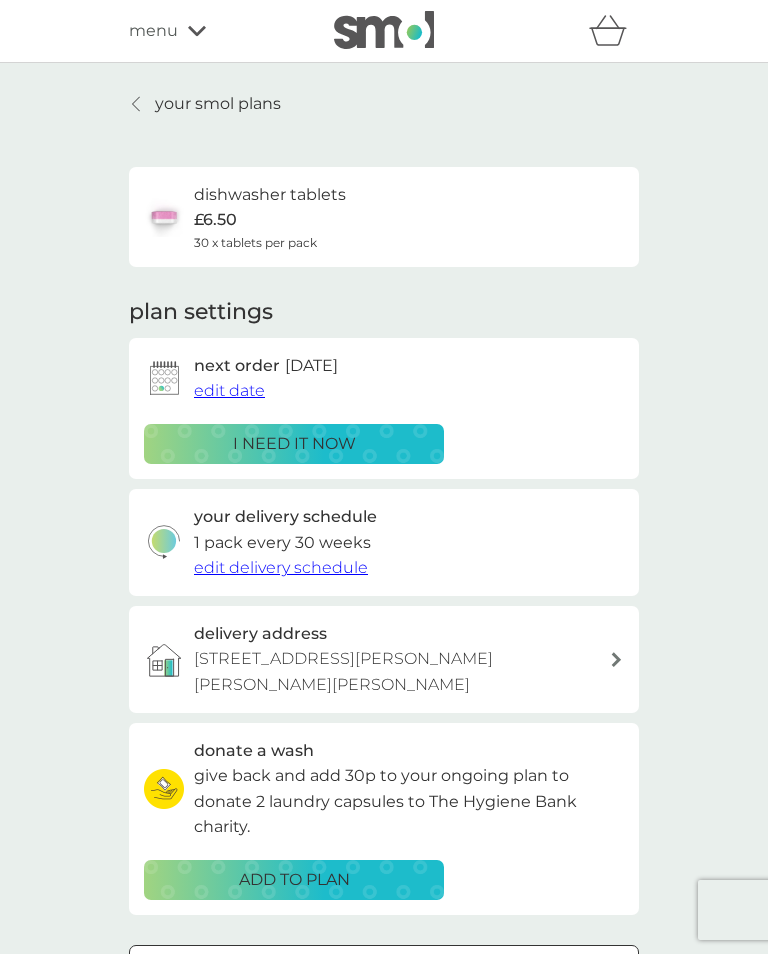 click on "edit date" at bounding box center (229, 390) 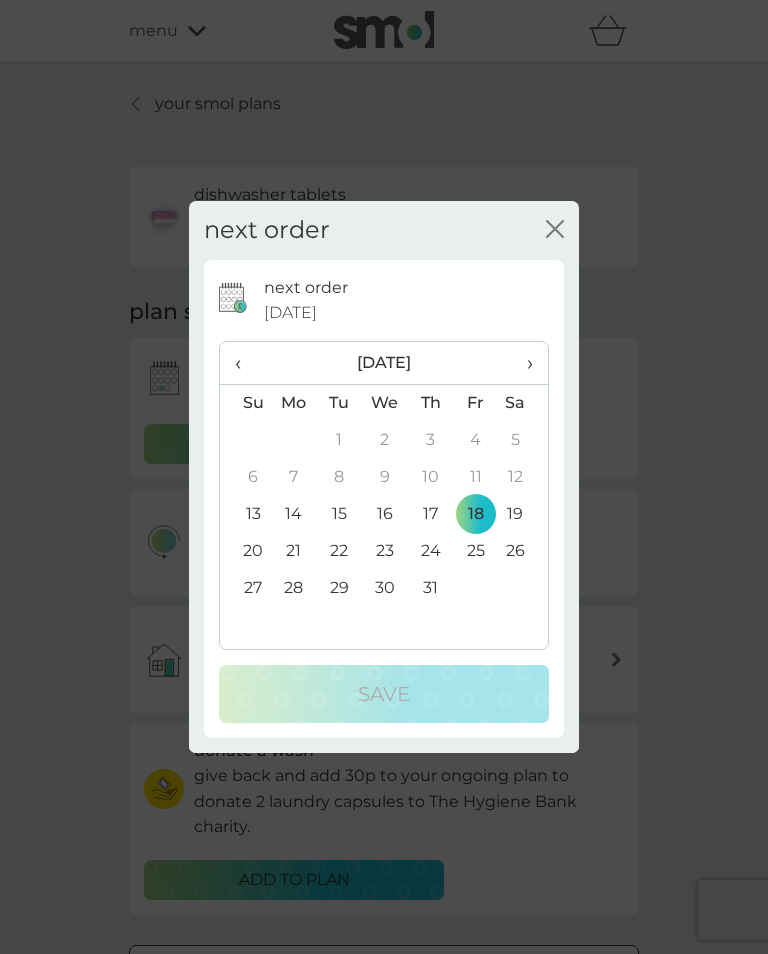 click on "›" at bounding box center (523, 363) 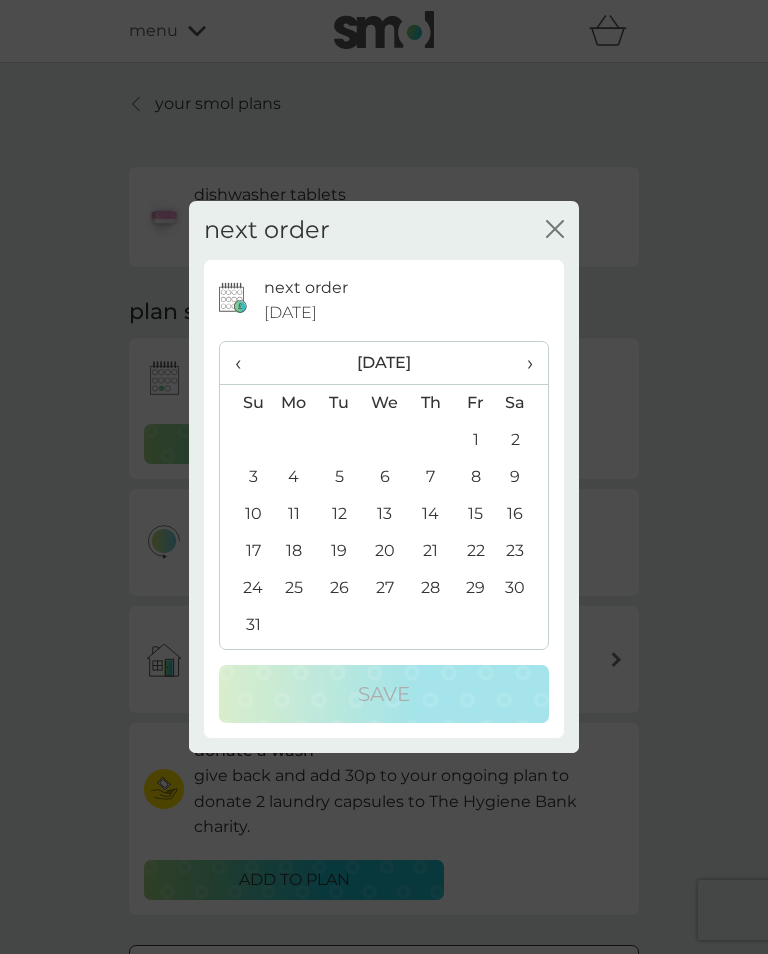 click on "18" at bounding box center [294, 551] 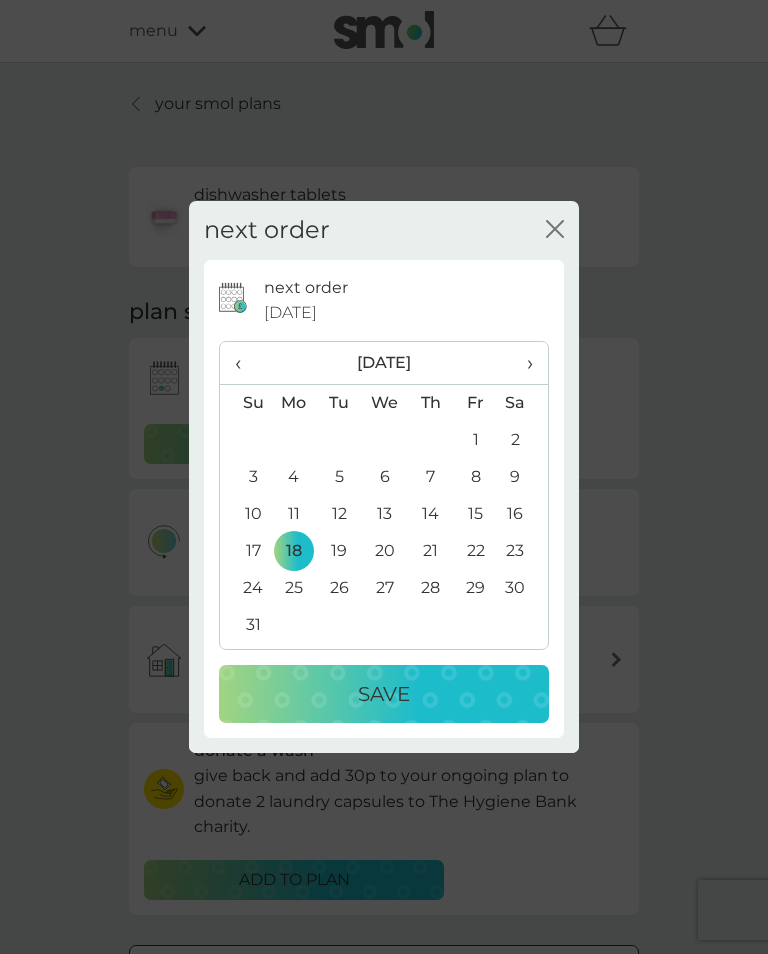 click on "11" at bounding box center (294, 514) 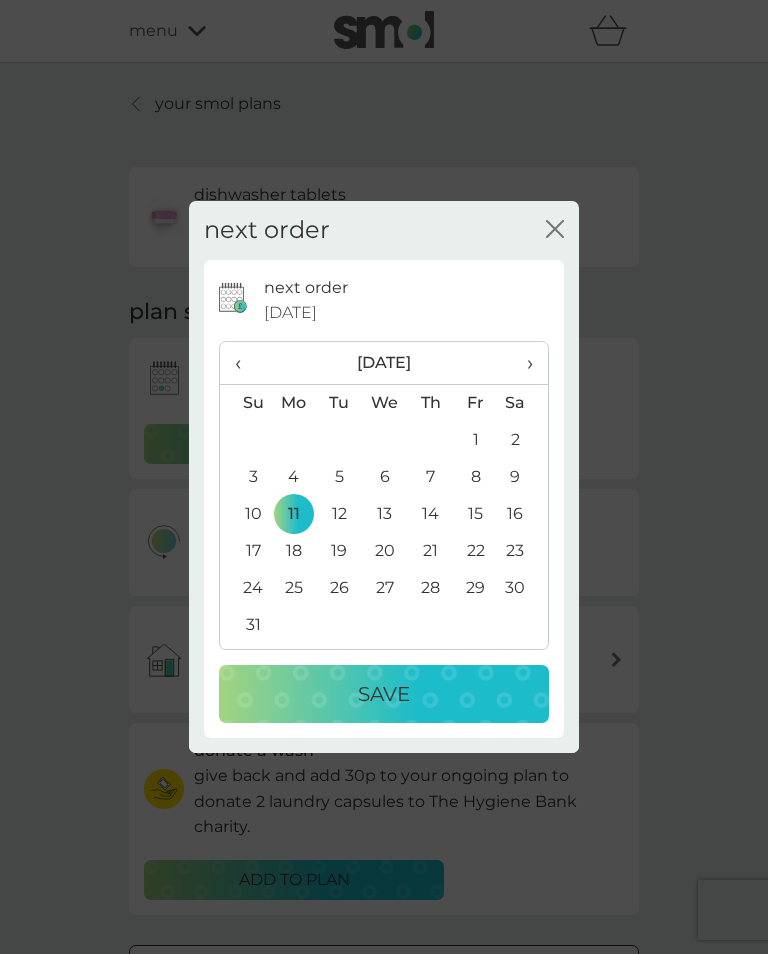 click on "Save" at bounding box center [384, 694] 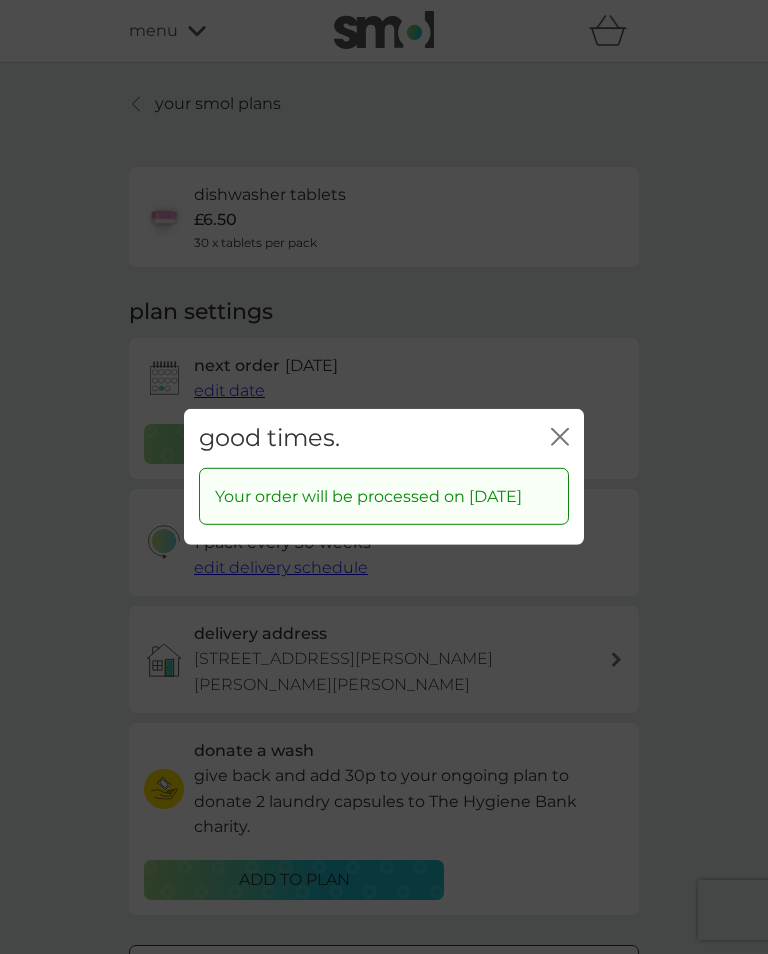 click on "close" 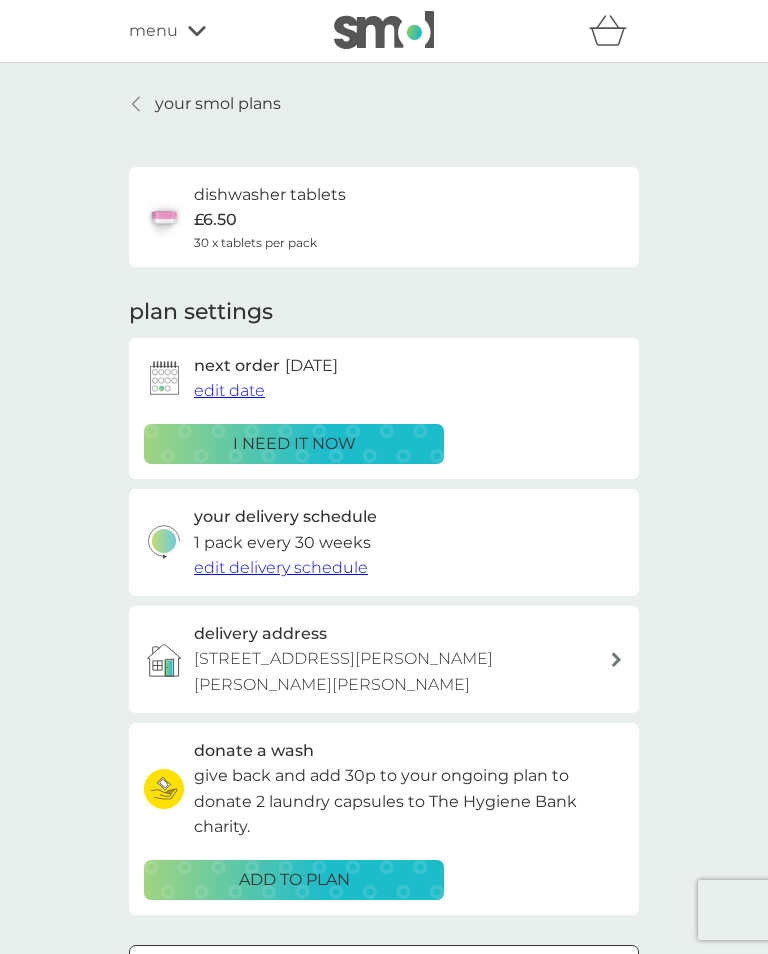 click at bounding box center [137, 104] 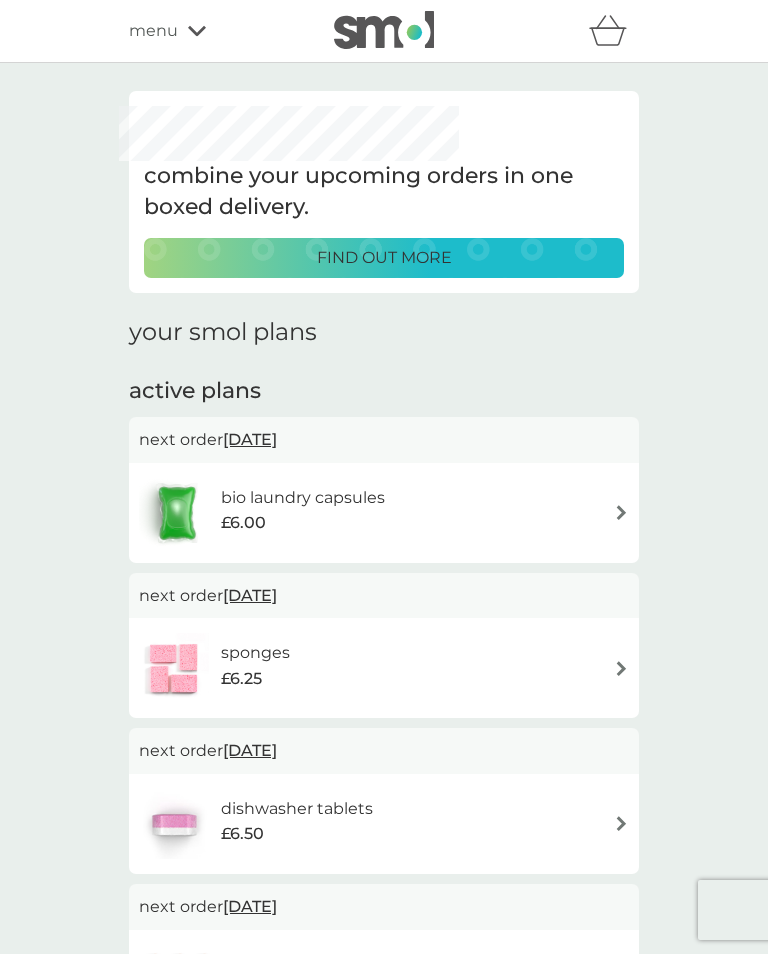 click on "sponges £6.25" at bounding box center [384, 668] 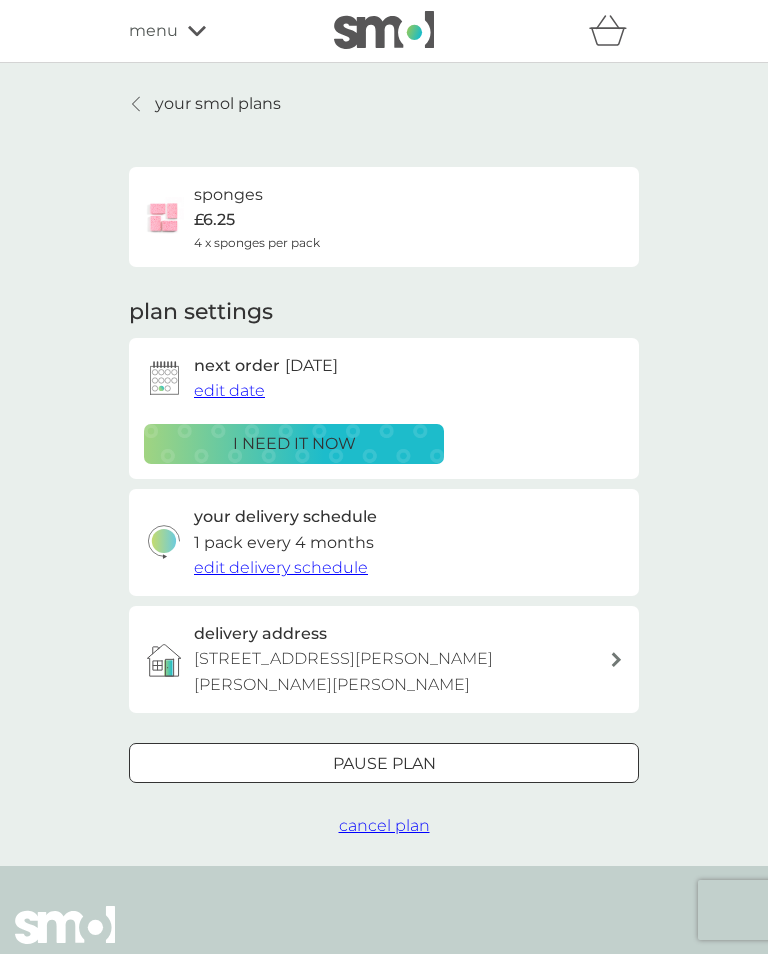 click on "edit date" at bounding box center [229, 390] 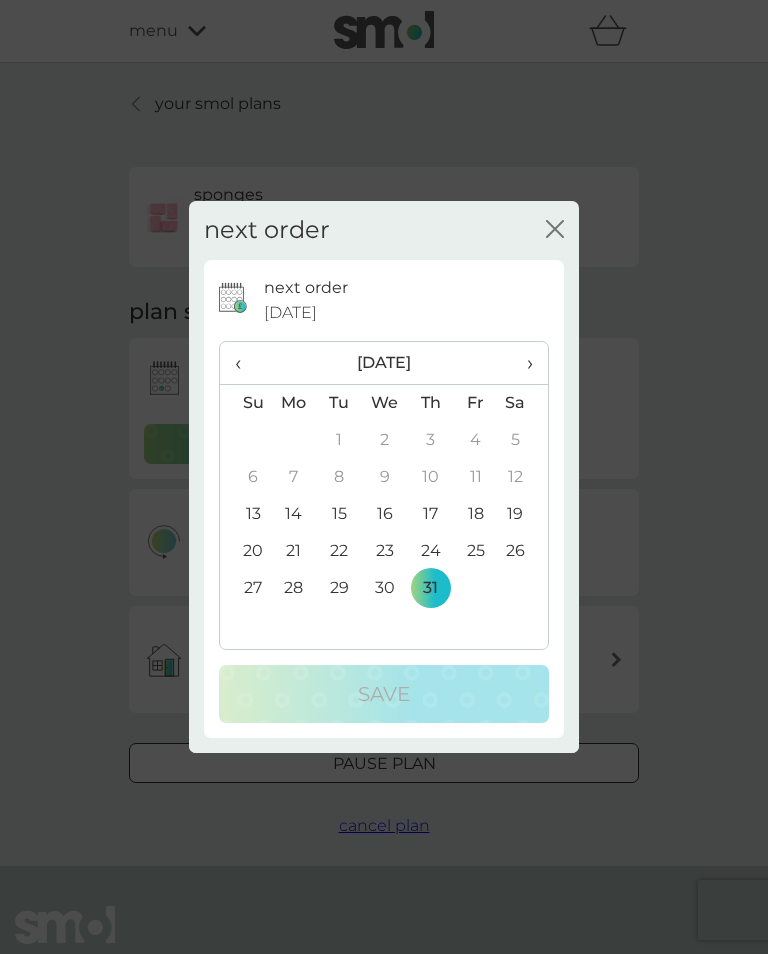 click on "›" at bounding box center (523, 363) 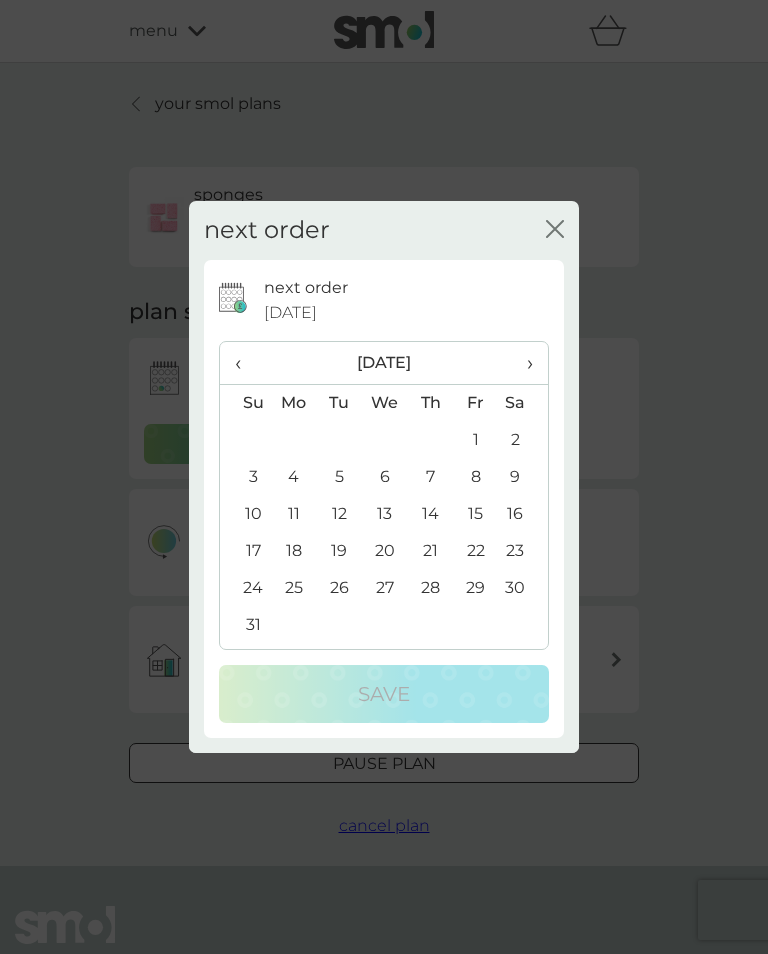 click on "11" at bounding box center (294, 514) 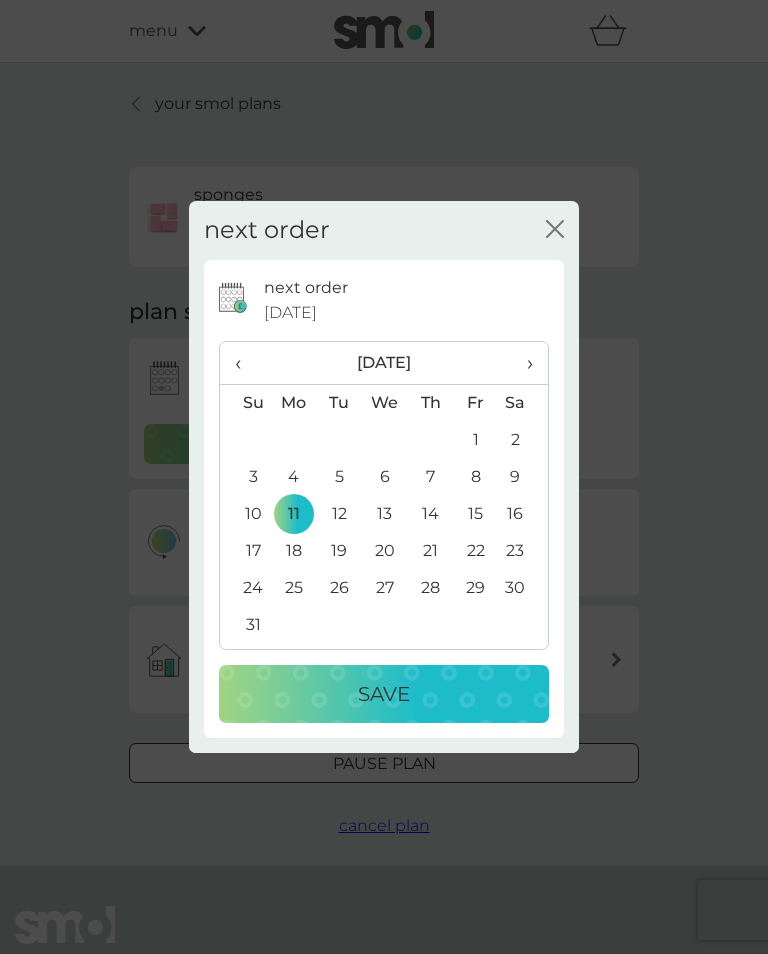 click on "Save" at bounding box center (384, 694) 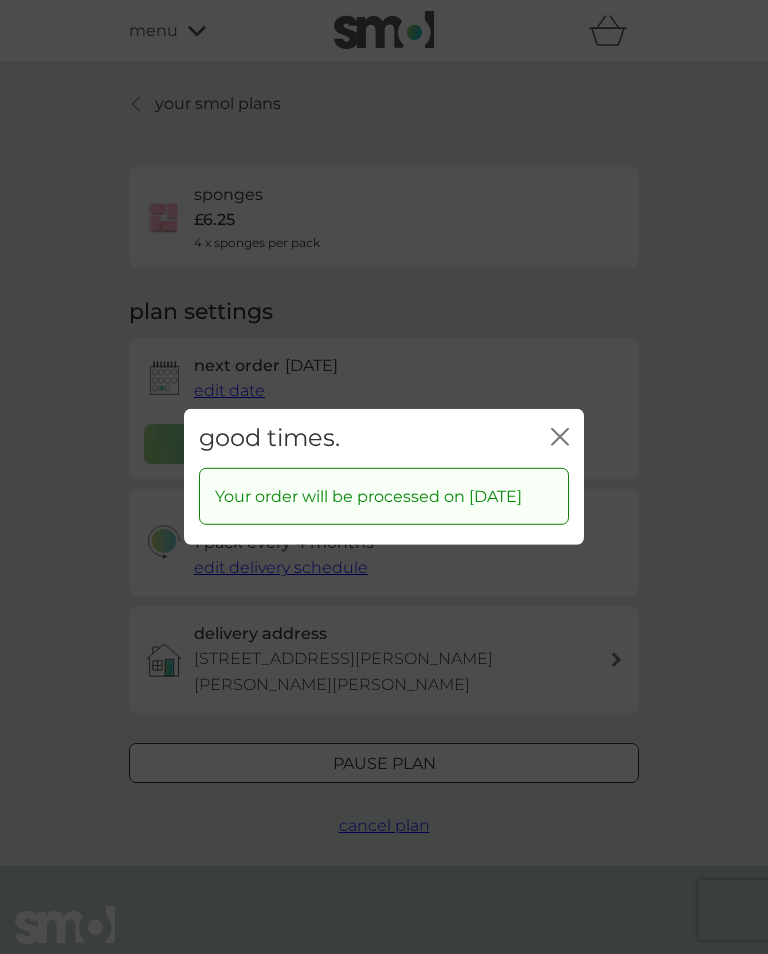 click on "close" 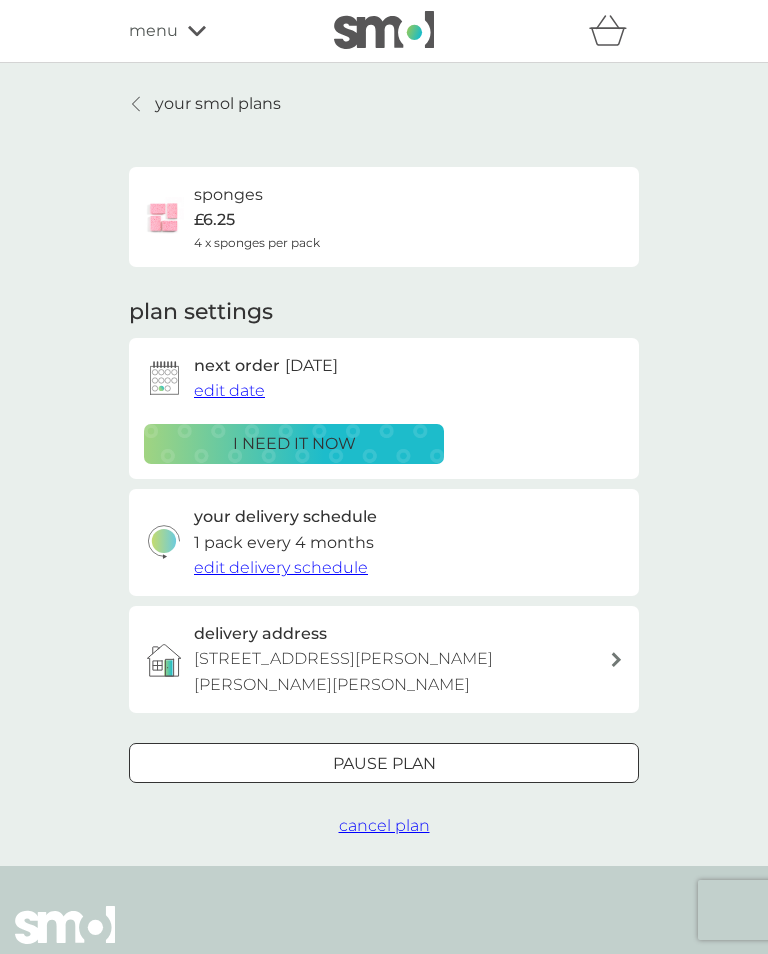 click on "your smol plans" at bounding box center (205, 104) 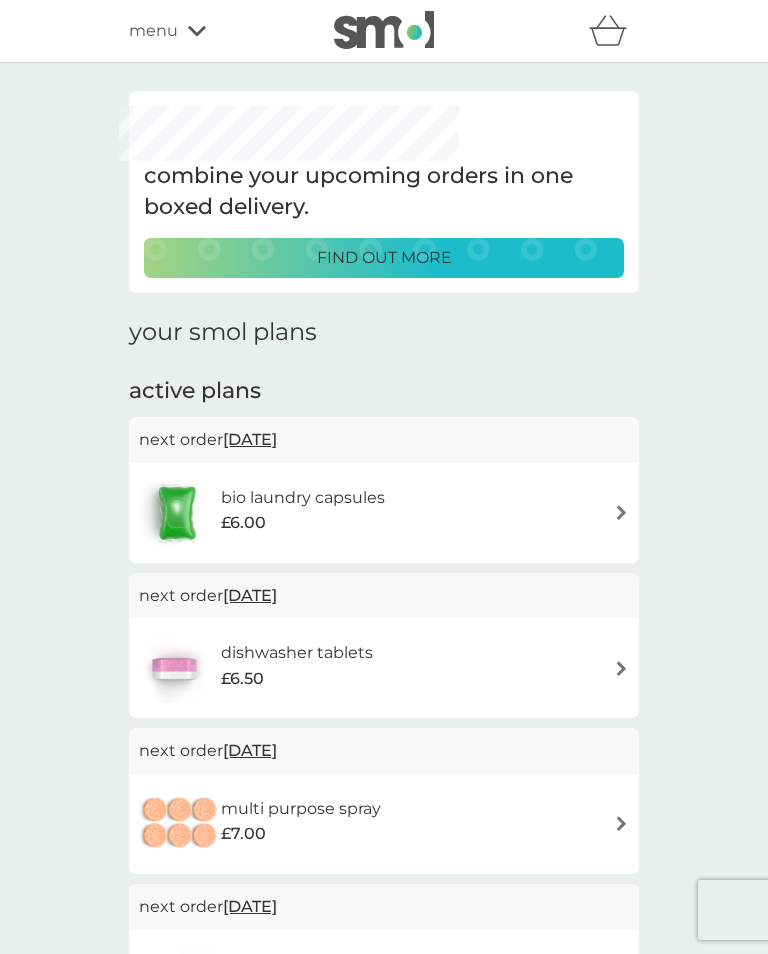 click on "dishwasher tablets £6.50" at bounding box center (384, 668) 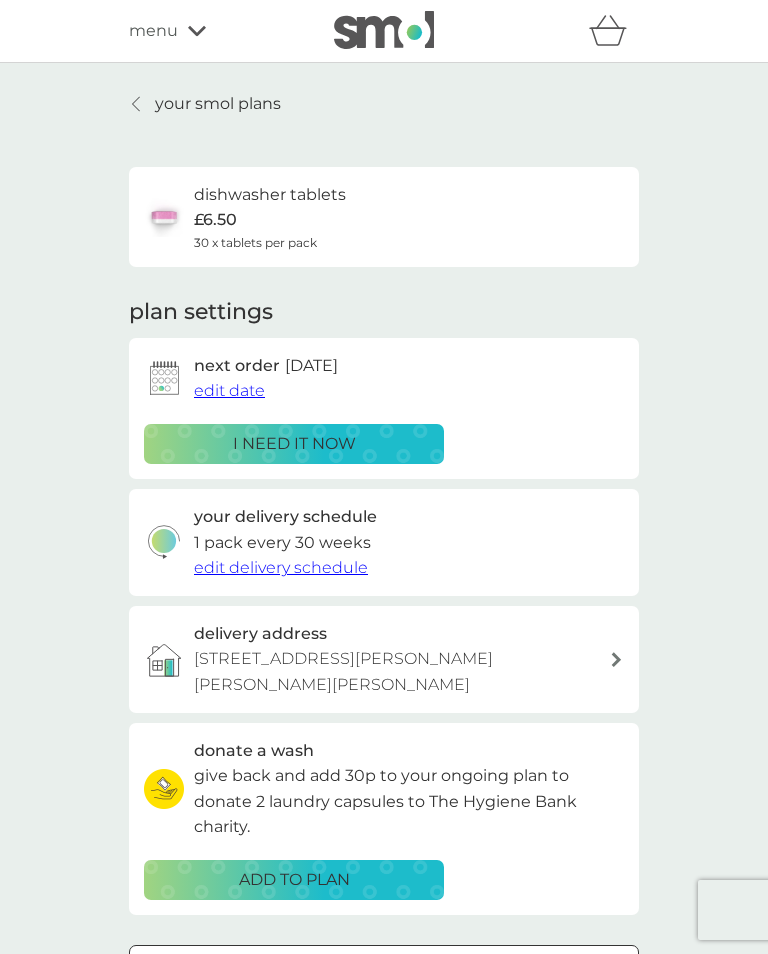 click at bounding box center [137, 104] 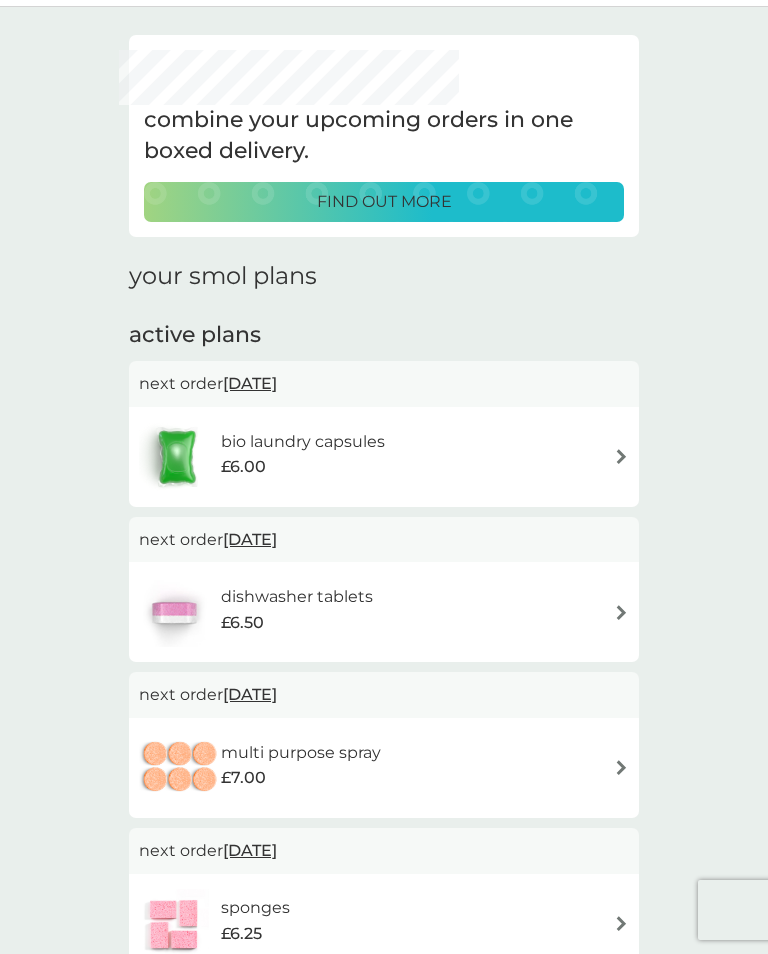 scroll, scrollTop: 0, scrollLeft: 0, axis: both 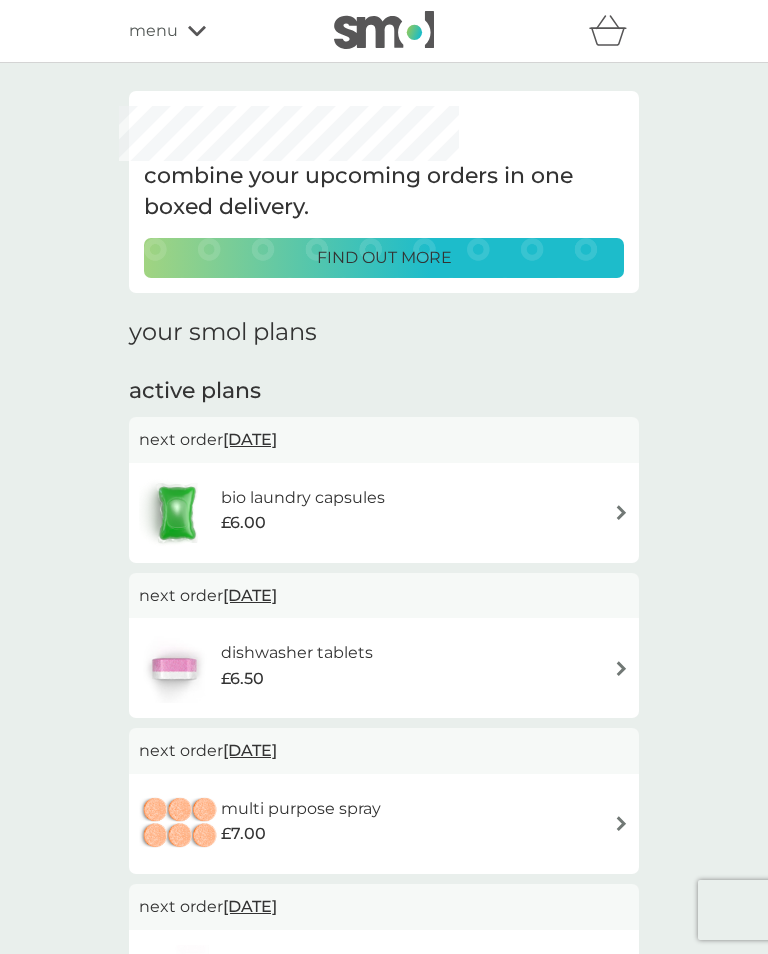 click on "menu" at bounding box center [214, 31] 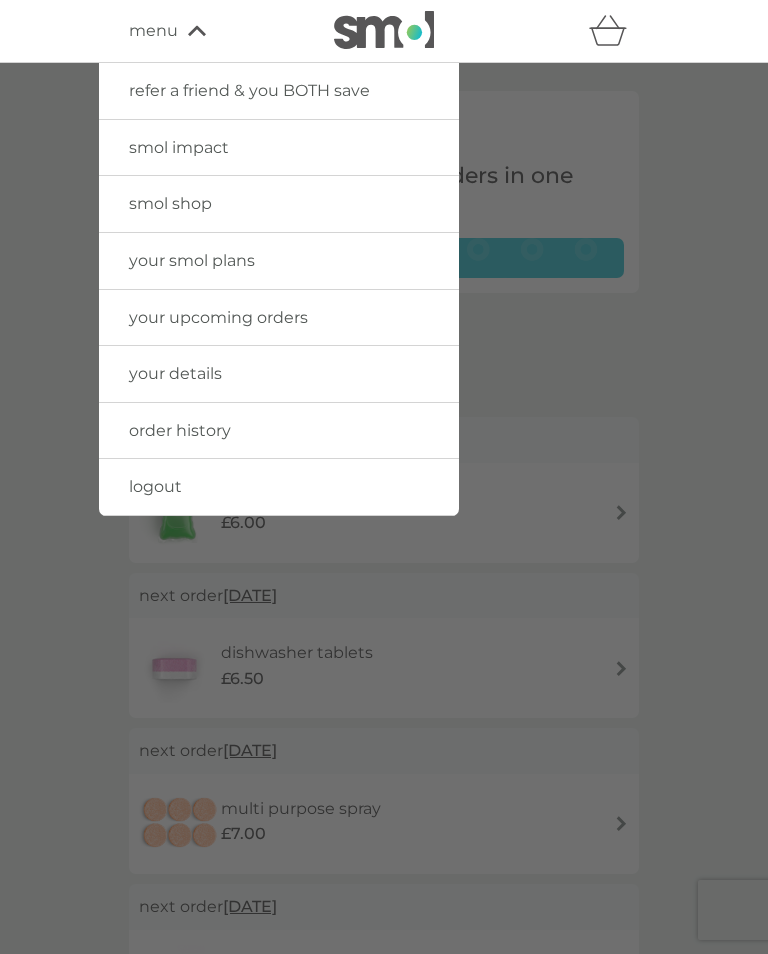 click on "smol shop" at bounding box center (279, 204) 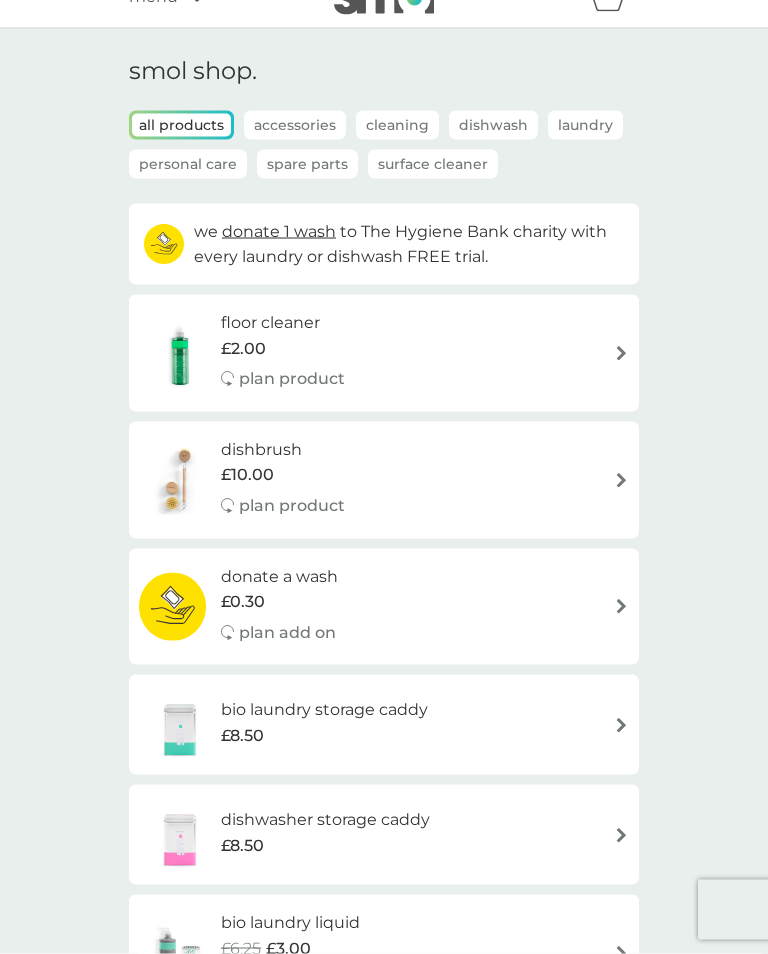 scroll, scrollTop: 0, scrollLeft: 0, axis: both 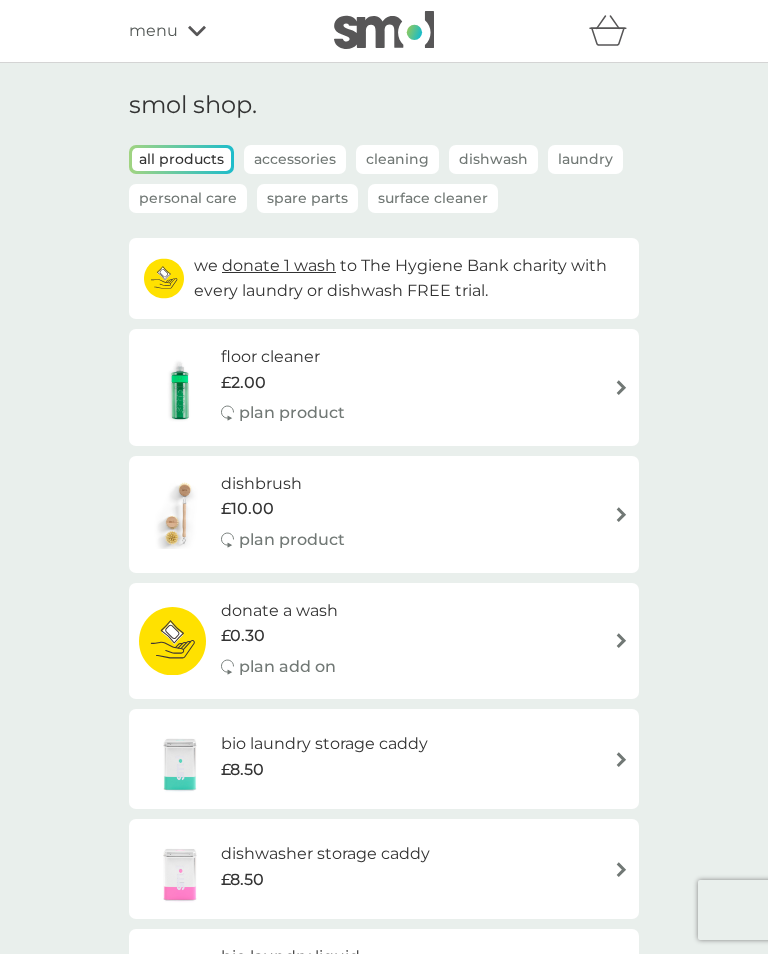 click on "Spare Parts" at bounding box center [307, 198] 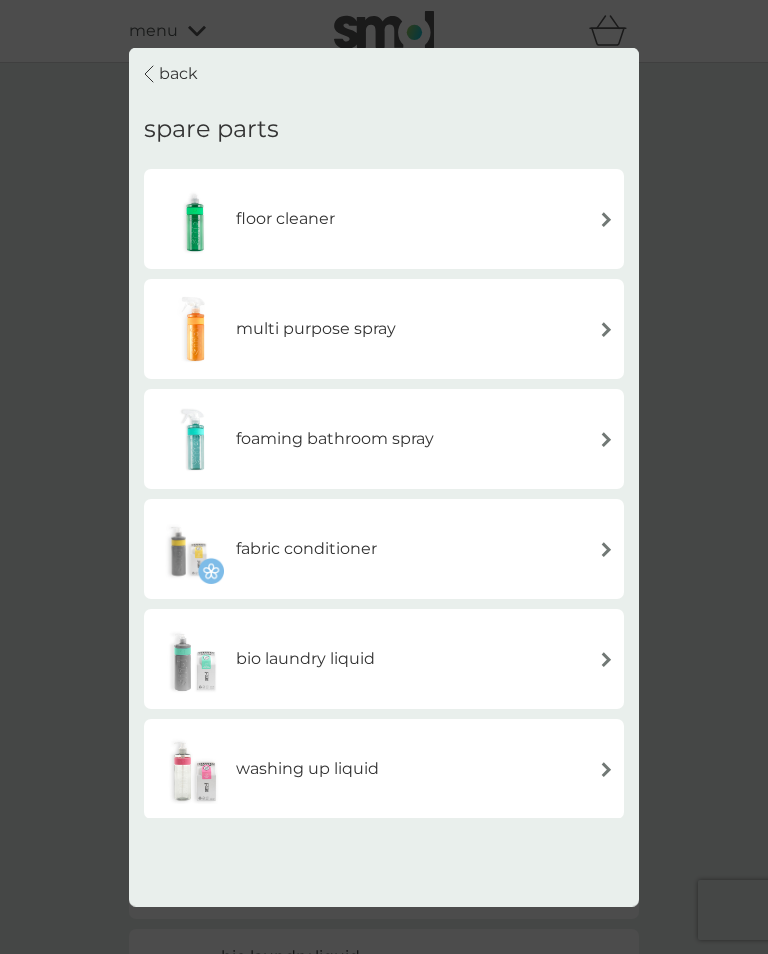 click on "foaming bathroom spray" at bounding box center (384, 439) 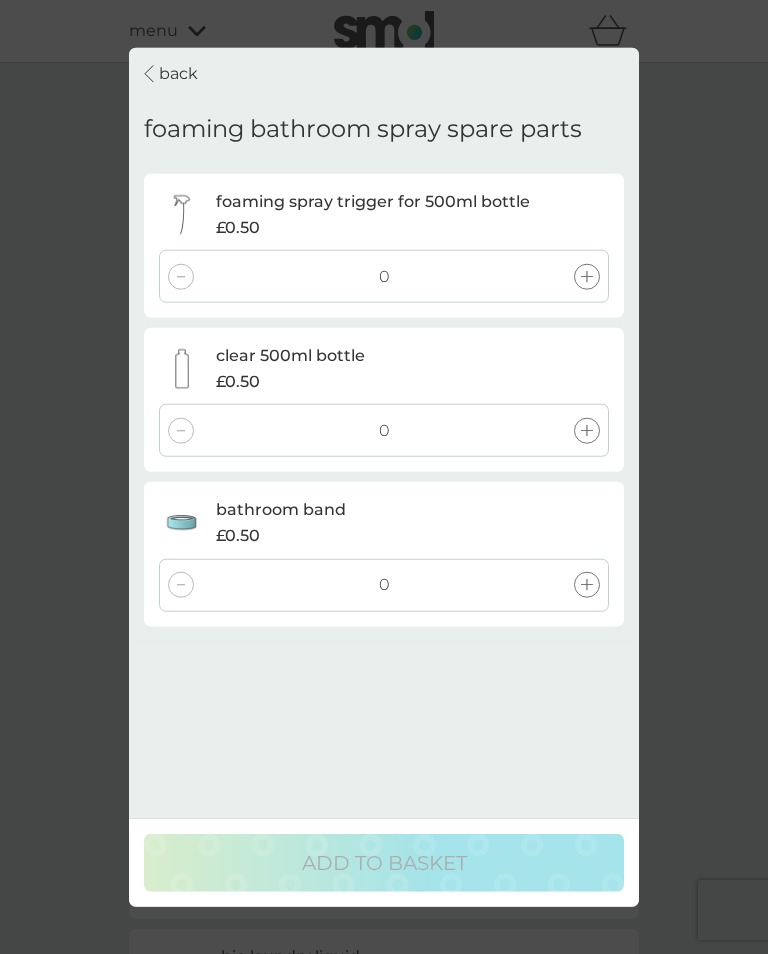click at bounding box center (587, 276) 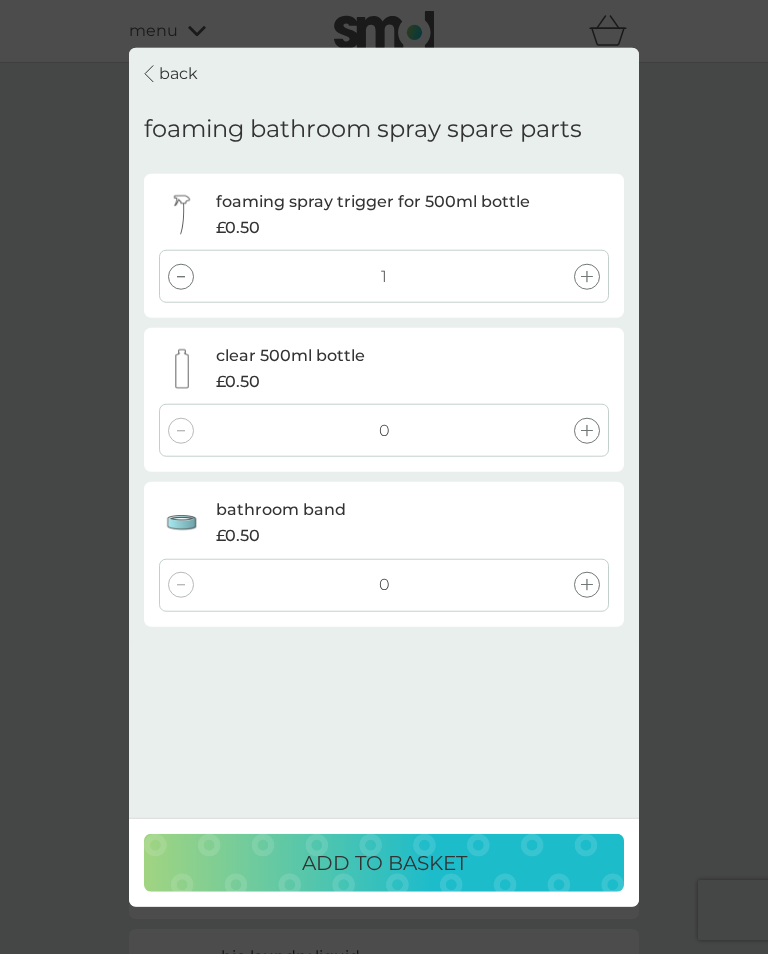 click at bounding box center [587, 431] 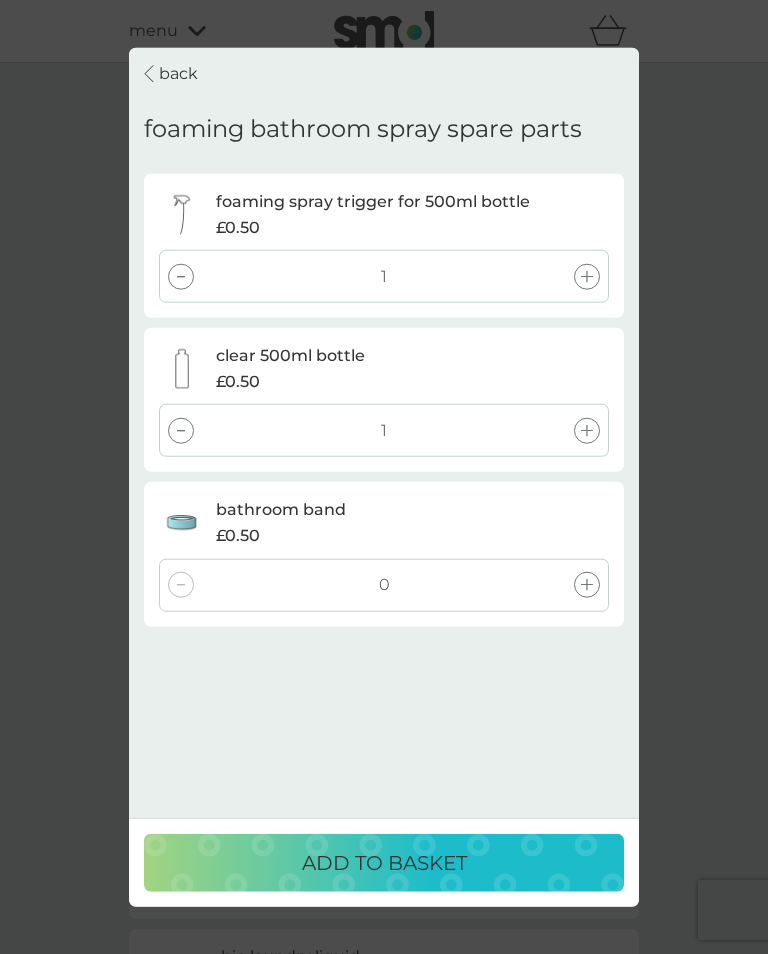 click at bounding box center (587, 585) 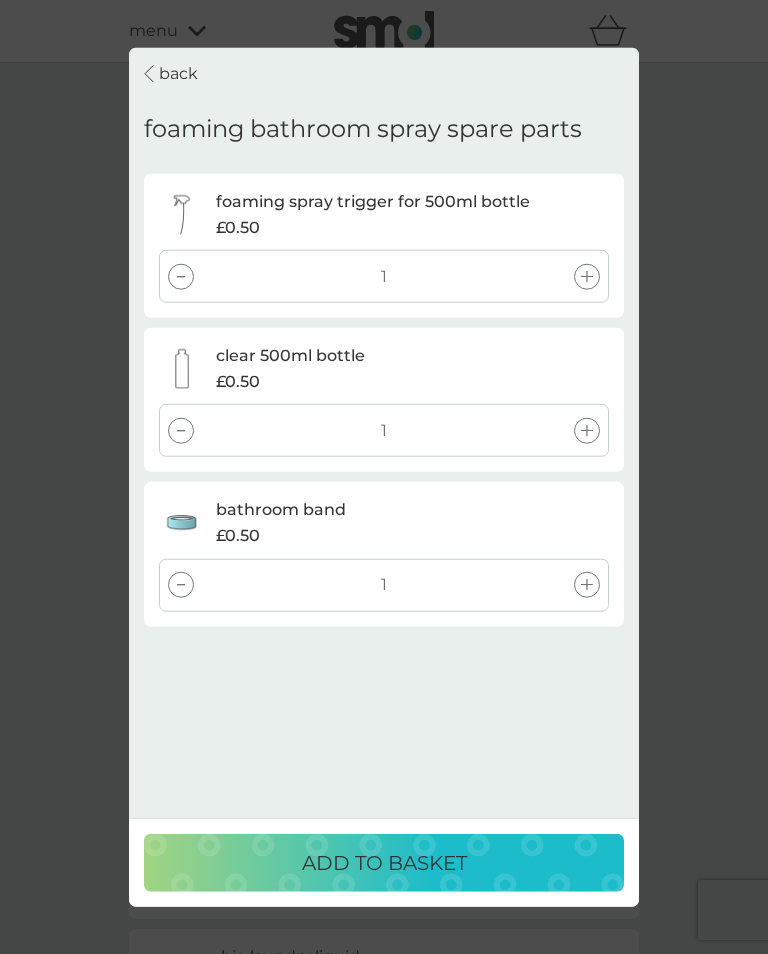 click on "ADD TO BASKET" at bounding box center (384, 862) 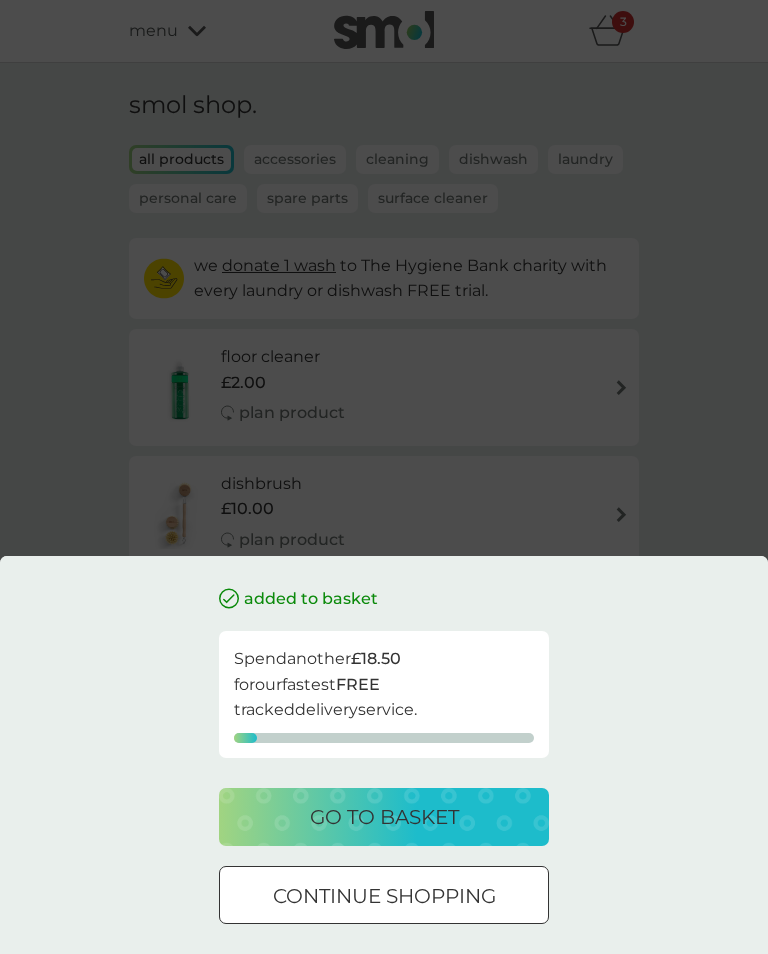 click on "go to basket" at bounding box center [384, 817] 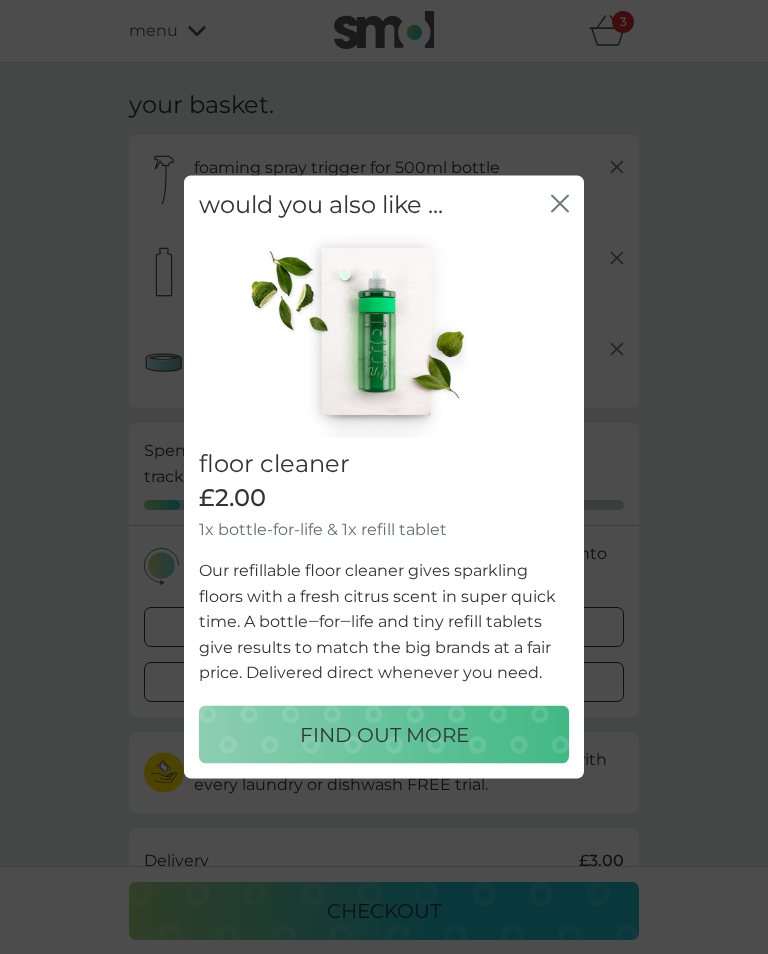 click 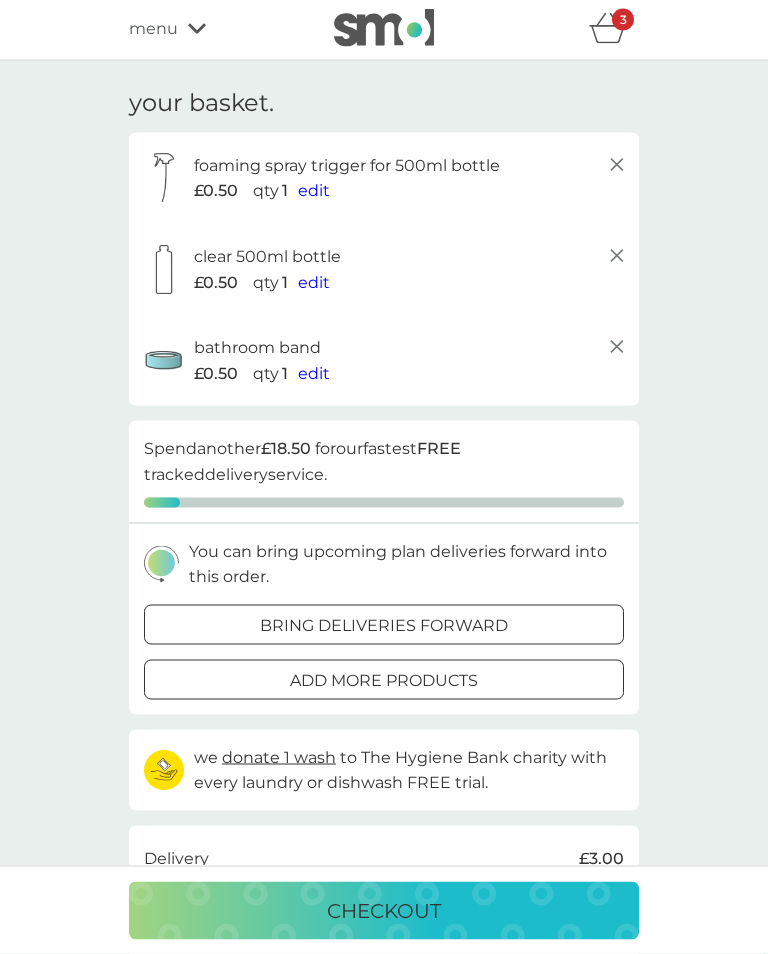 scroll, scrollTop: 0, scrollLeft: 0, axis: both 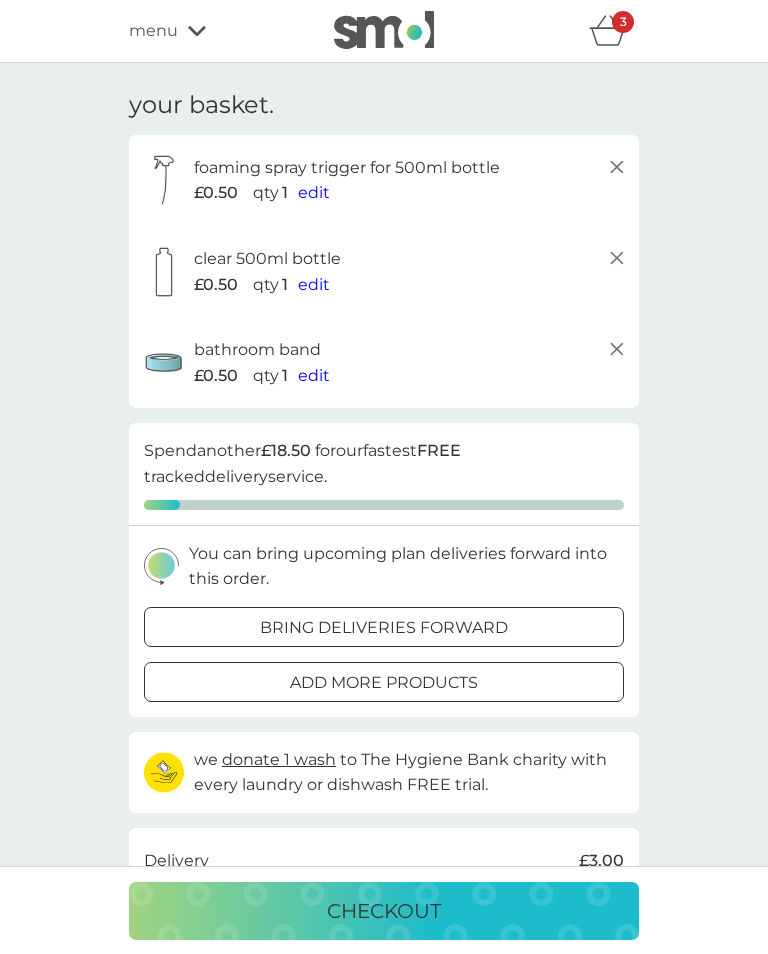 click on "bring deliveries forward" at bounding box center (384, 628) 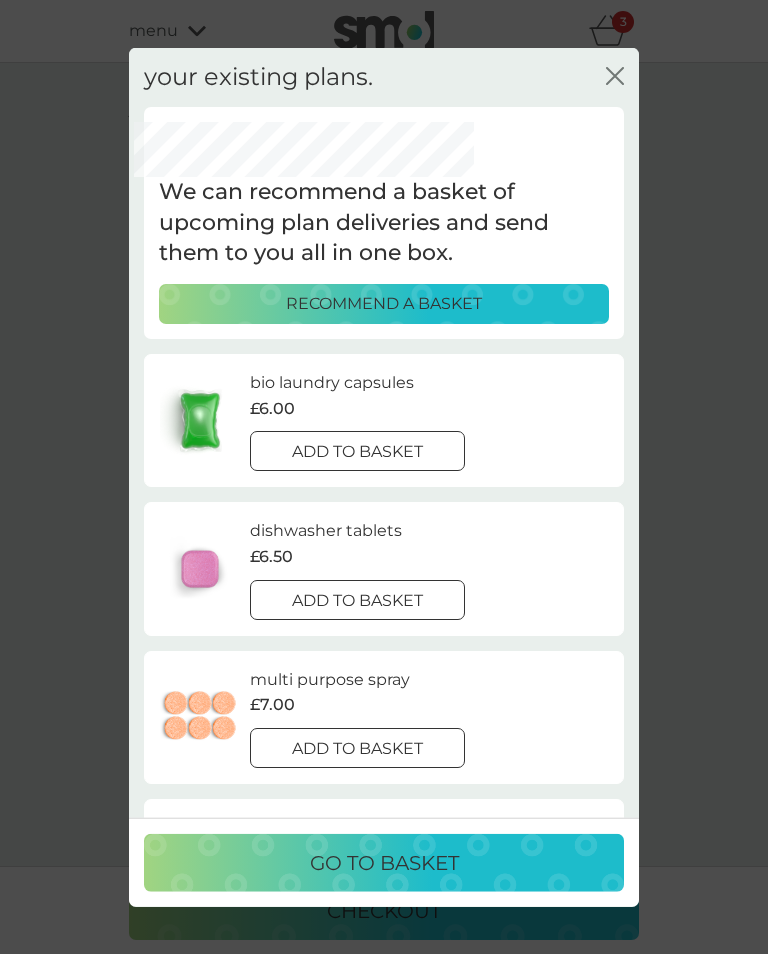 click on "add to basket" at bounding box center (357, 452) 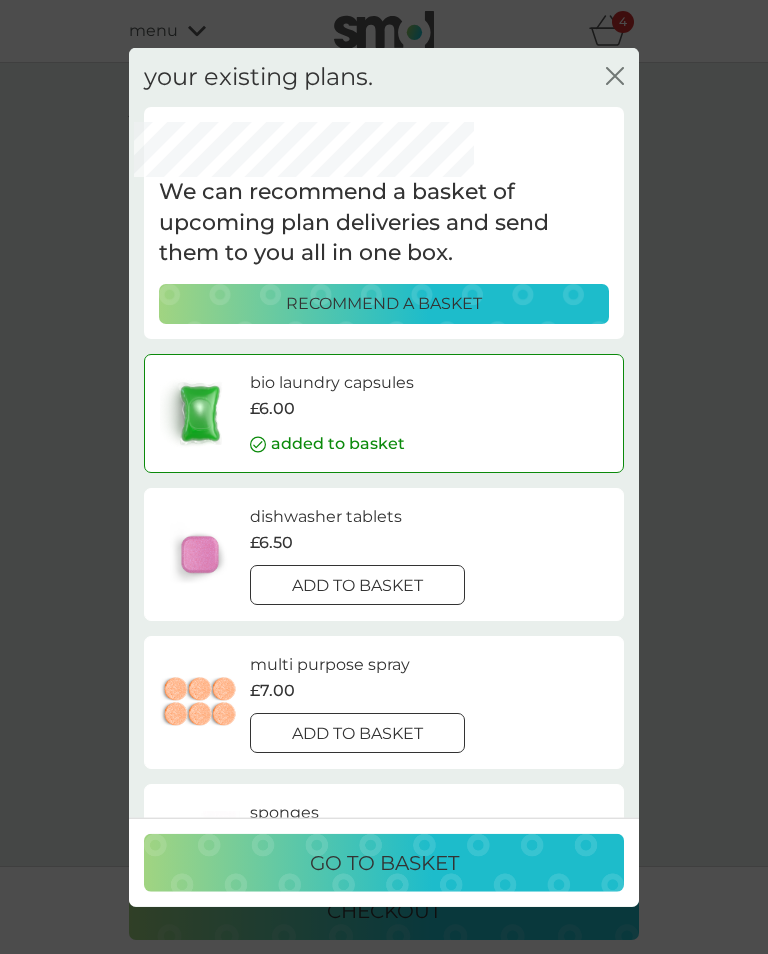 click on "go to basket" at bounding box center [384, 862] 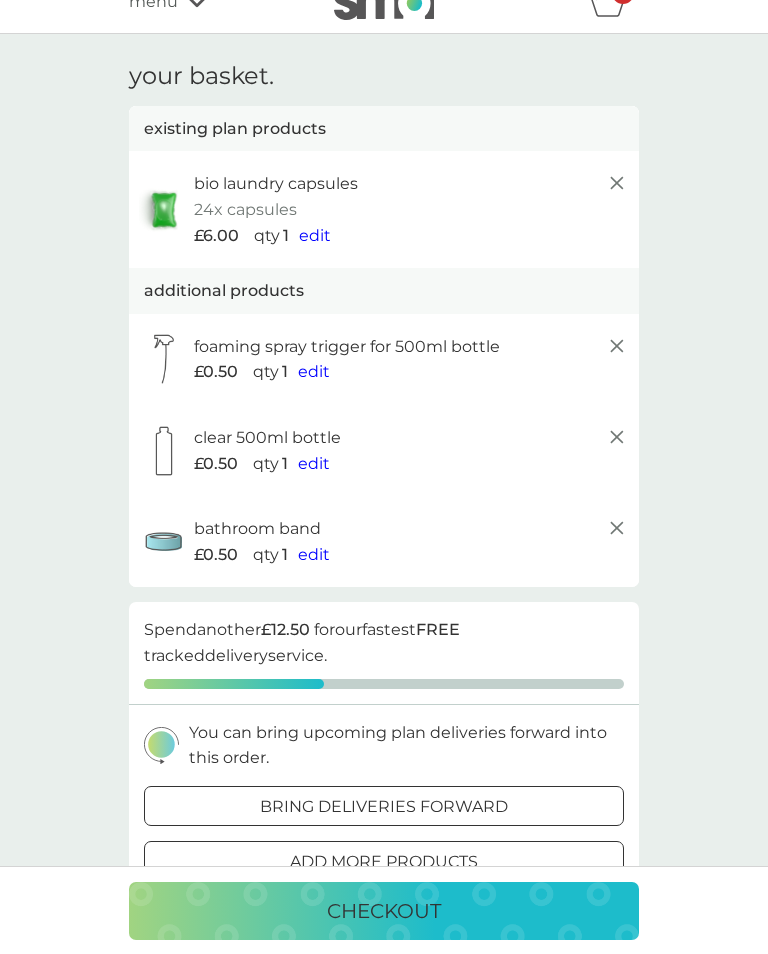 scroll, scrollTop: 0, scrollLeft: 0, axis: both 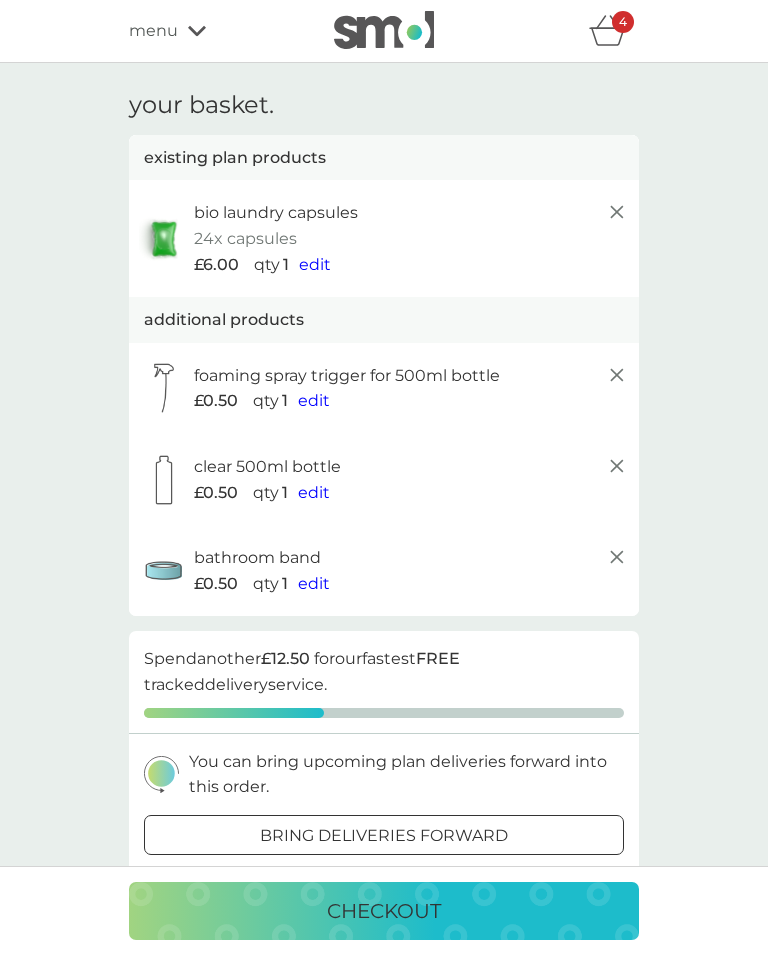 click on "bio laundry capsules 24x capsules £6.00 qty 1 edit" at bounding box center (411, 238) 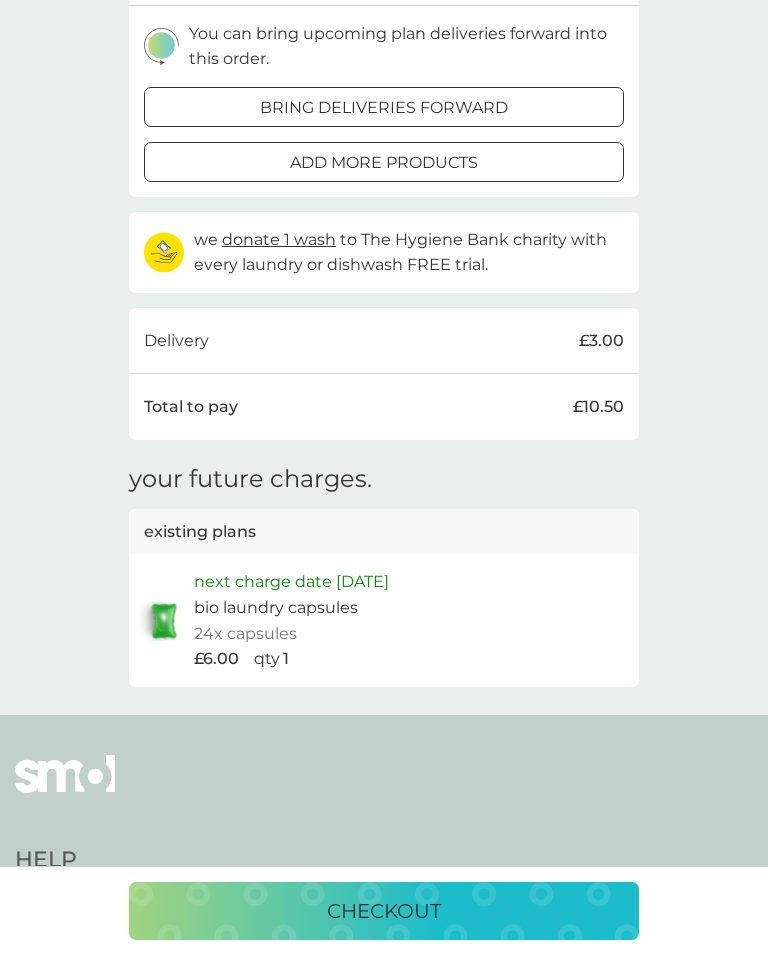 scroll, scrollTop: 725, scrollLeft: 0, axis: vertical 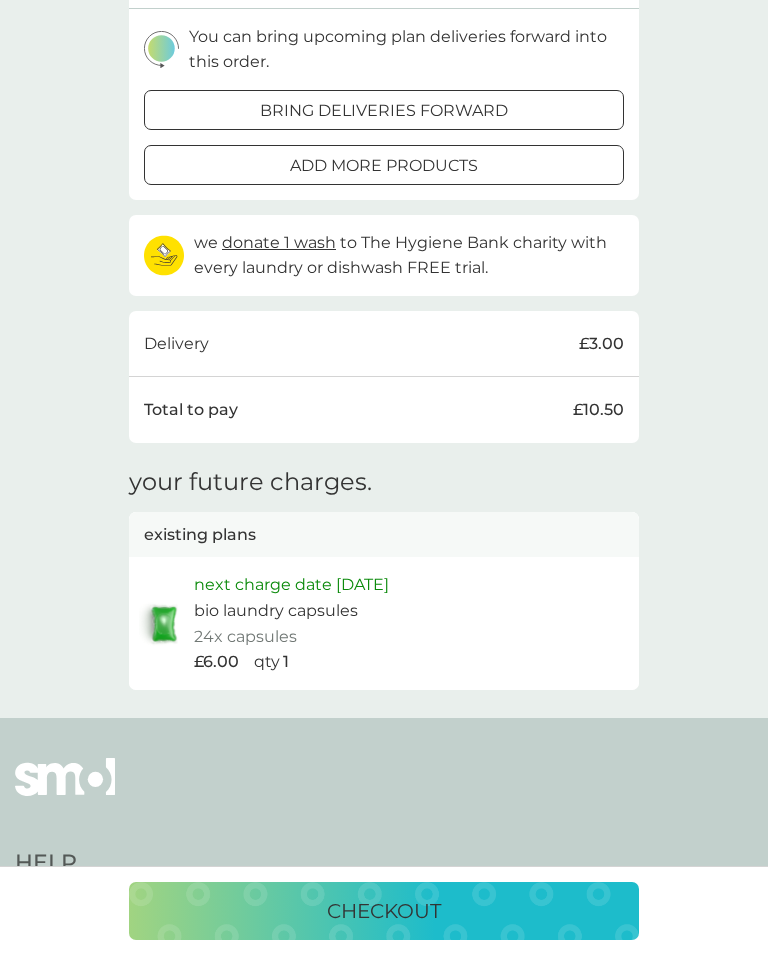 click on "checkout" at bounding box center (384, 911) 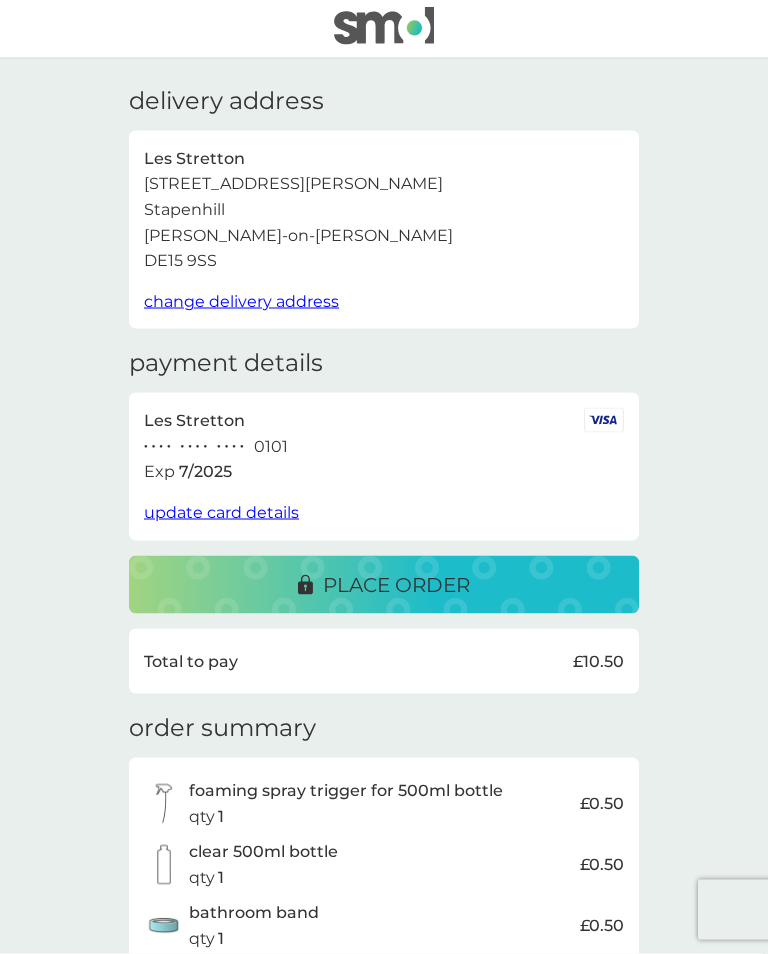 scroll, scrollTop: 0, scrollLeft: 0, axis: both 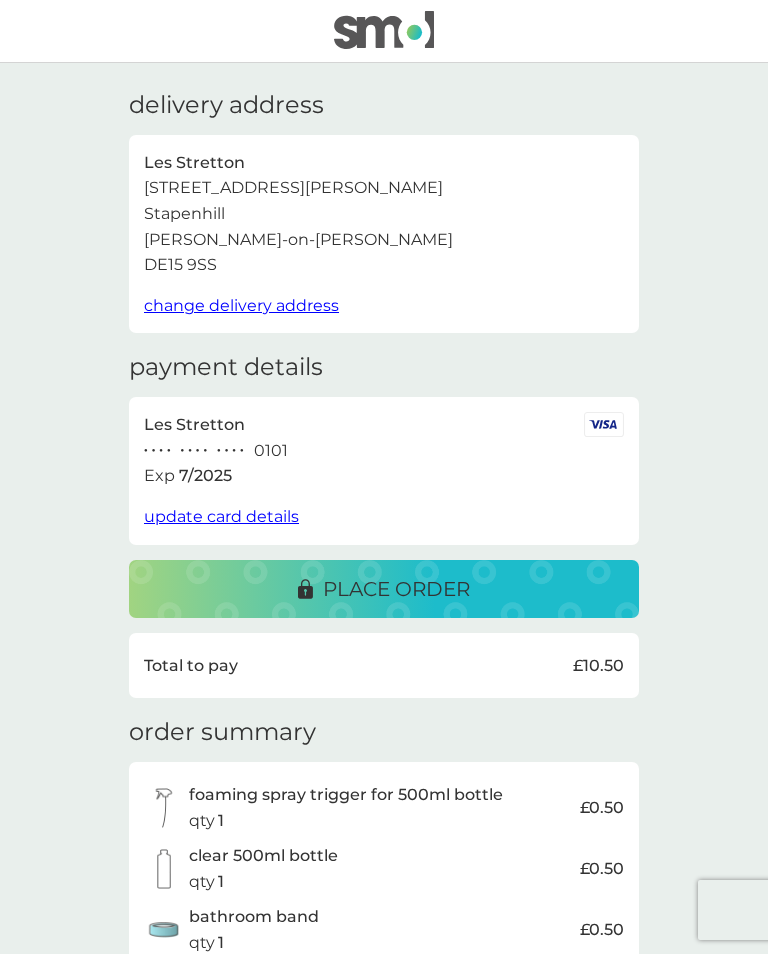 click on "place order" at bounding box center (384, 589) 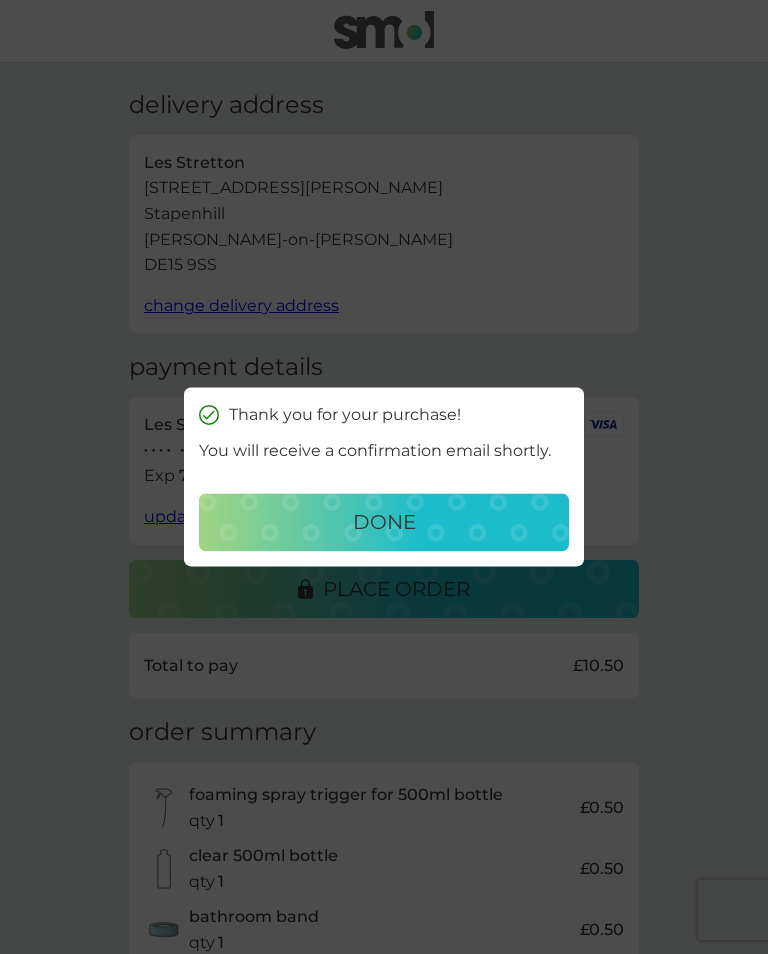 click on "done" at bounding box center (384, 523) 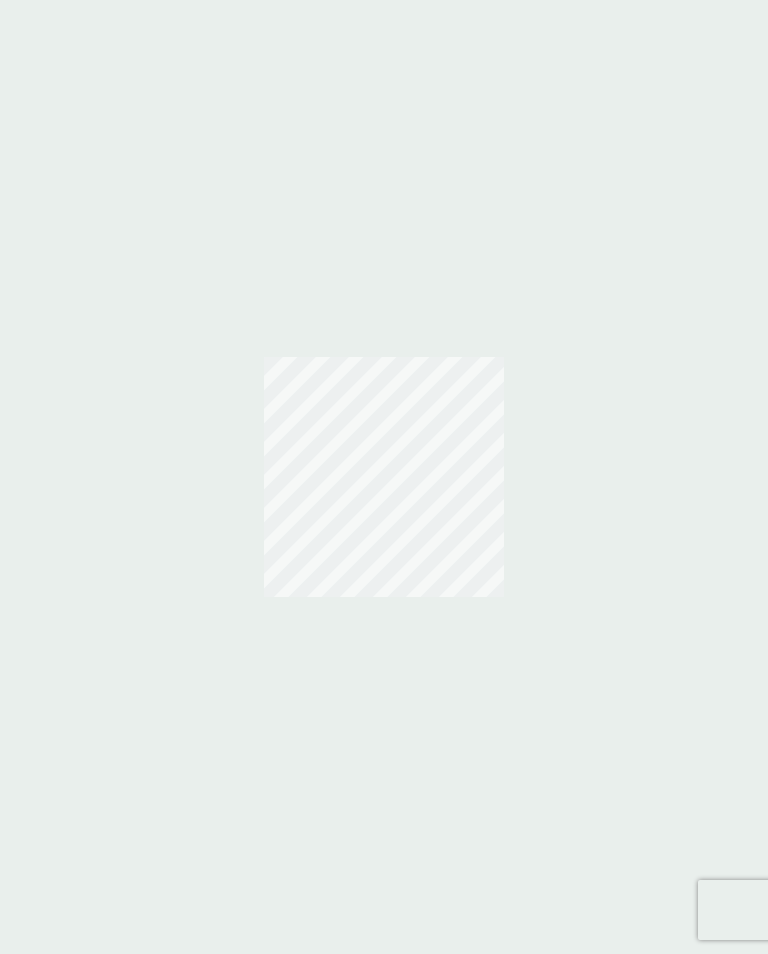 scroll, scrollTop: 0, scrollLeft: 0, axis: both 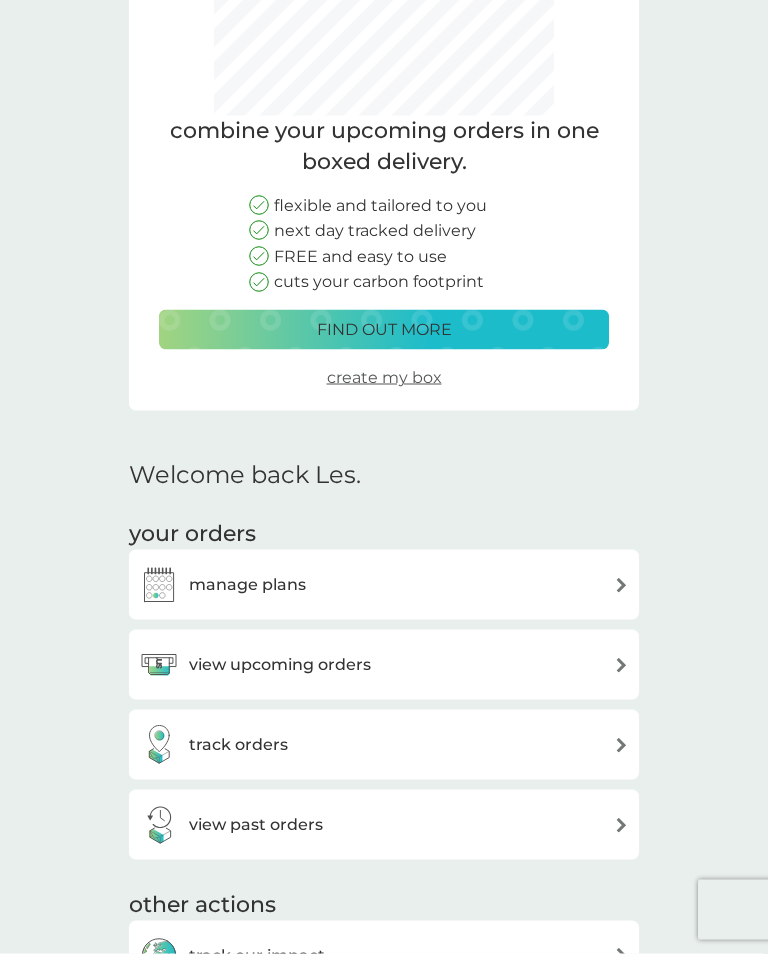 click at bounding box center [621, 665] 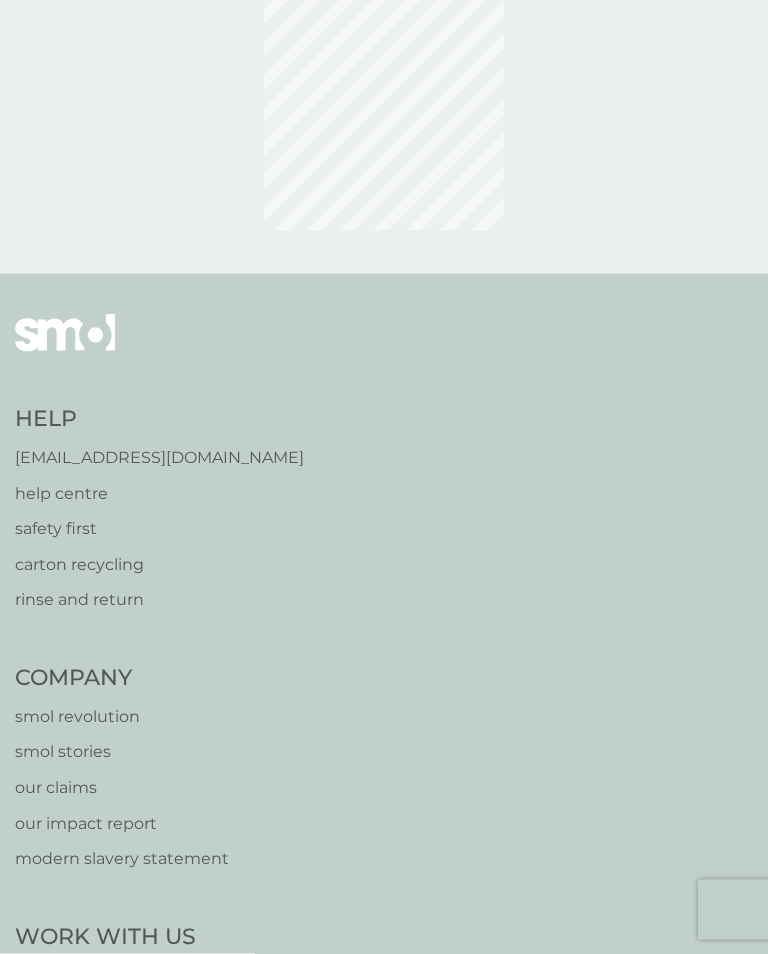 scroll, scrollTop: 0, scrollLeft: 0, axis: both 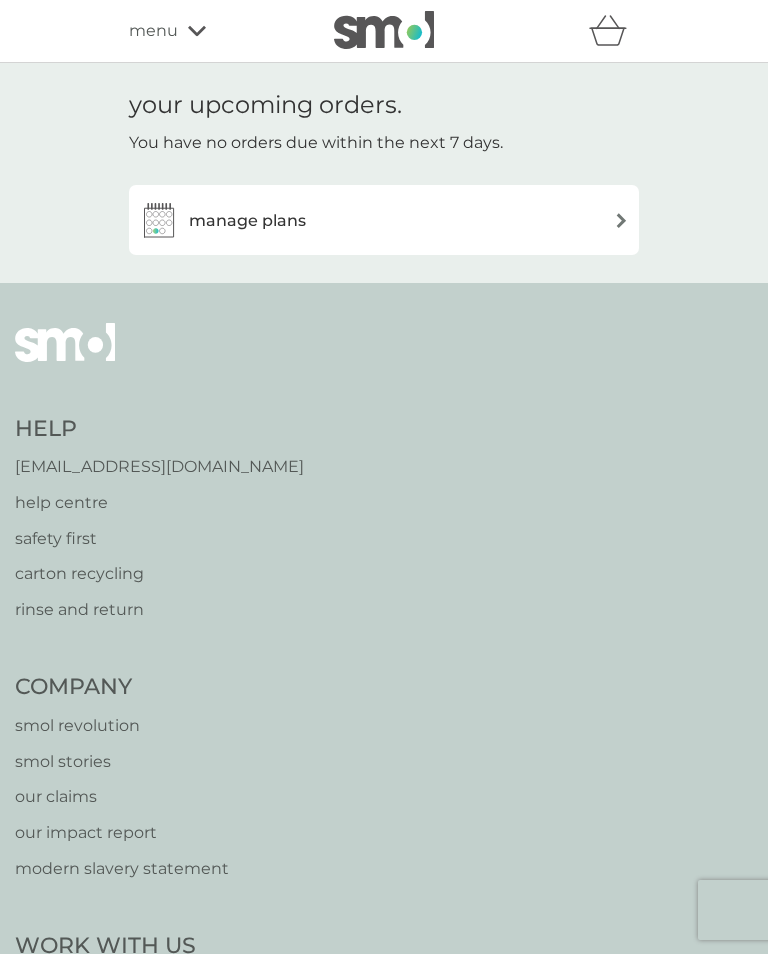 click at bounding box center [621, 220] 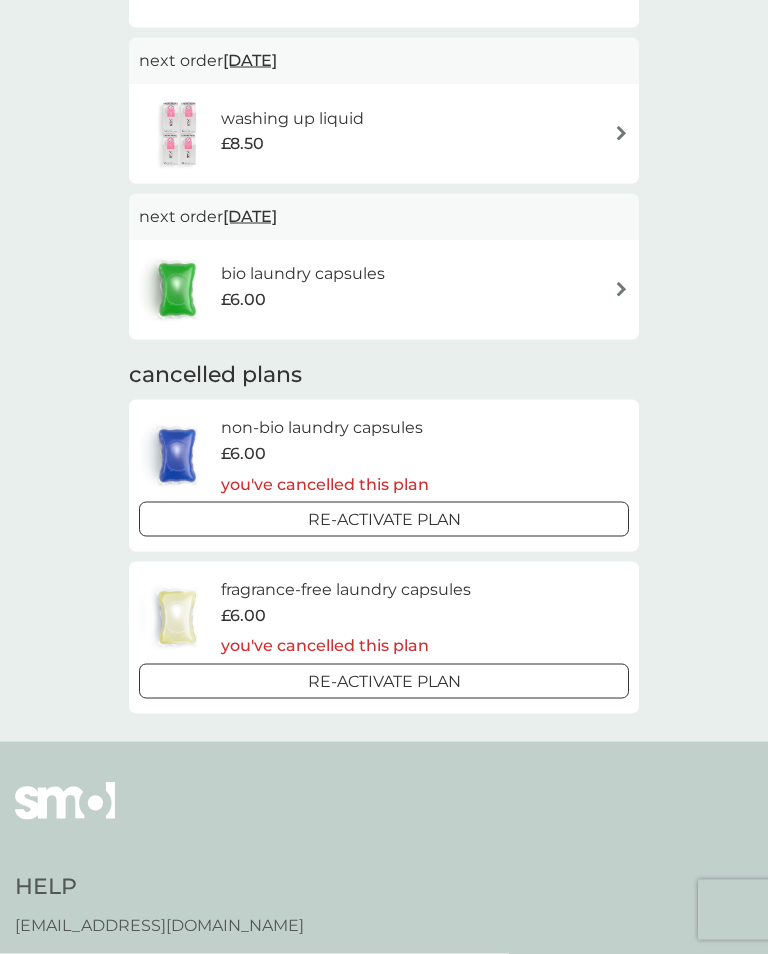 scroll, scrollTop: 1469, scrollLeft: 0, axis: vertical 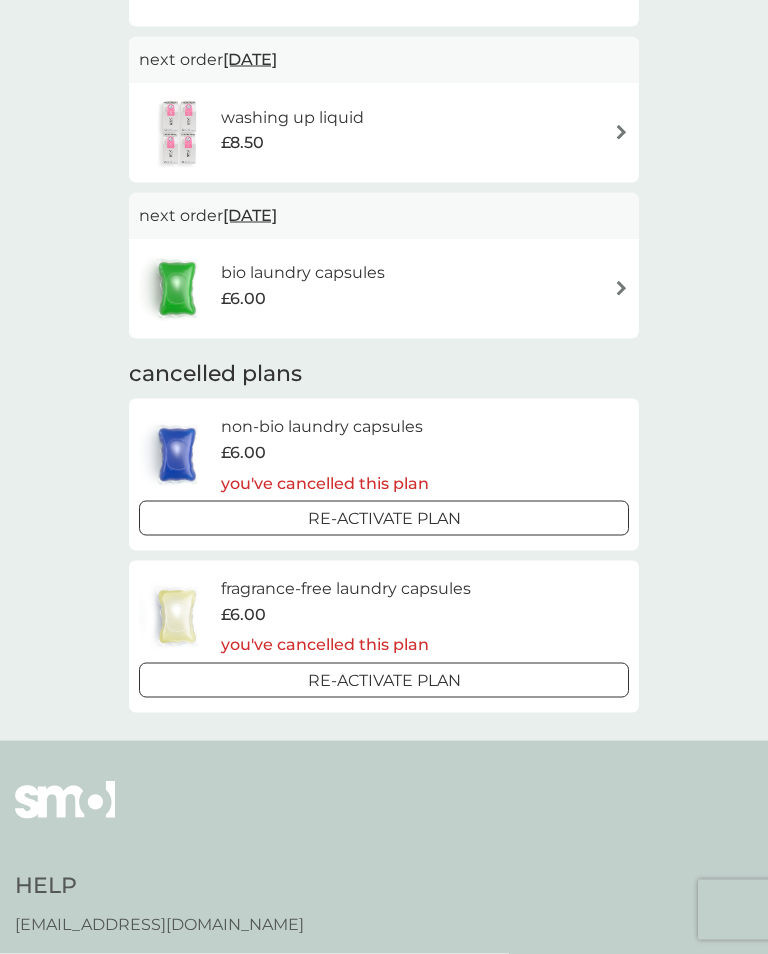 click on "bio laundry capsules £6.00" at bounding box center (384, 289) 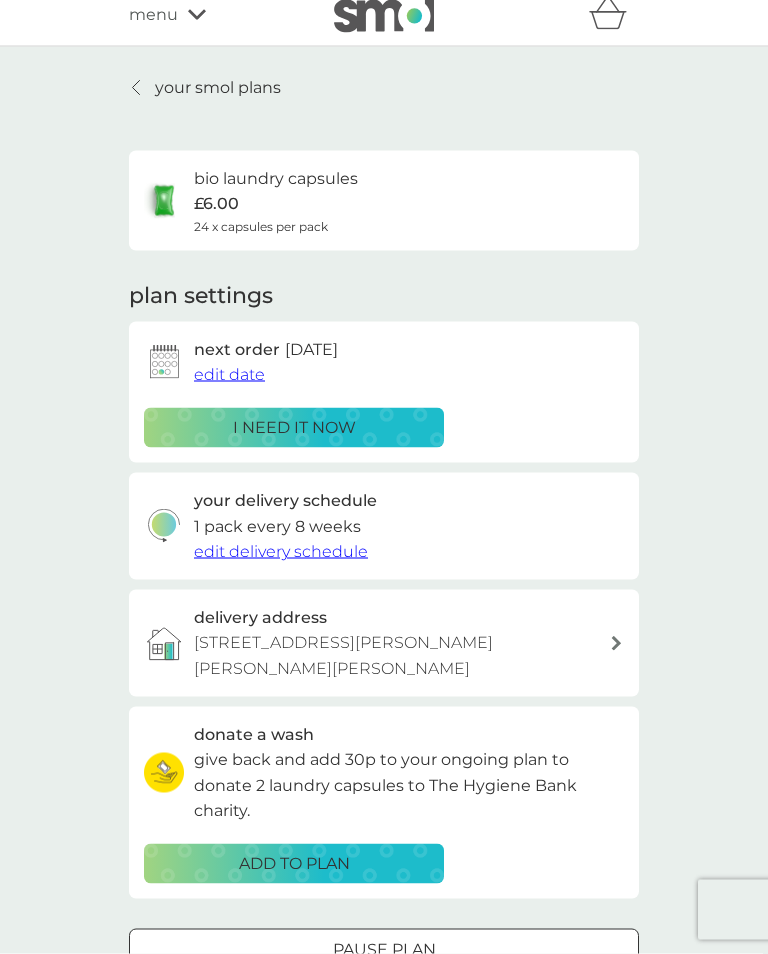 scroll, scrollTop: 62, scrollLeft: 0, axis: vertical 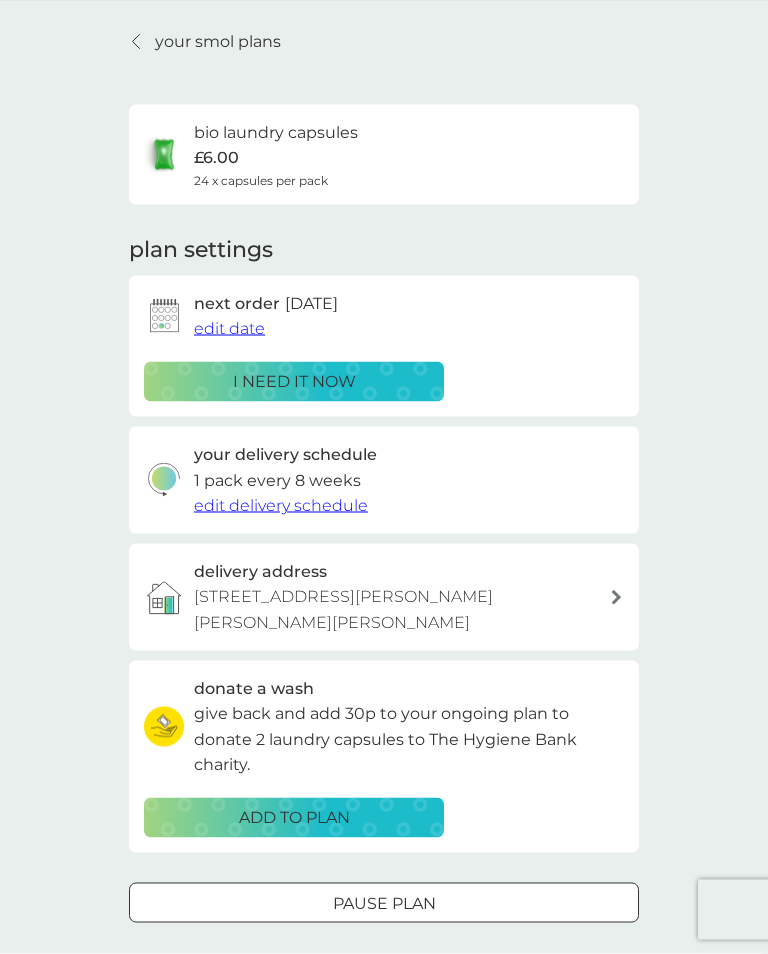 click on "your smol plans bio laundry capsules £6.00 24 x capsules per pack plan settings next order [DATE] edit date i need it now your delivery schedule 1 pack every 8 weeks edit delivery schedule delivery address [STREET_ADDRESS][PERSON_NAME][PERSON_NAME][PERSON_NAME] donate a wash give back and add 30p to your ongoing plan to donate 2 laundry capsules to The Hygiene Bank charity. ADD TO PLAN Pause plan cancel plan" at bounding box center [384, 504] 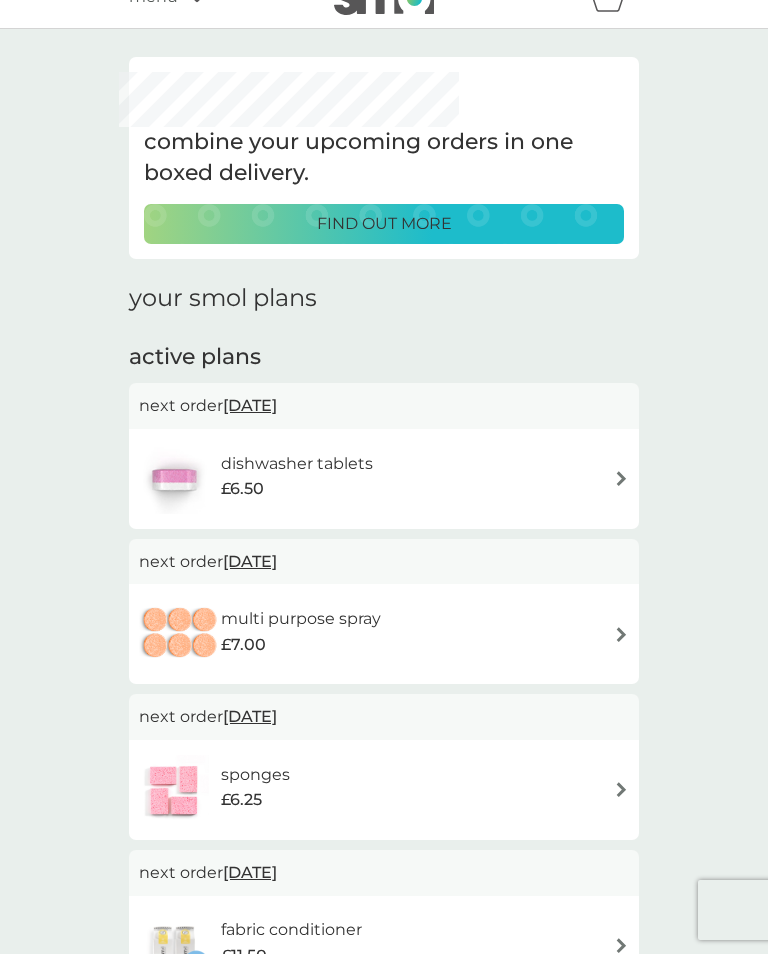 scroll, scrollTop: 0, scrollLeft: 0, axis: both 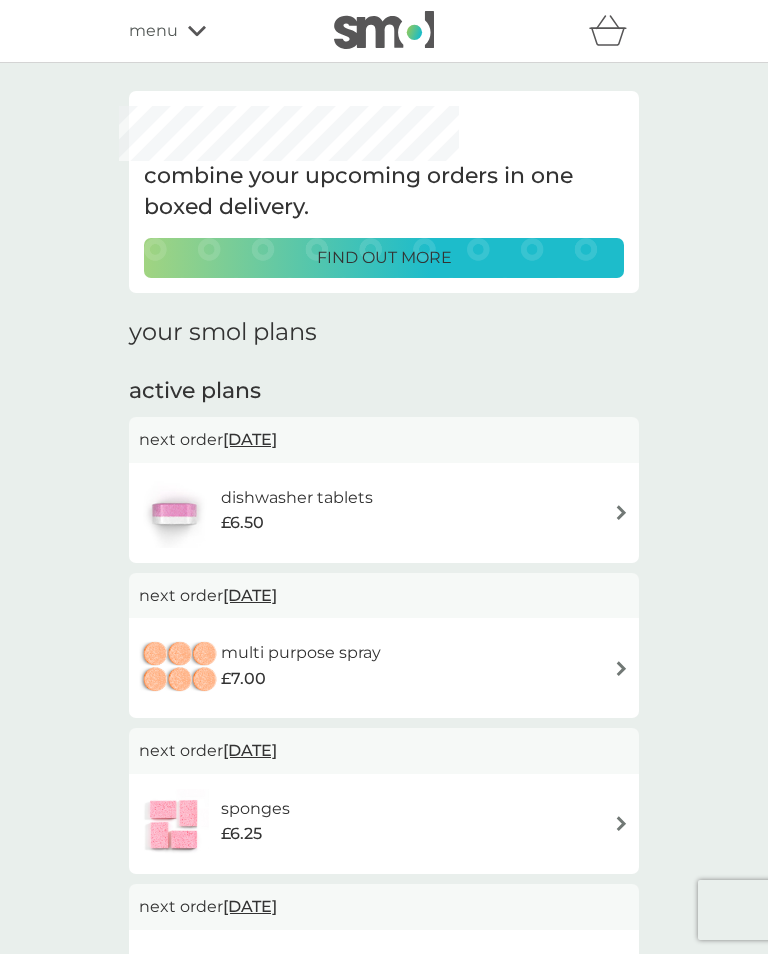 click on "find out more" at bounding box center (384, 258) 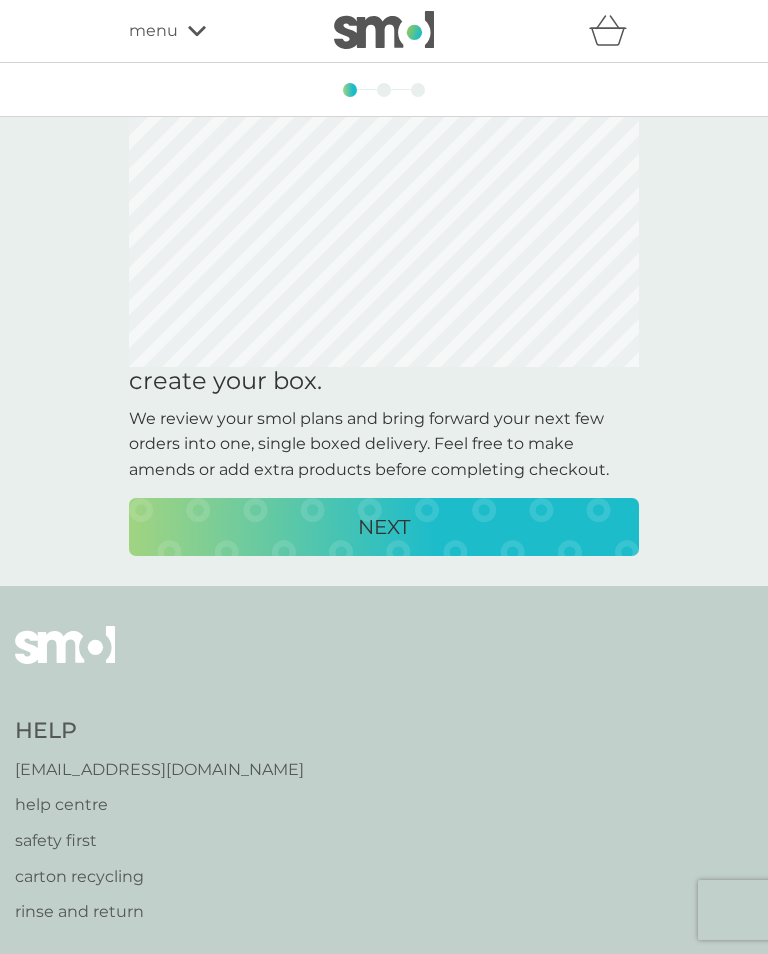 click on "NEXT" at bounding box center [384, 527] 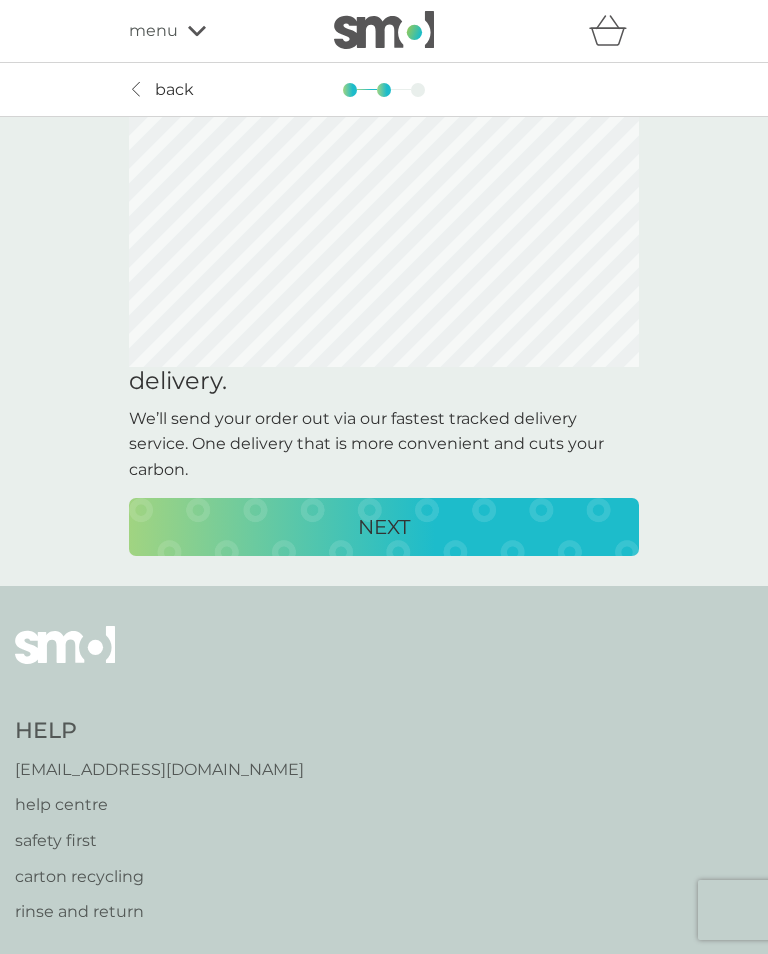 click on "NEXT" at bounding box center (384, 527) 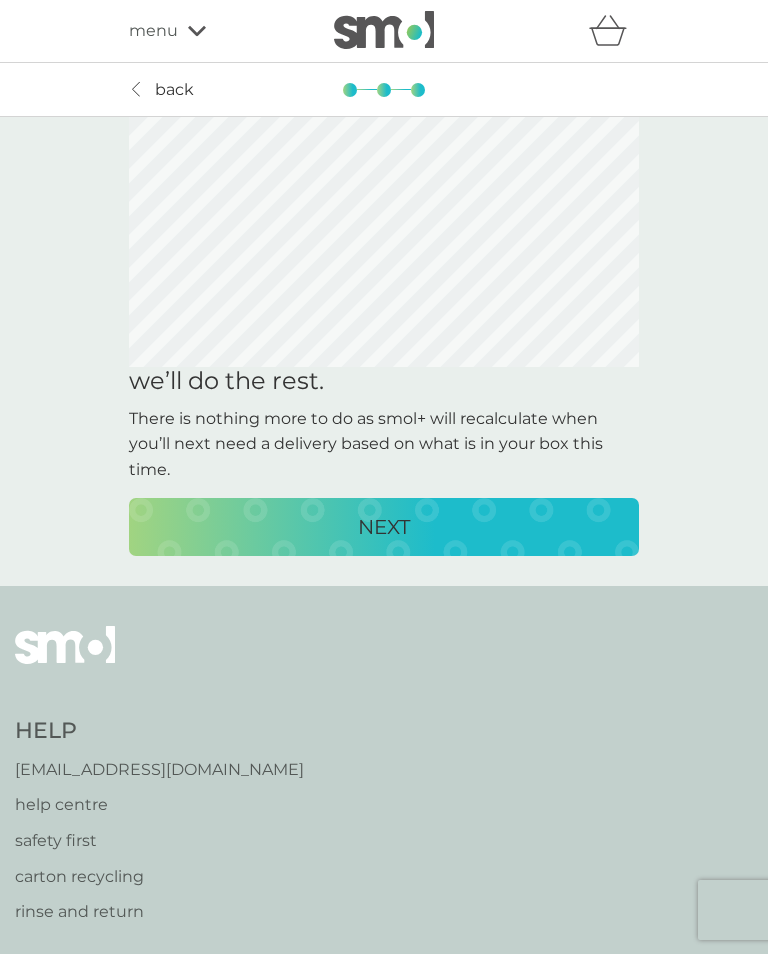 click on "NEXT" at bounding box center (384, 527) 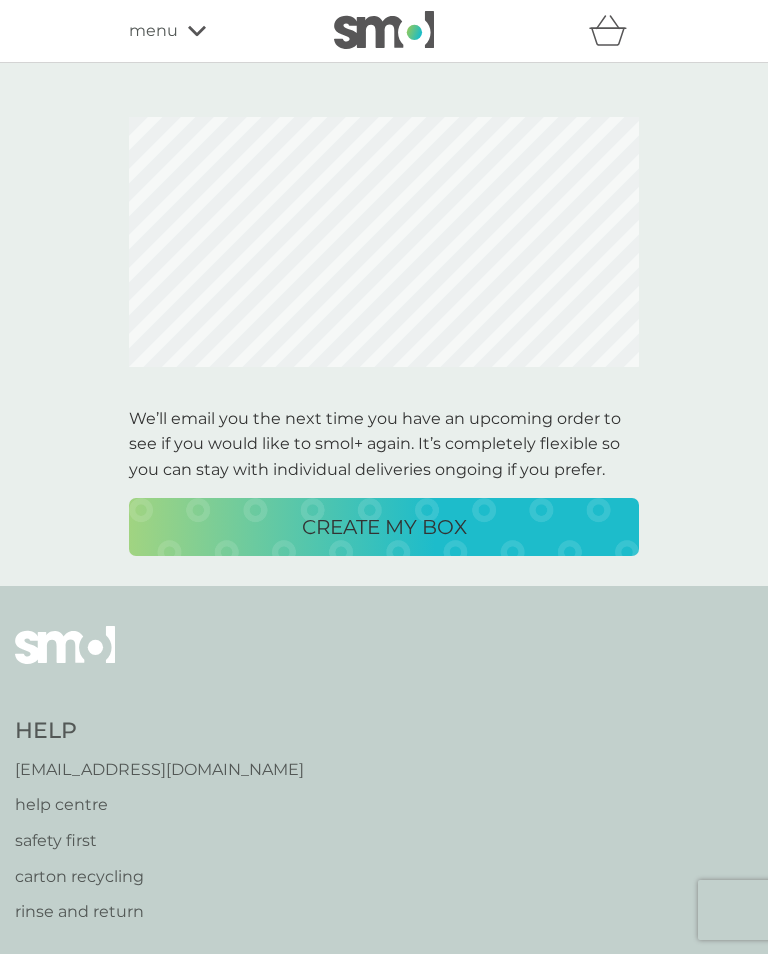 click on "menu" at bounding box center [214, 31] 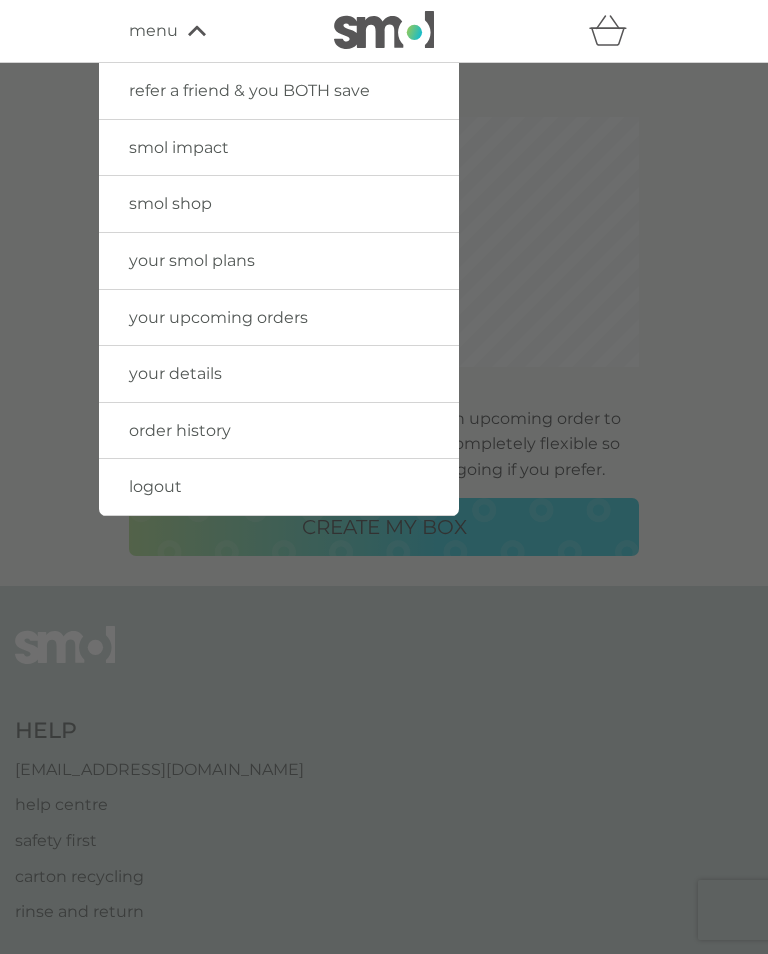 click on "your smol plans" at bounding box center [192, 260] 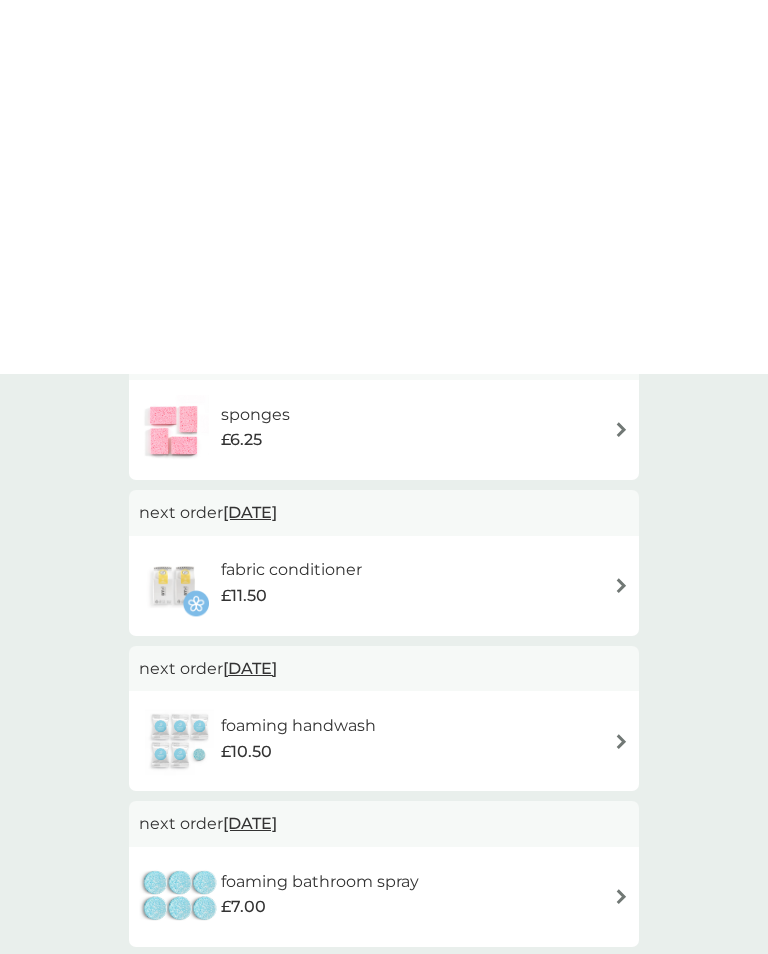 scroll, scrollTop: 0, scrollLeft: 0, axis: both 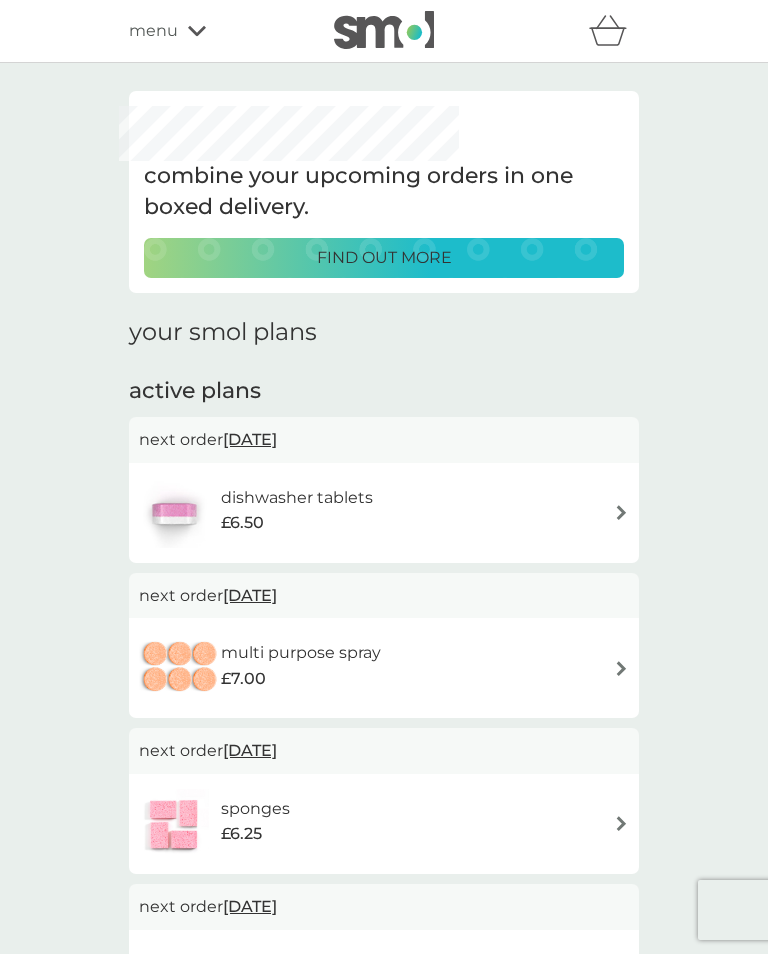 click on "find out more" at bounding box center (384, 258) 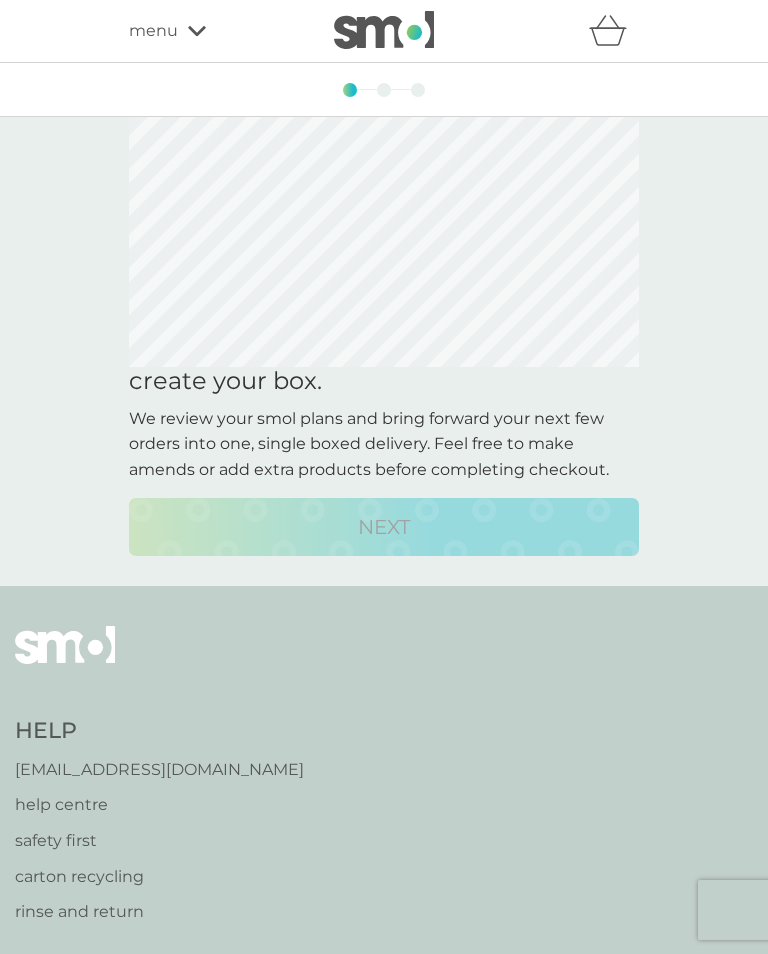 click on "menu" at bounding box center [214, 31] 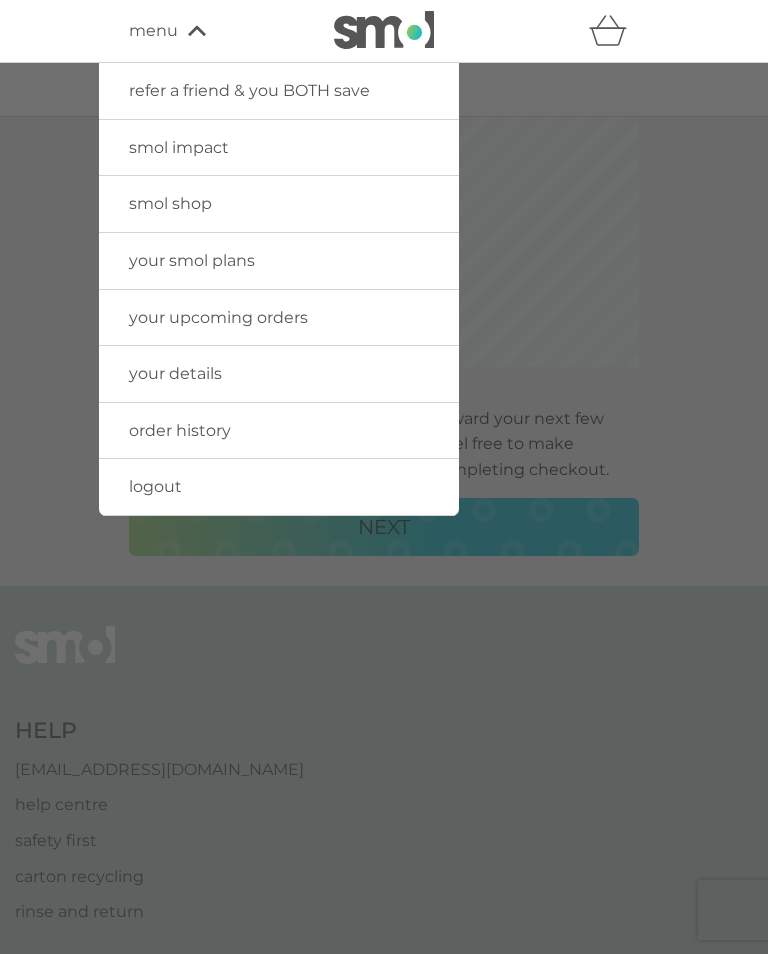 click on "your upcoming orders" at bounding box center [218, 317] 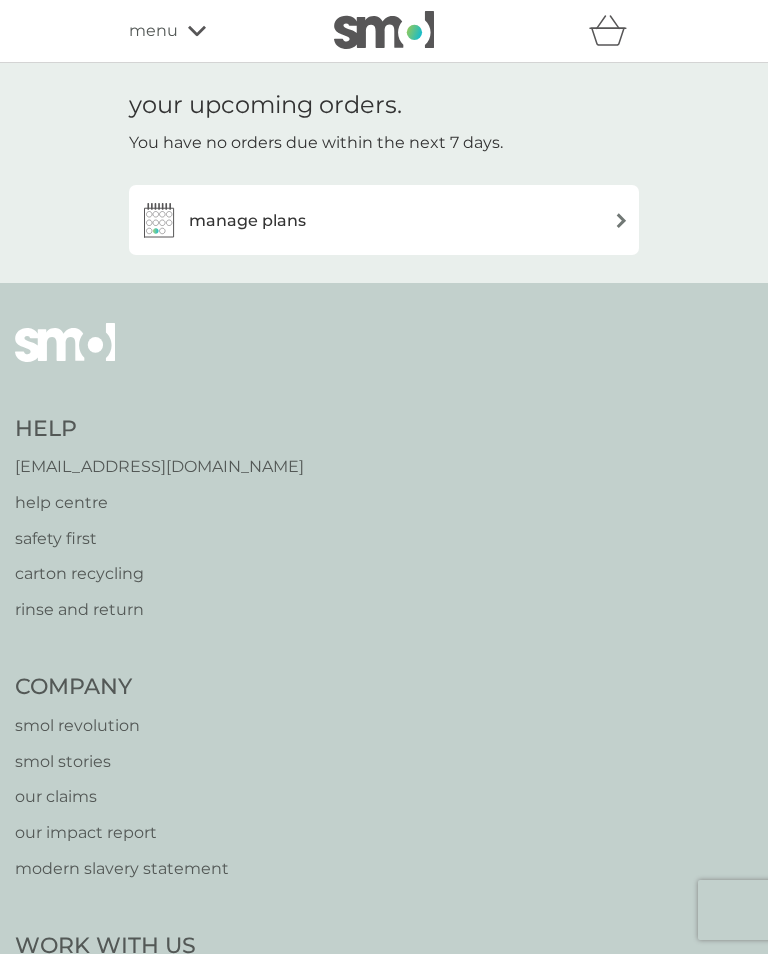click on "manage plans" at bounding box center [384, 220] 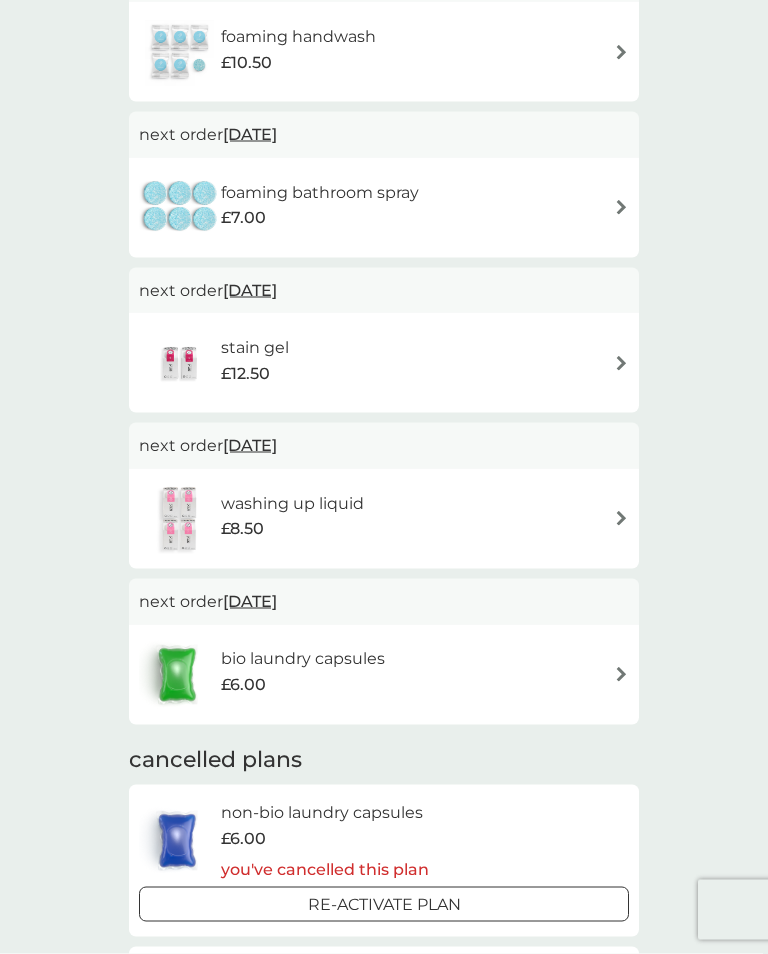 scroll, scrollTop: 1095, scrollLeft: 0, axis: vertical 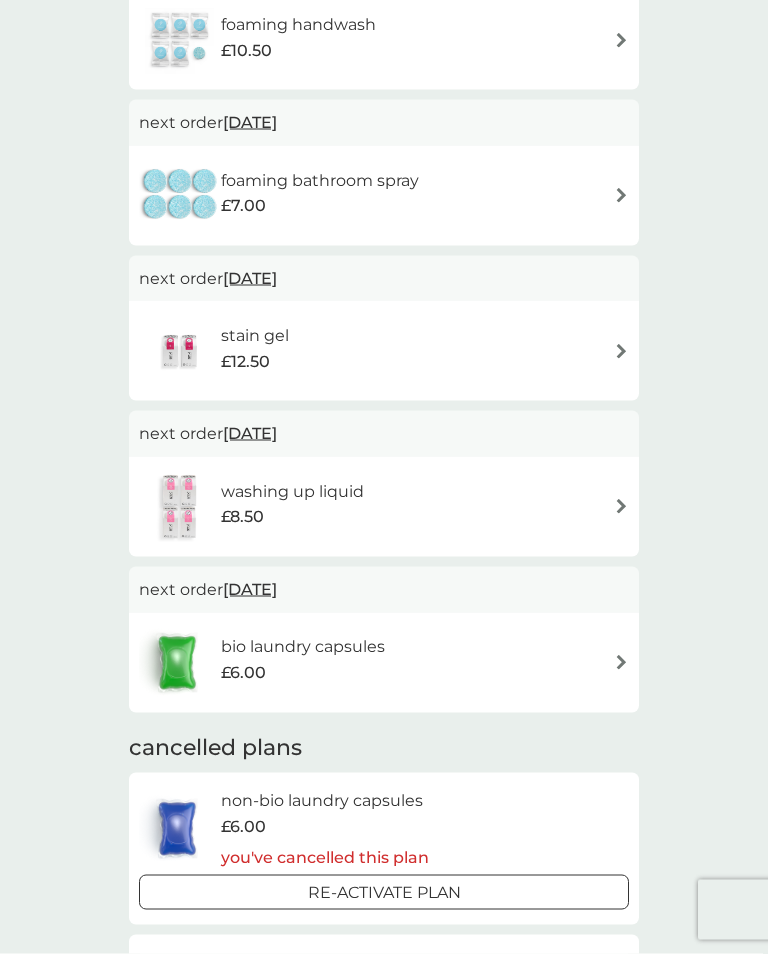 click on "£6.00" at bounding box center [303, 673] 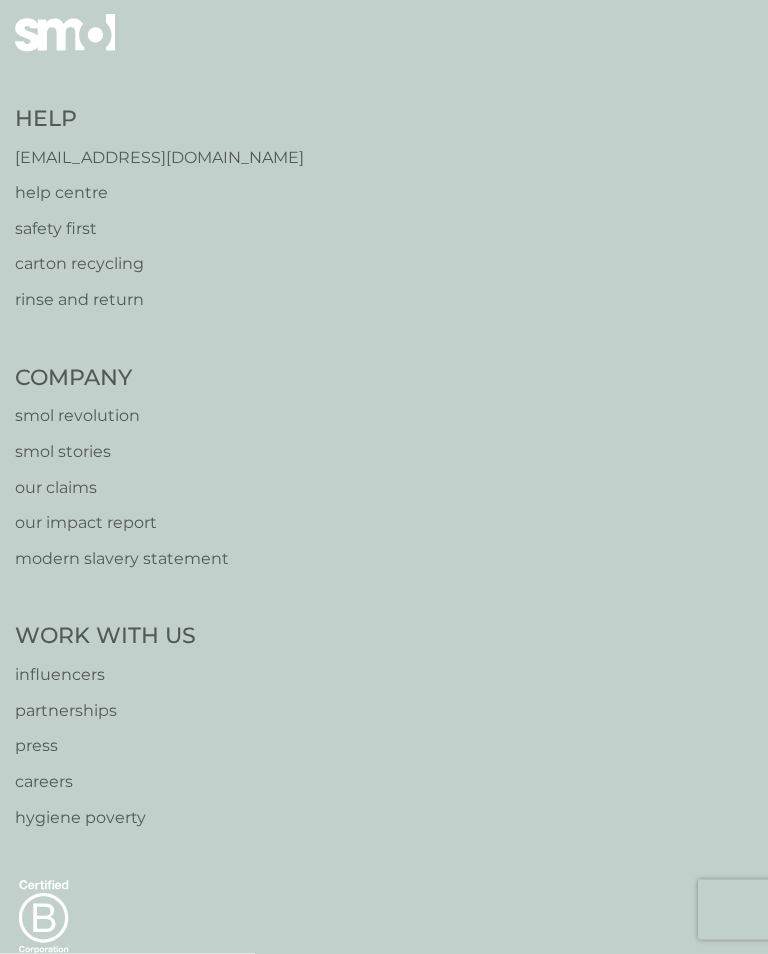 scroll, scrollTop: 0, scrollLeft: 0, axis: both 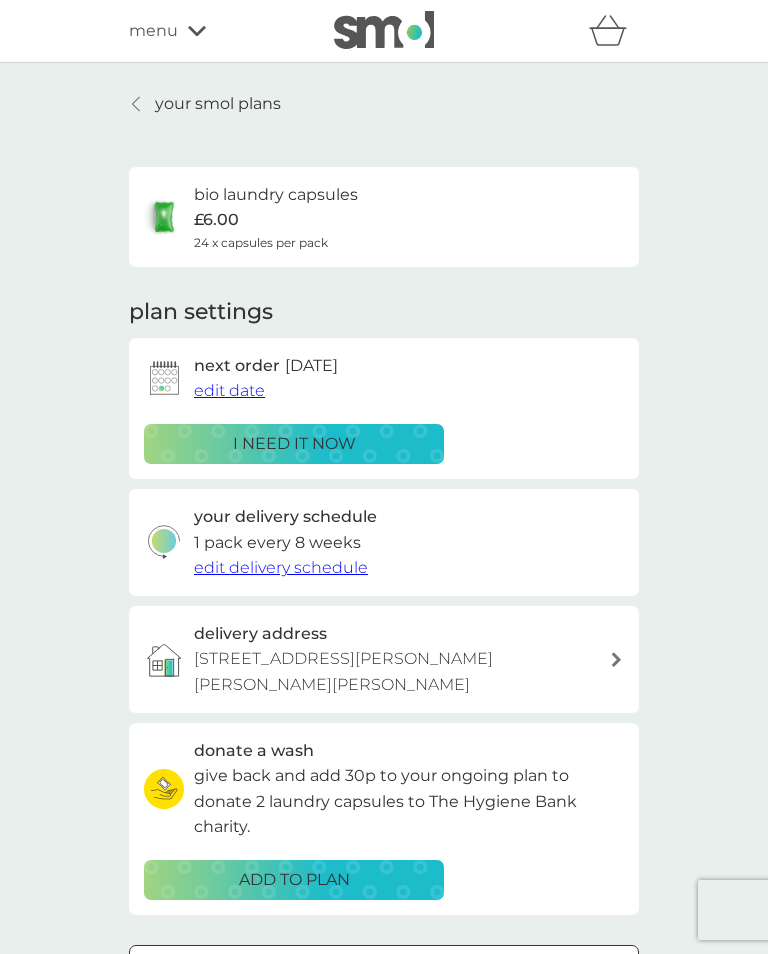 click on "edit date" at bounding box center (229, 390) 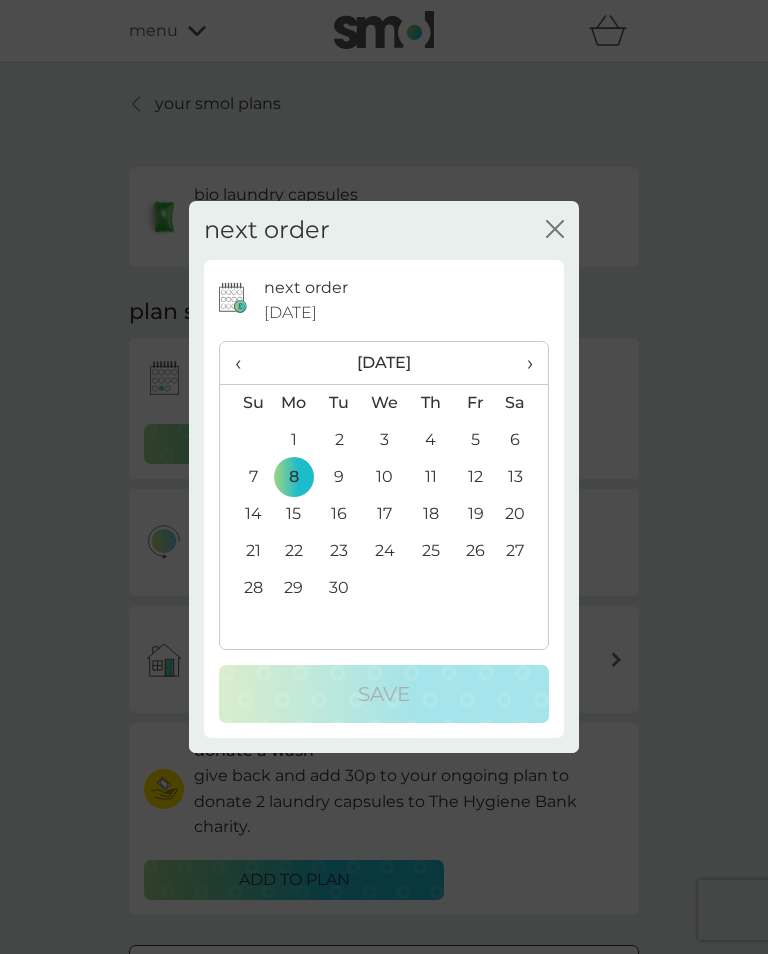 click on "‹" at bounding box center [245, 363] 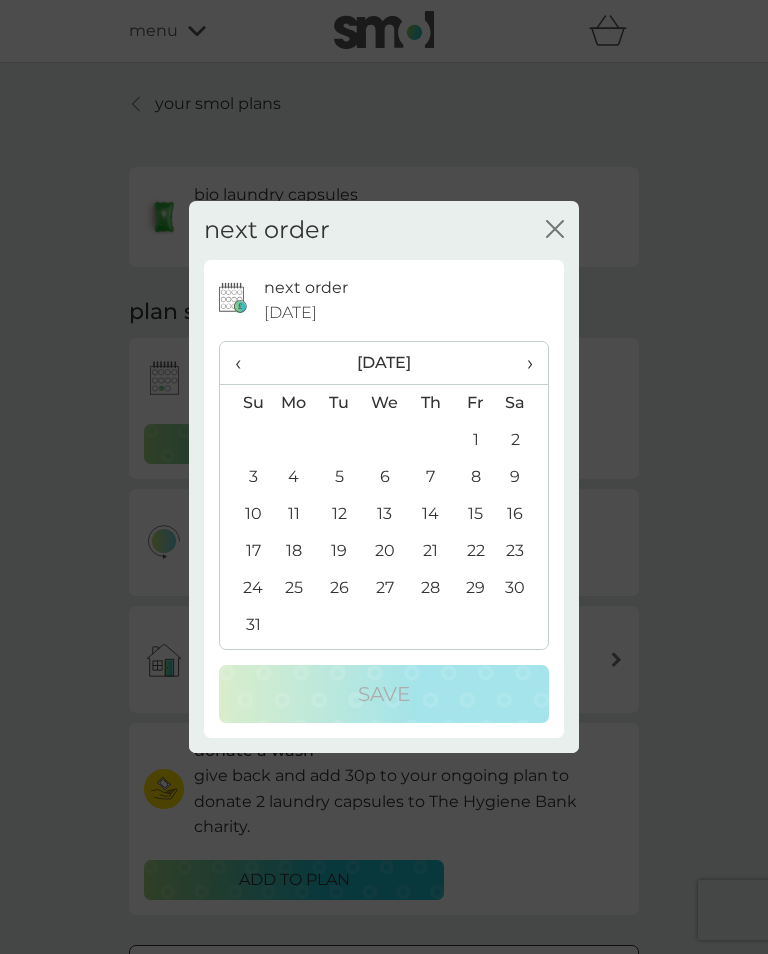 click on "‹" at bounding box center [245, 363] 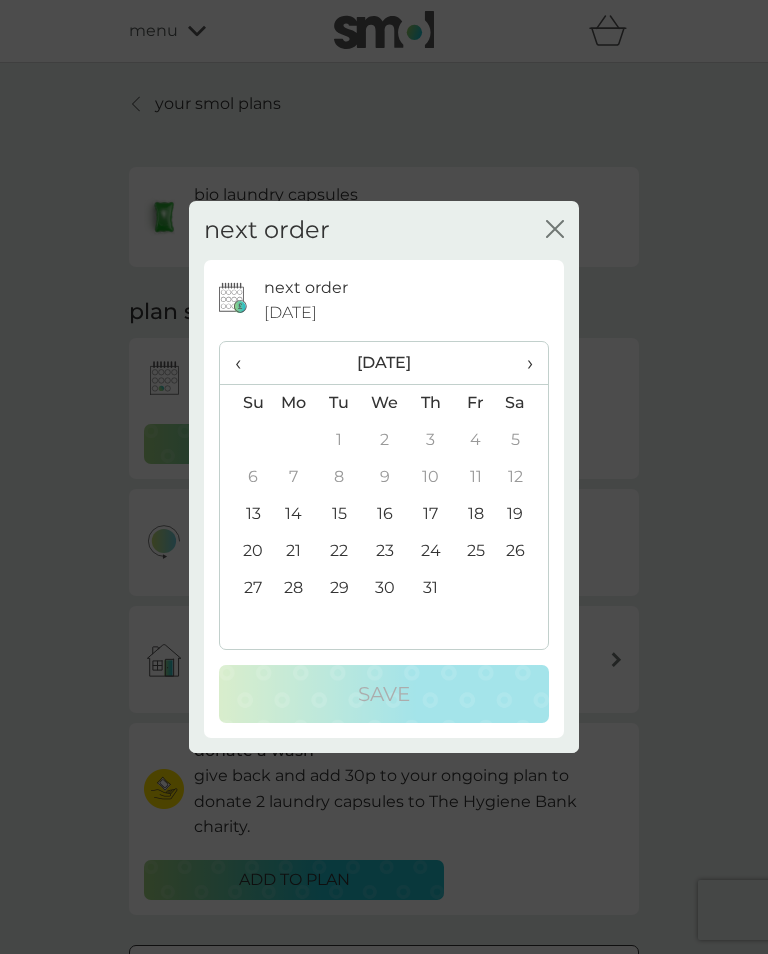 click on "14" at bounding box center [294, 514] 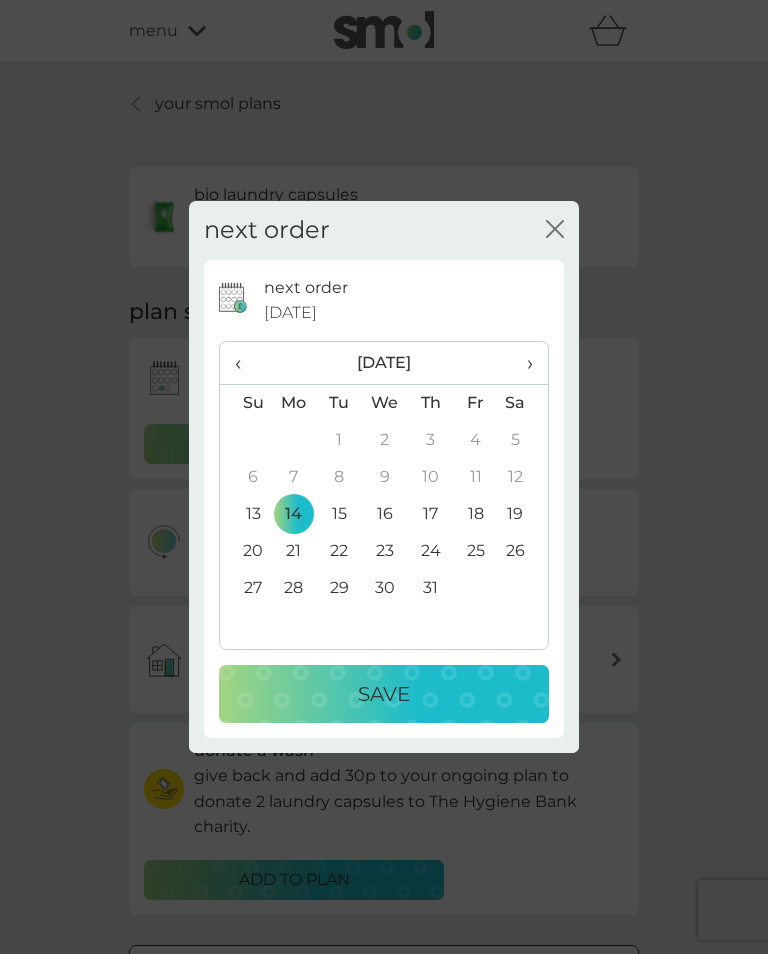 click on "Save" at bounding box center [384, 694] 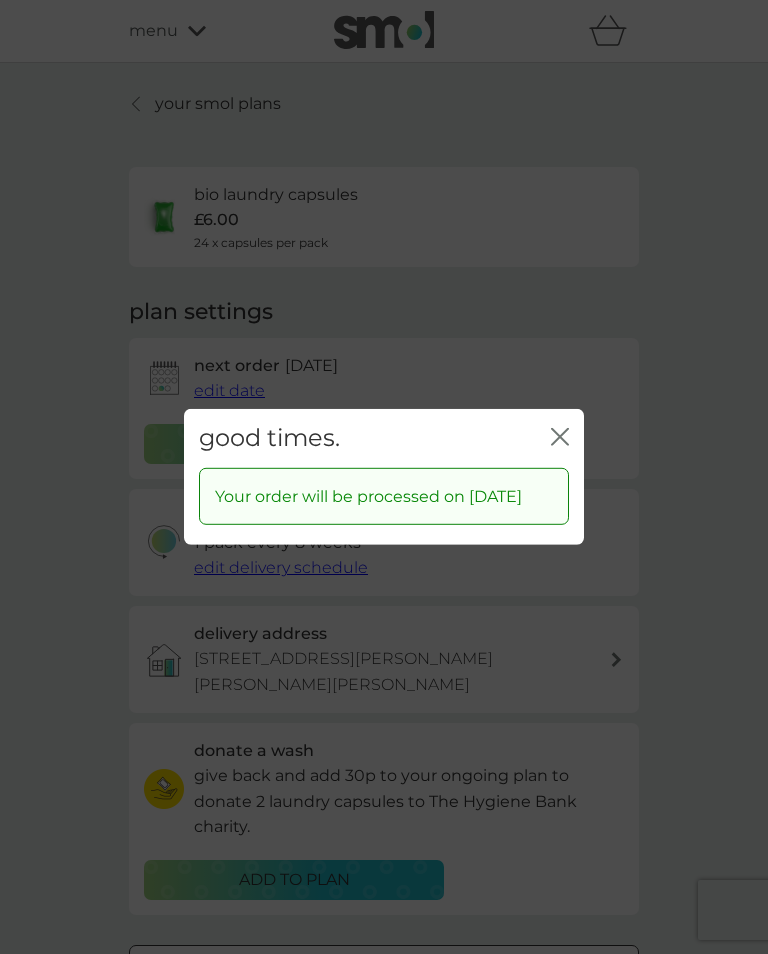 click on "close" 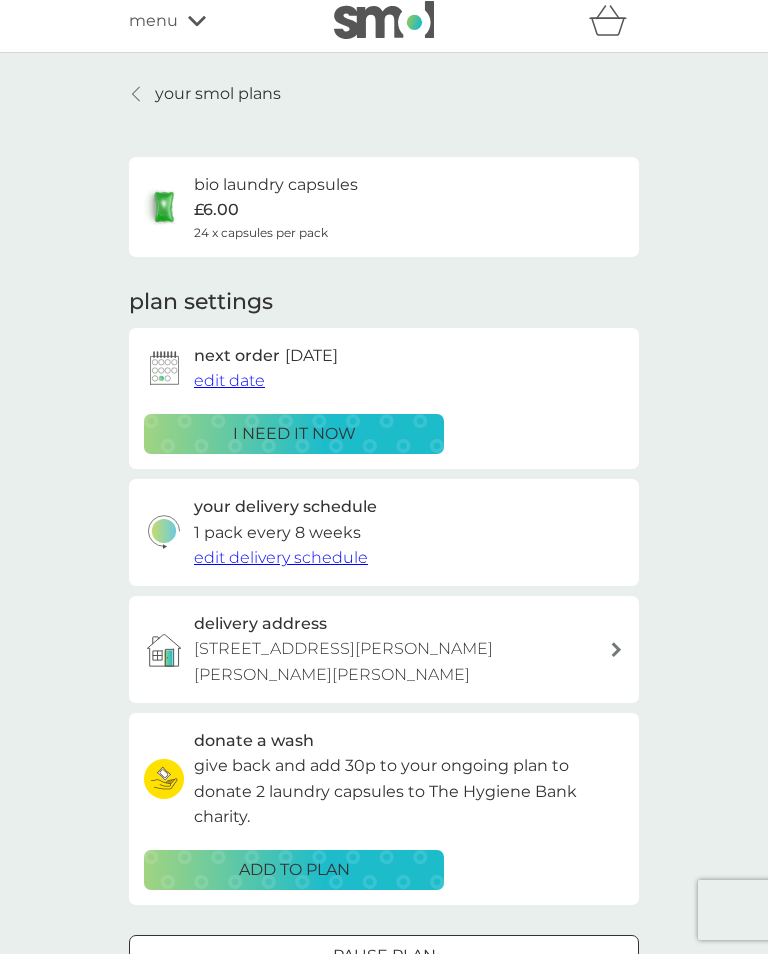 scroll, scrollTop: 8, scrollLeft: 0, axis: vertical 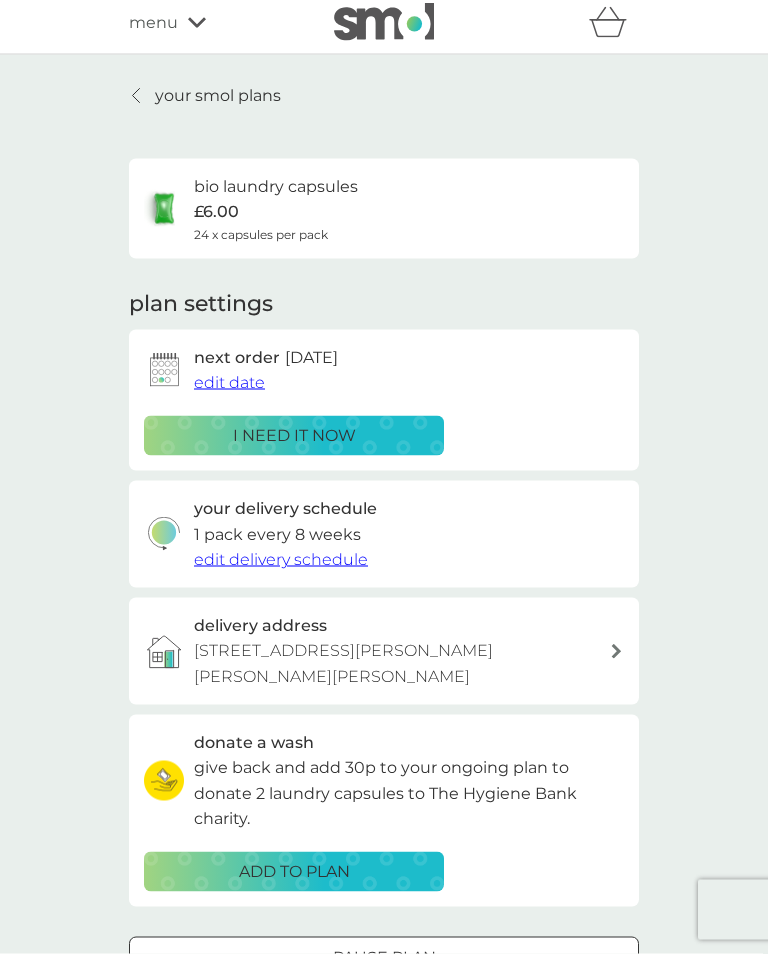 click on "your smol plans" at bounding box center [218, 96] 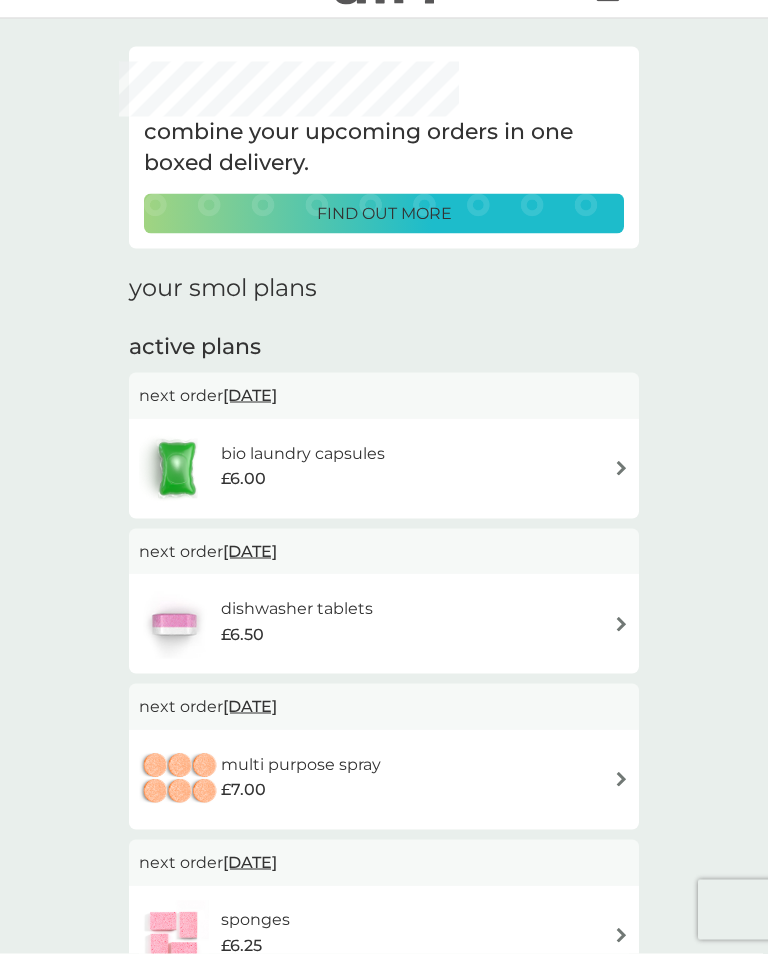 scroll, scrollTop: 0, scrollLeft: 0, axis: both 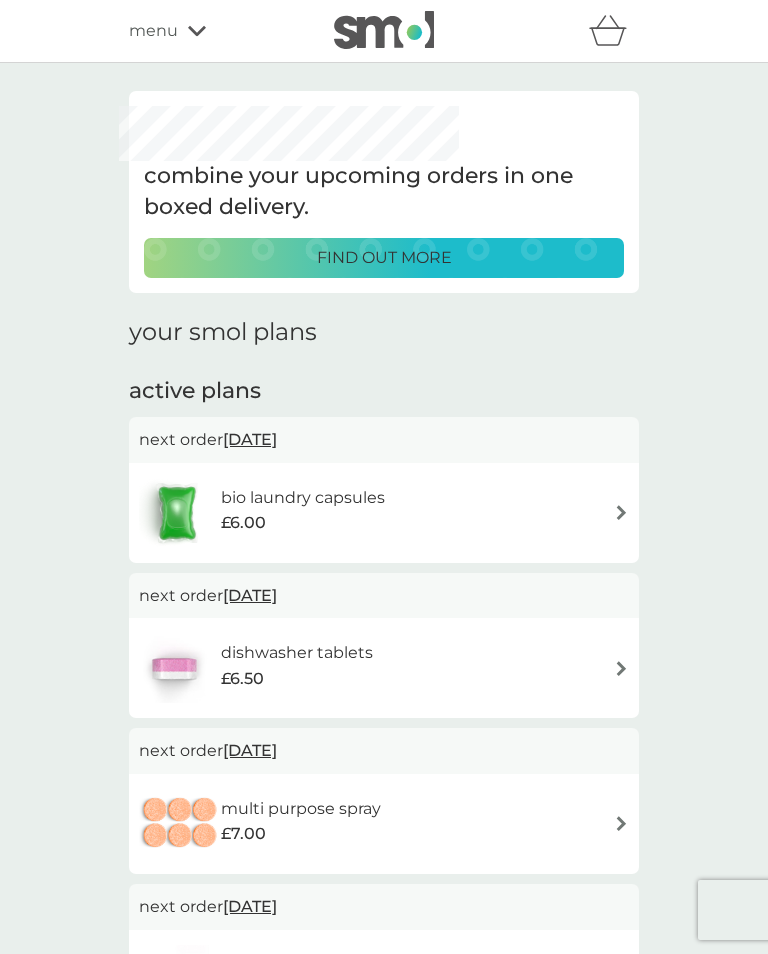 click on "menu" at bounding box center (214, 31) 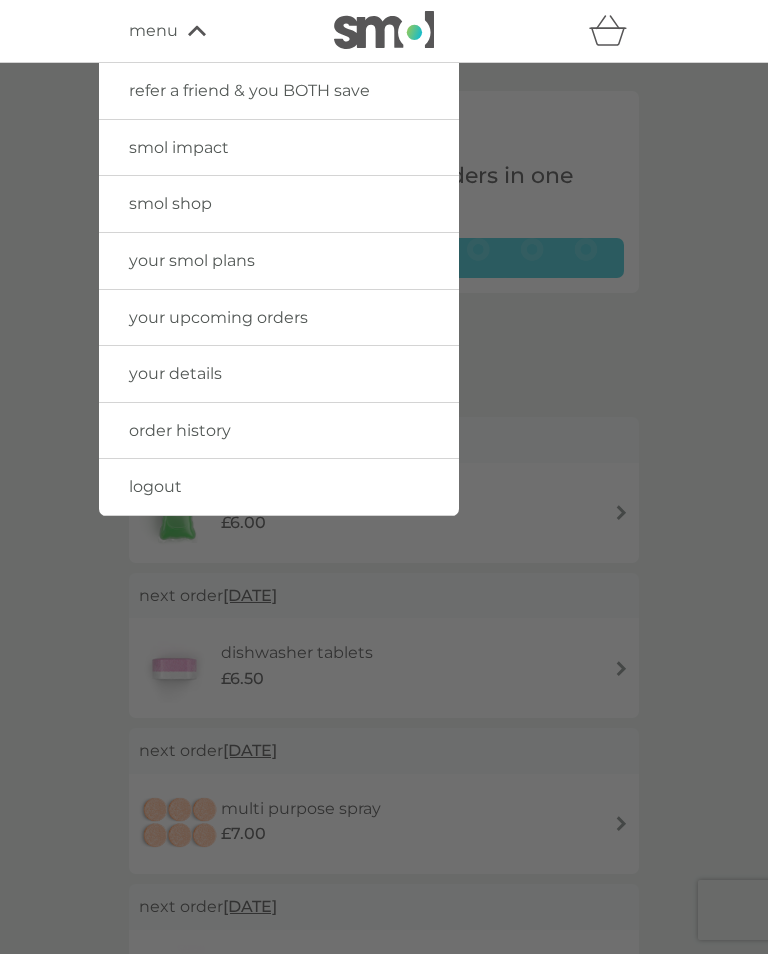 click on "smol shop" at bounding box center (279, 204) 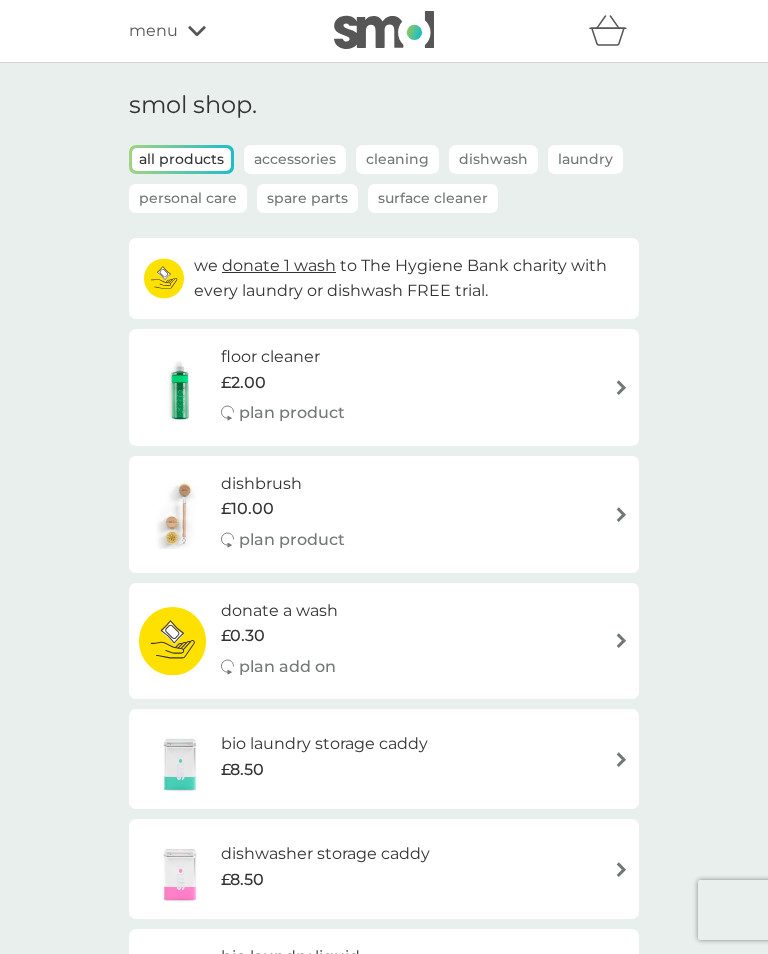 click on "Spare Parts" at bounding box center (307, 198) 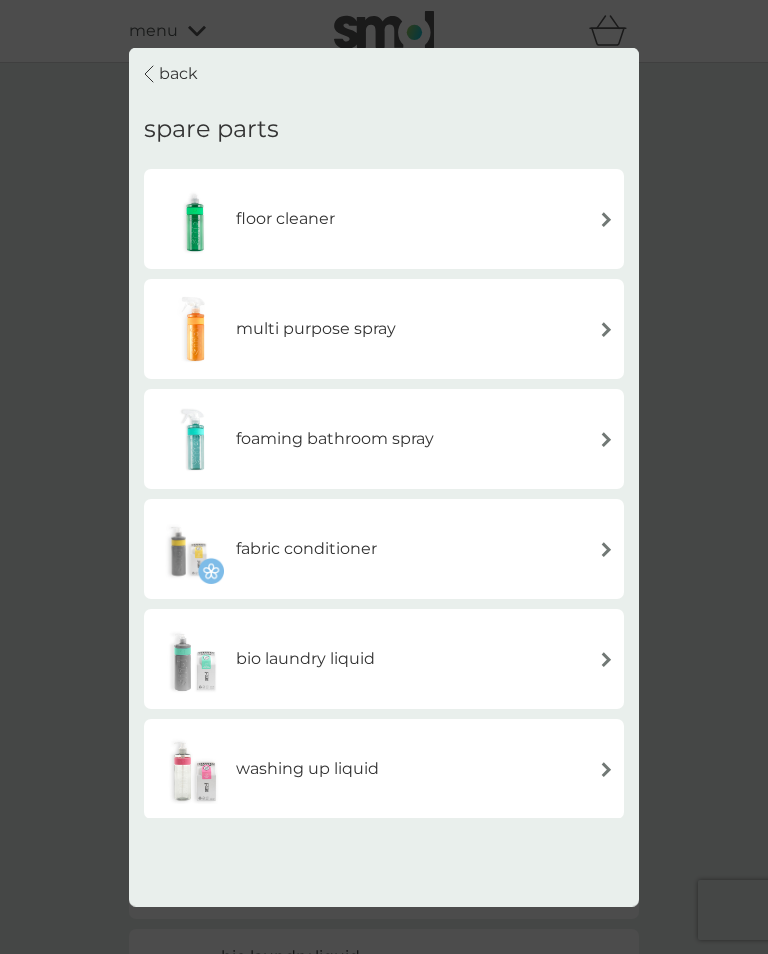 click at bounding box center (606, 438) 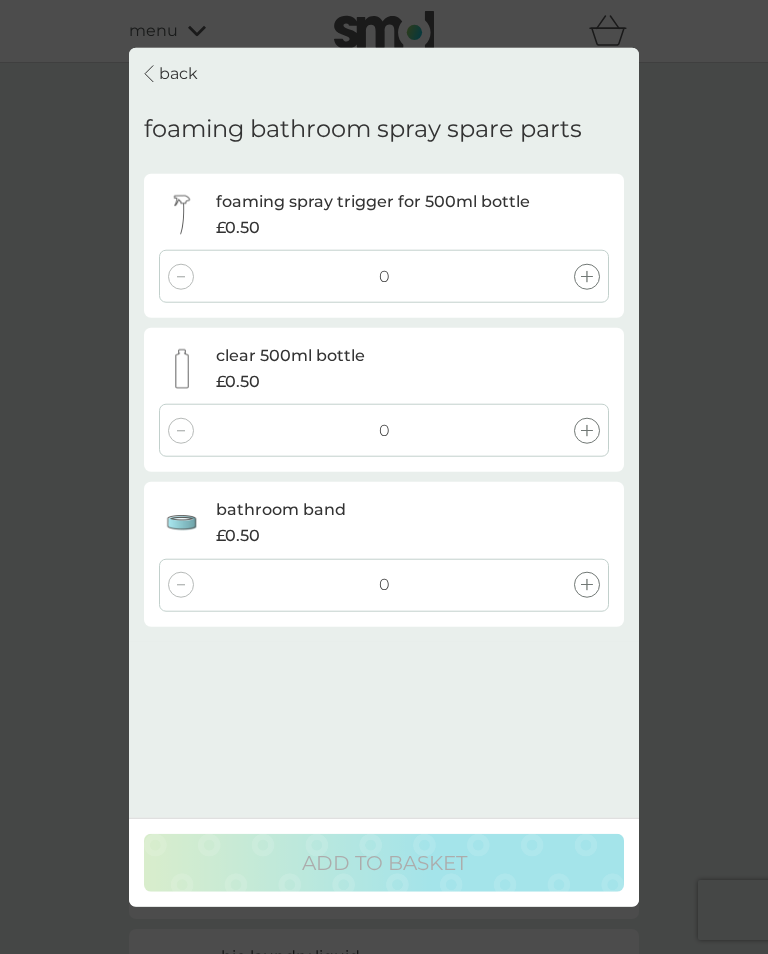 click on "0" at bounding box center (384, 276) 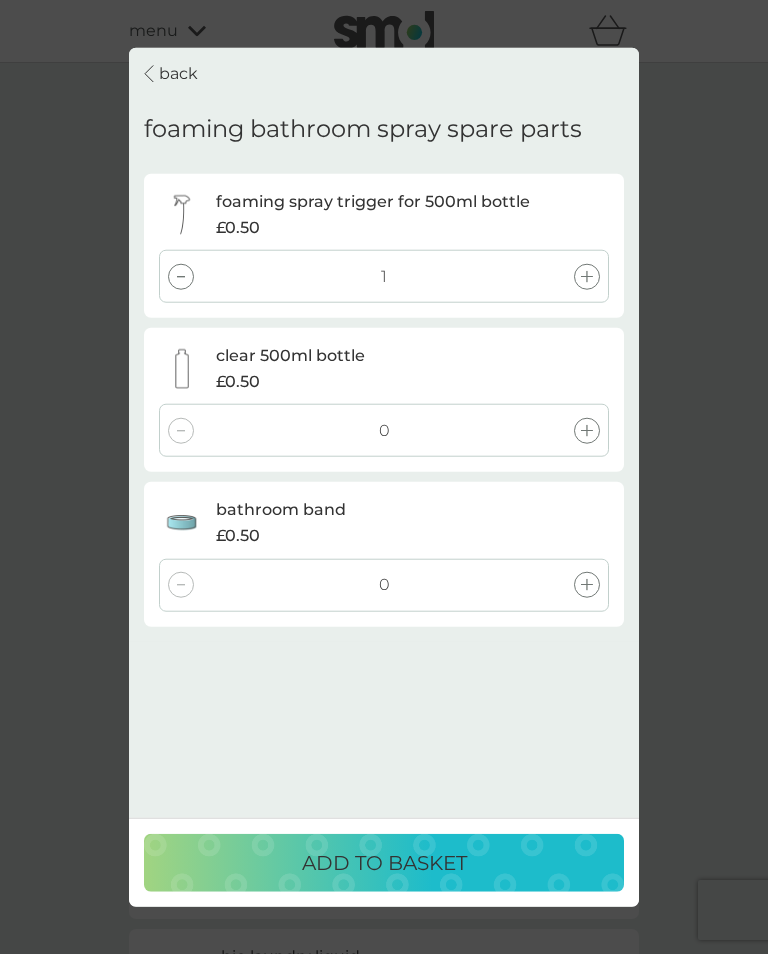 click 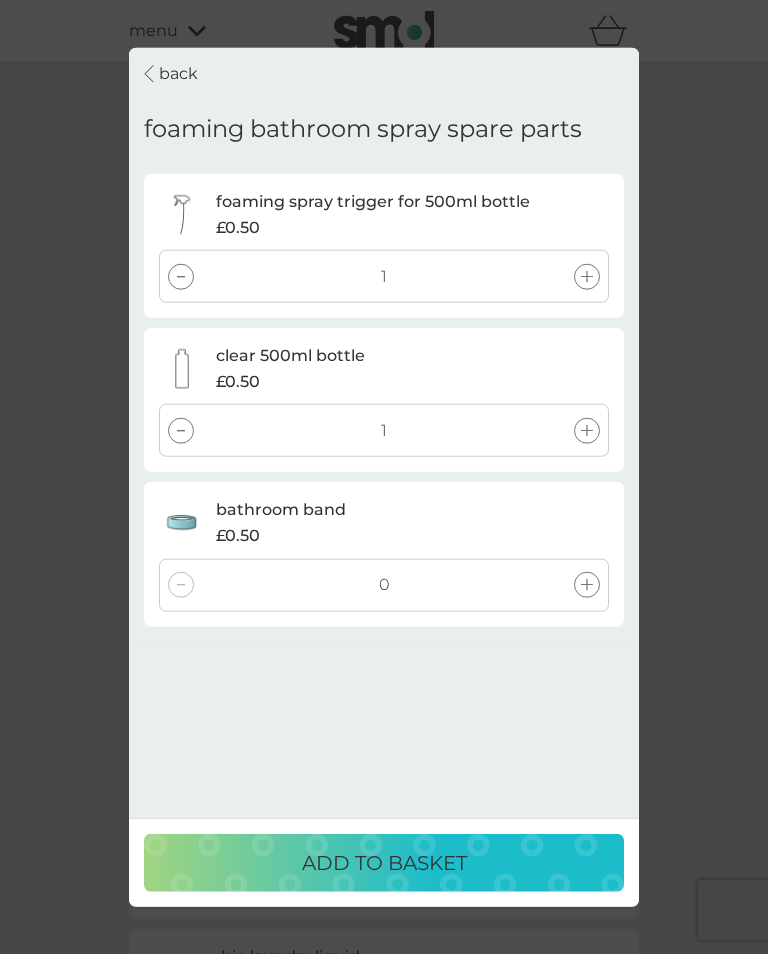 click at bounding box center (587, 585) 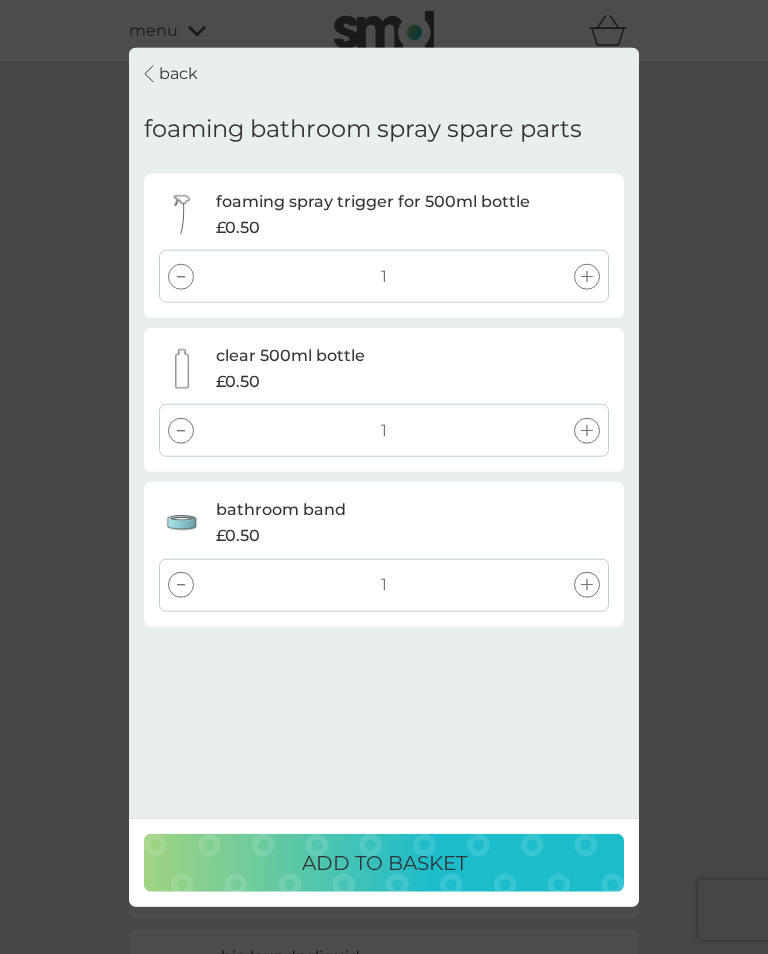 click on "ADD TO BASKET" at bounding box center (384, 862) 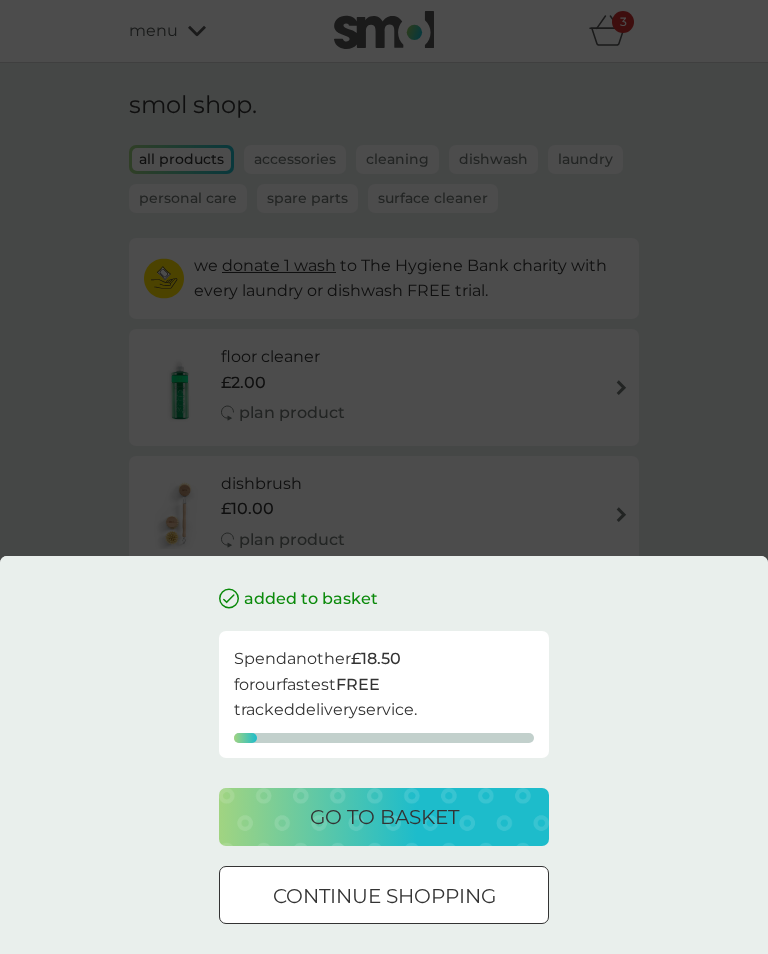 click on "go to basket" at bounding box center [384, 817] 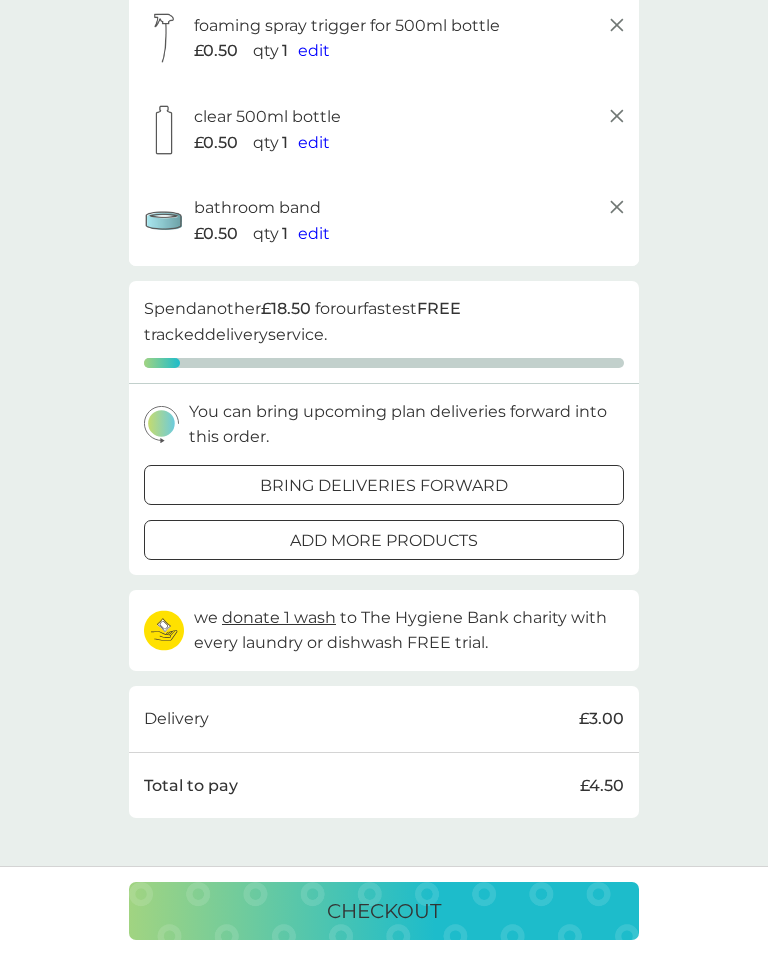 scroll, scrollTop: 141, scrollLeft: 0, axis: vertical 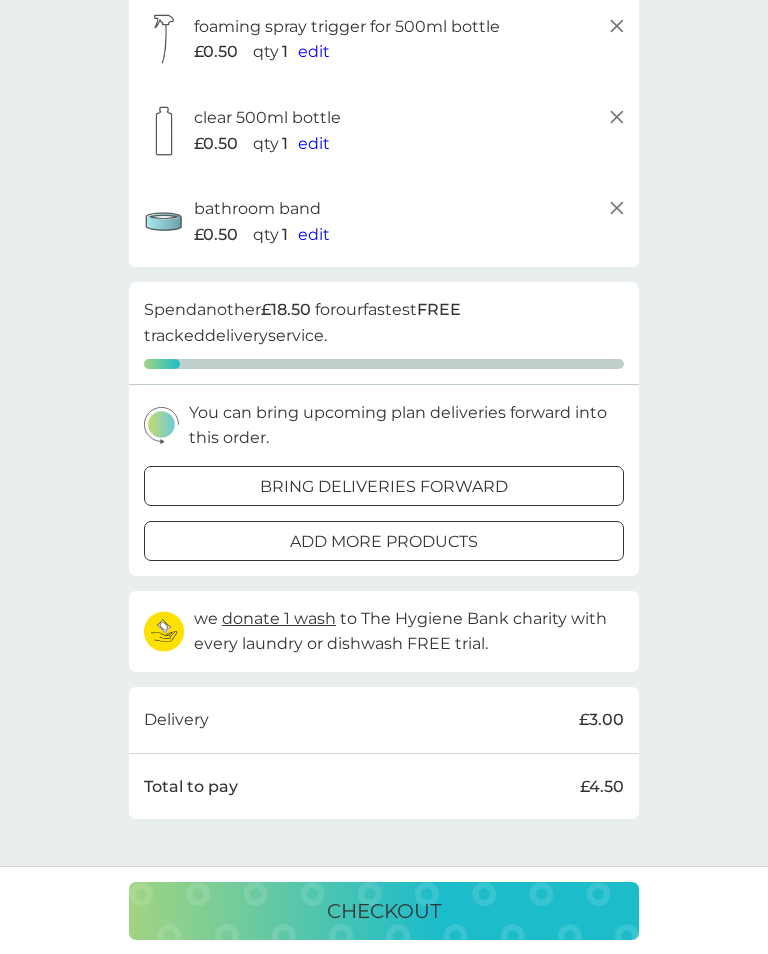 click on "checkout" at bounding box center (384, 911) 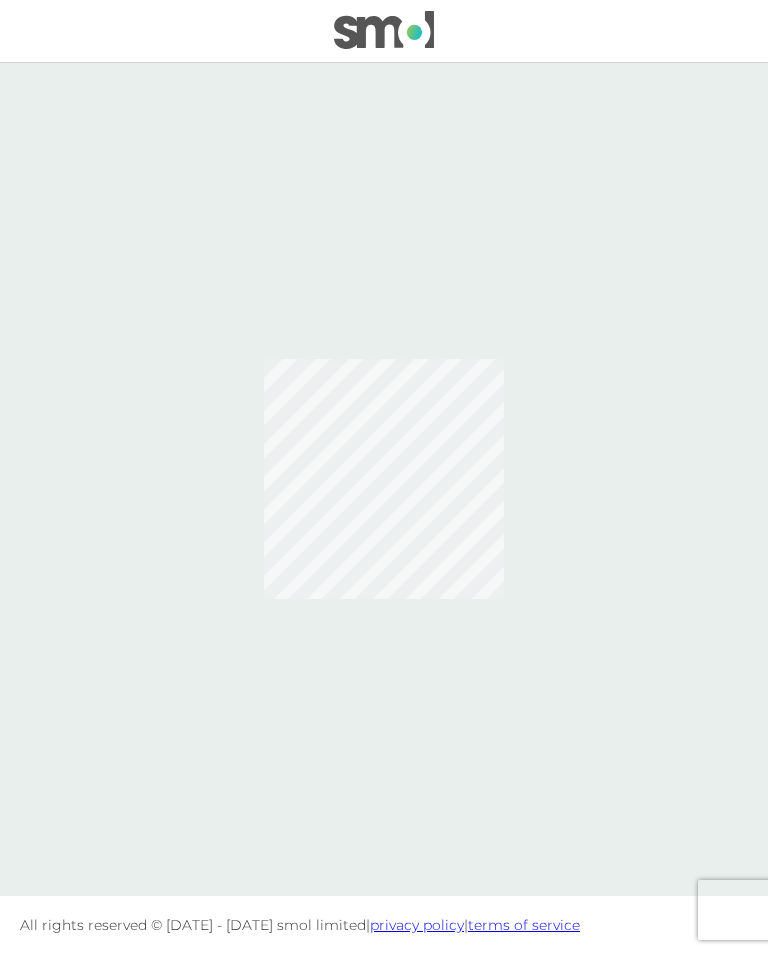 scroll, scrollTop: 0, scrollLeft: 0, axis: both 